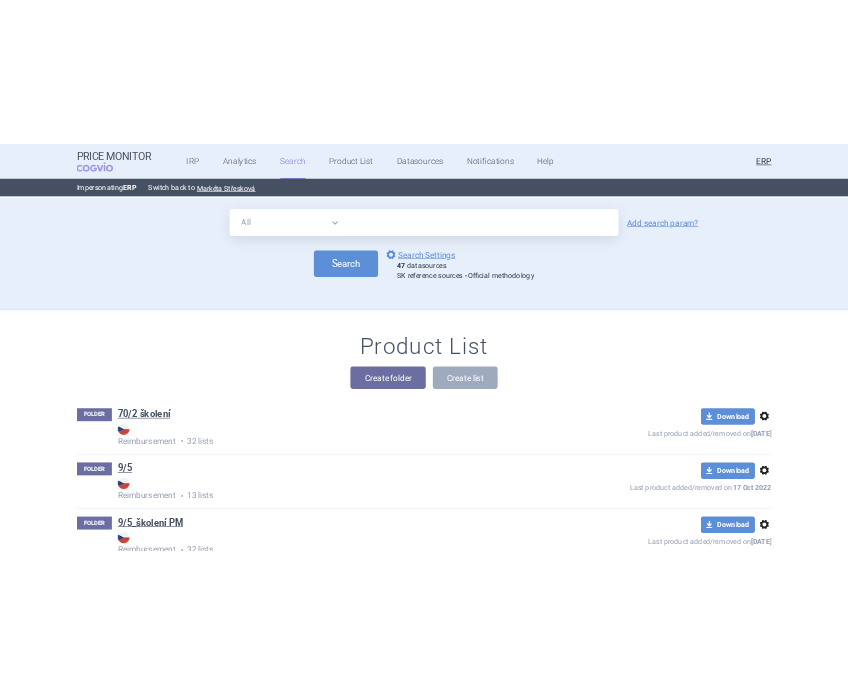 scroll, scrollTop: 0, scrollLeft: 0, axis: both 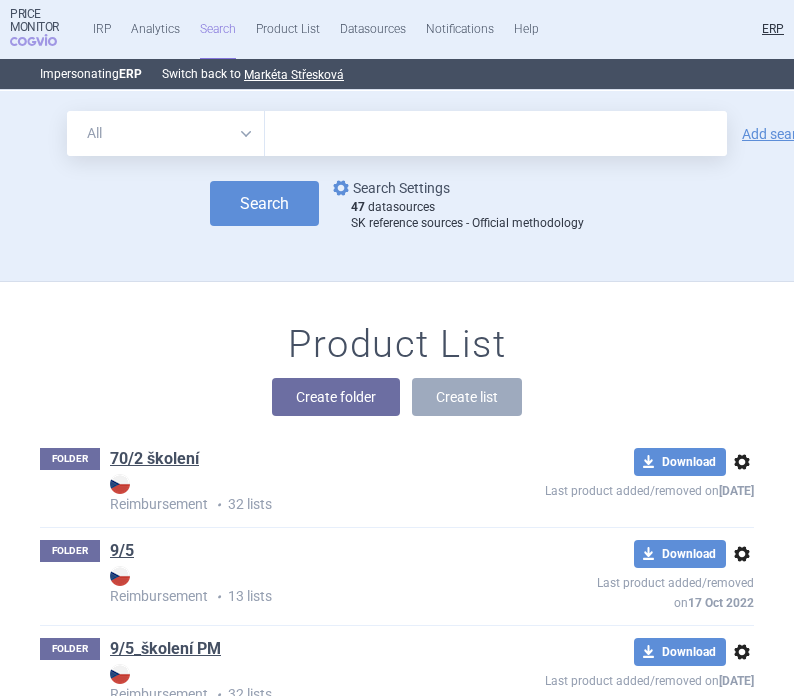 click on "options Search Settings" at bounding box center (389, 188) 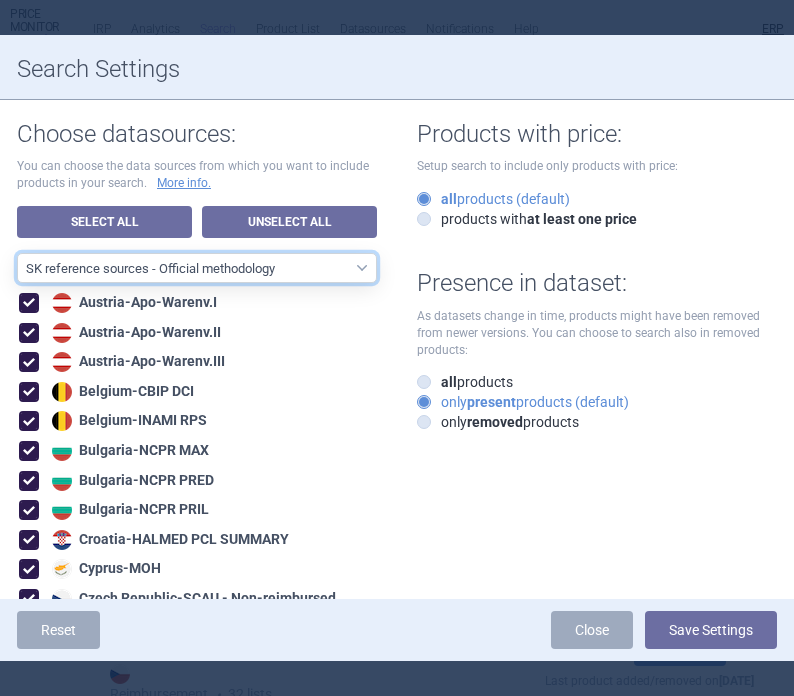 click on "All data sources CZ reference sources - Reimbursement SK reference sources - Official methodology RO reference sources (CGM LauerTaxe included) CZ reference sources - Max price AE recommended reference sources EU4+UK North America EU Europe - all Europe - only recommended sources included Asia and Pacific CA PMPRB7 MENA RO reference sources (LauerTaxe included) RO reference sources SI reference countries BG reference countries HR reference sources LT reference countries CA PMPRB11 LABELING - unit datasources without US LABELING - nonunit datasources without US Labeling - US datasources Nordics Benelux Baltics HU reference countries LV reference countries PL reference countries SK DP reference sources - Official methodology" at bounding box center [197, 268] 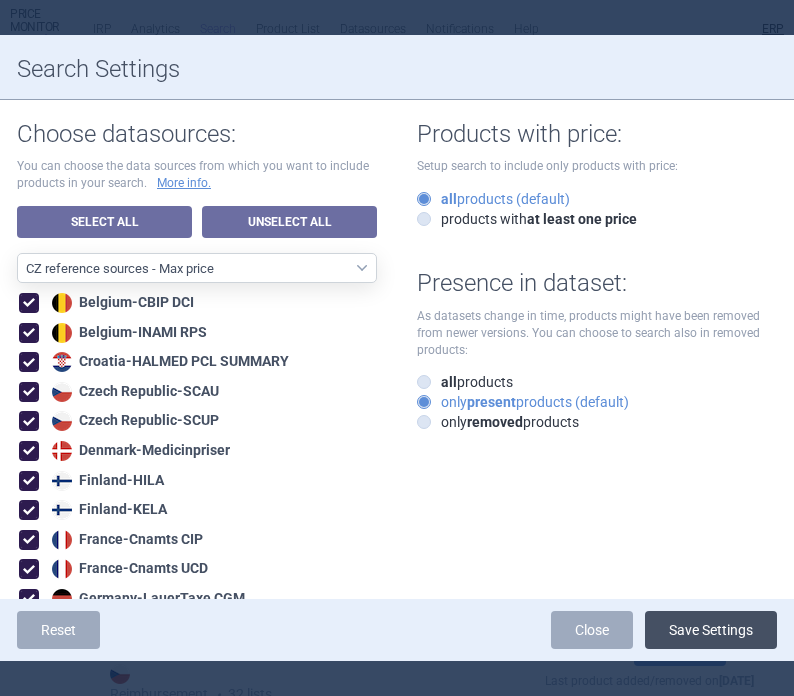 click on "Save Settings" at bounding box center [711, 630] 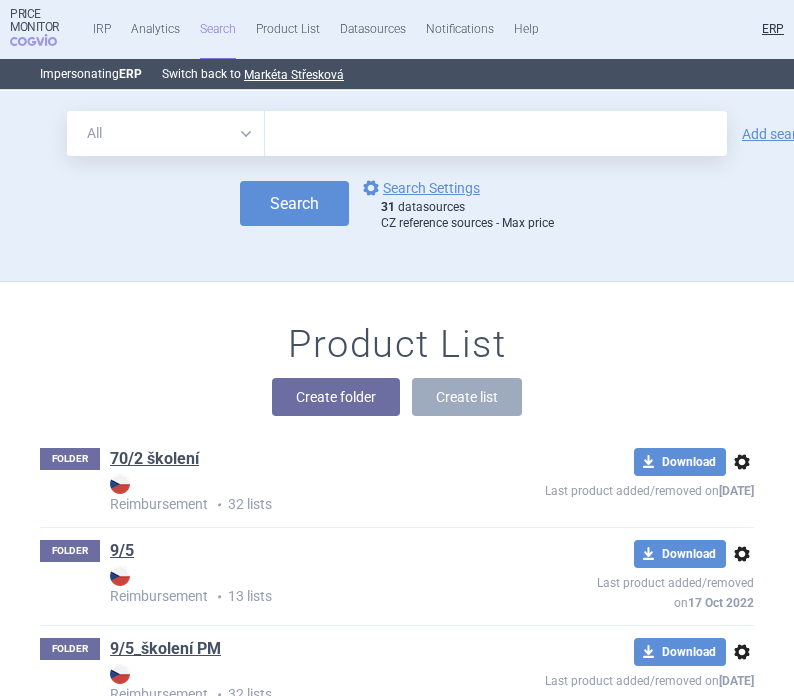 click at bounding box center (496, 133) 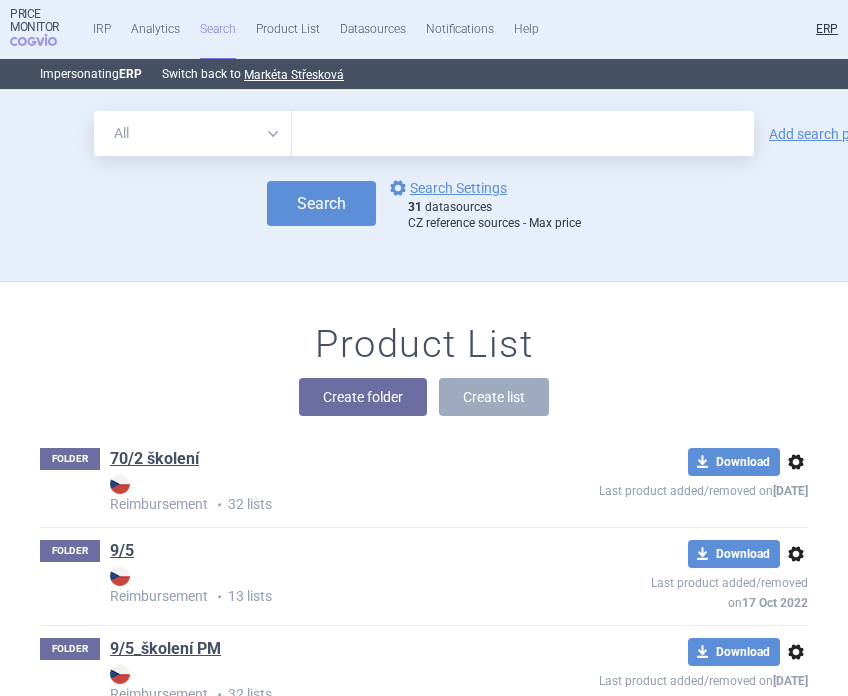 click on "All Brand Name ATC Company Active Substance Country Newer than Add search param?" at bounding box center (424, 133) 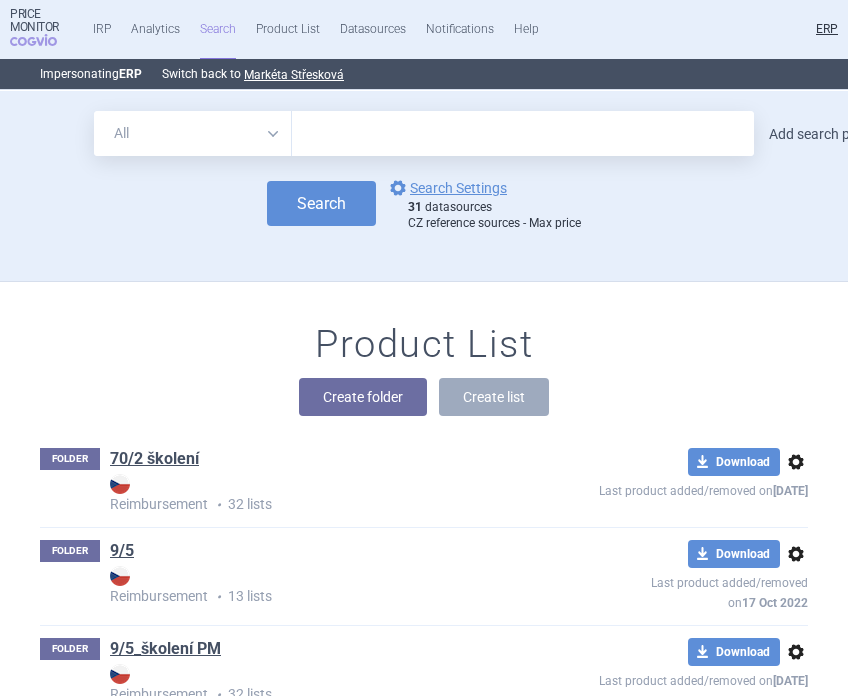 click on "Add search param?" at bounding box center [829, 134] 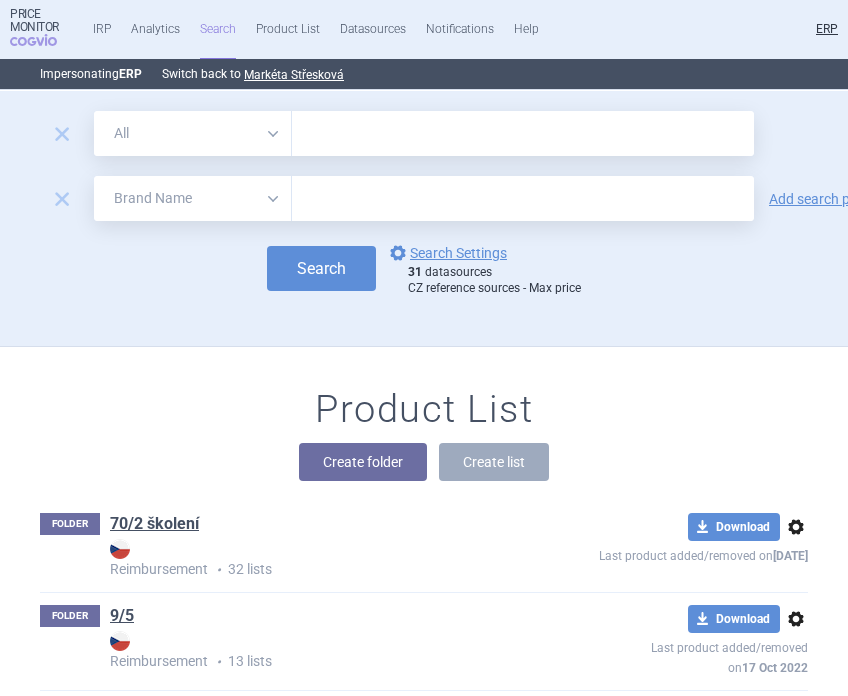 click on "All Brand Name ATC Company Active Substance Country Newer than" at bounding box center [193, 198] 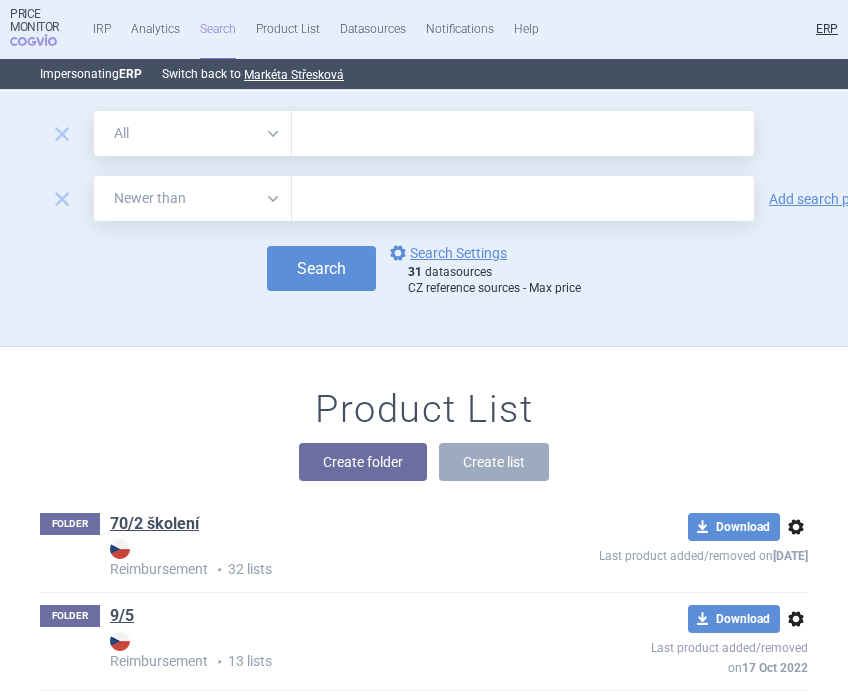 click at bounding box center [523, 198] 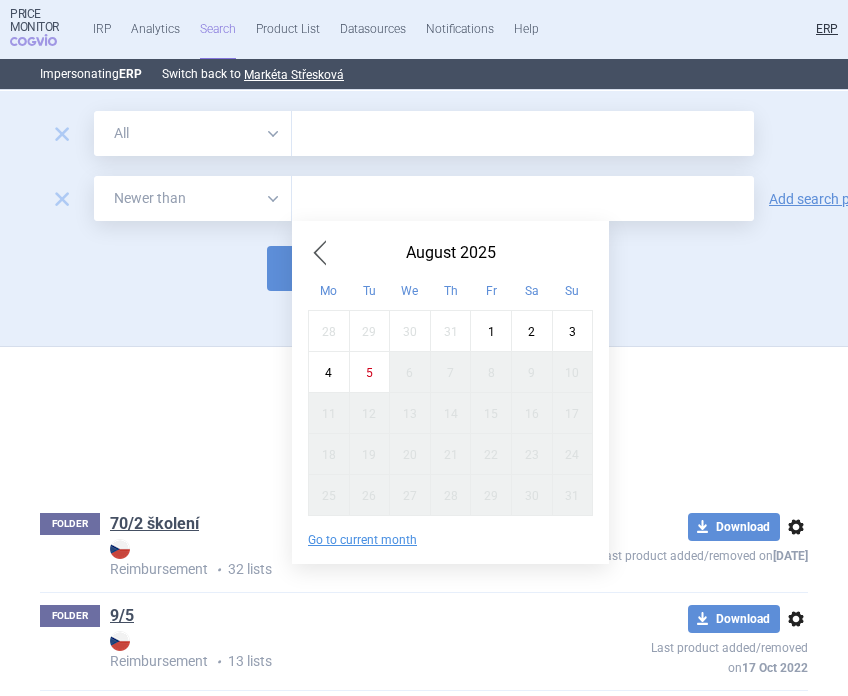click at bounding box center [320, 253] 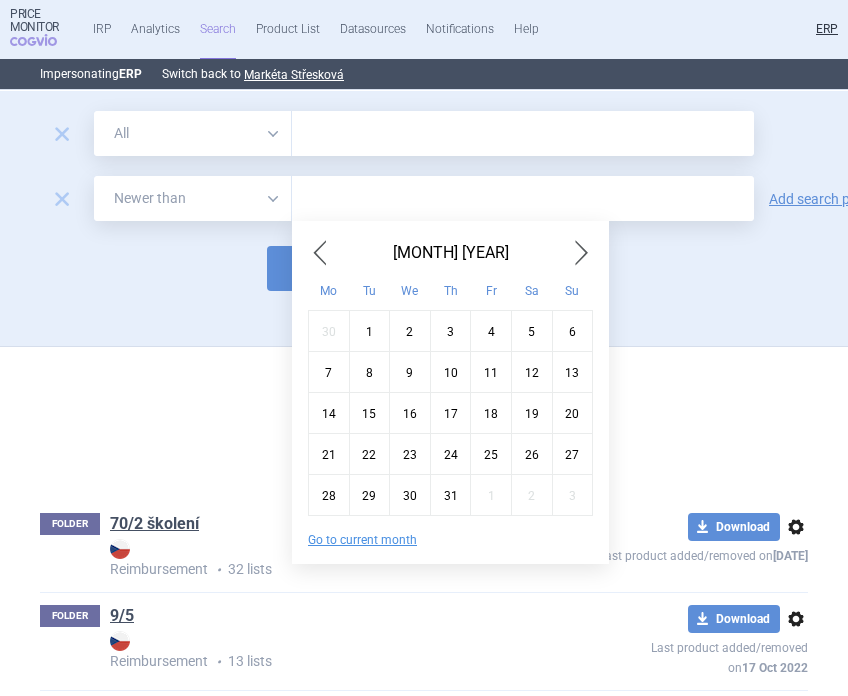 click on "1" at bounding box center [369, 330] 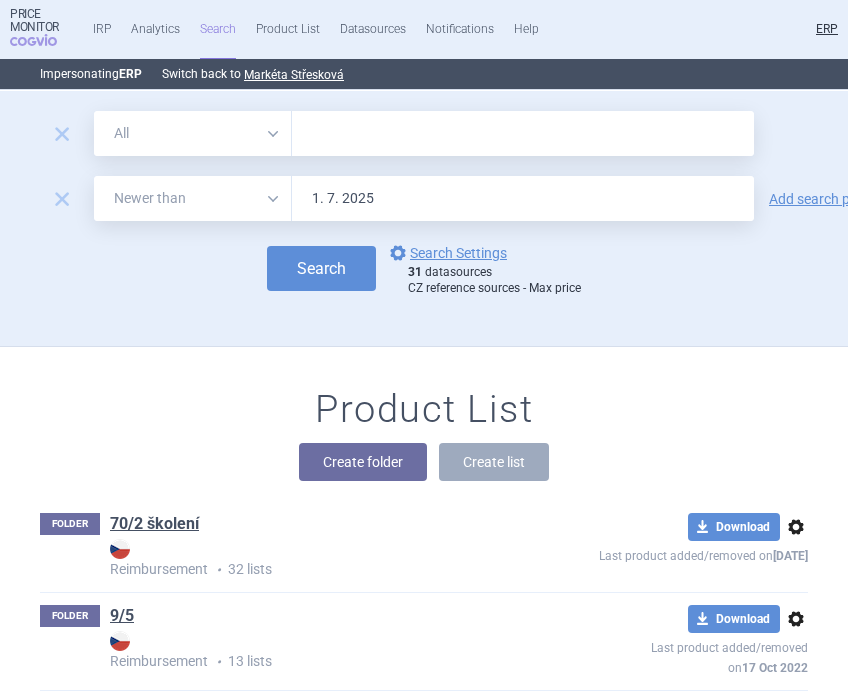 click at bounding box center [523, 133] 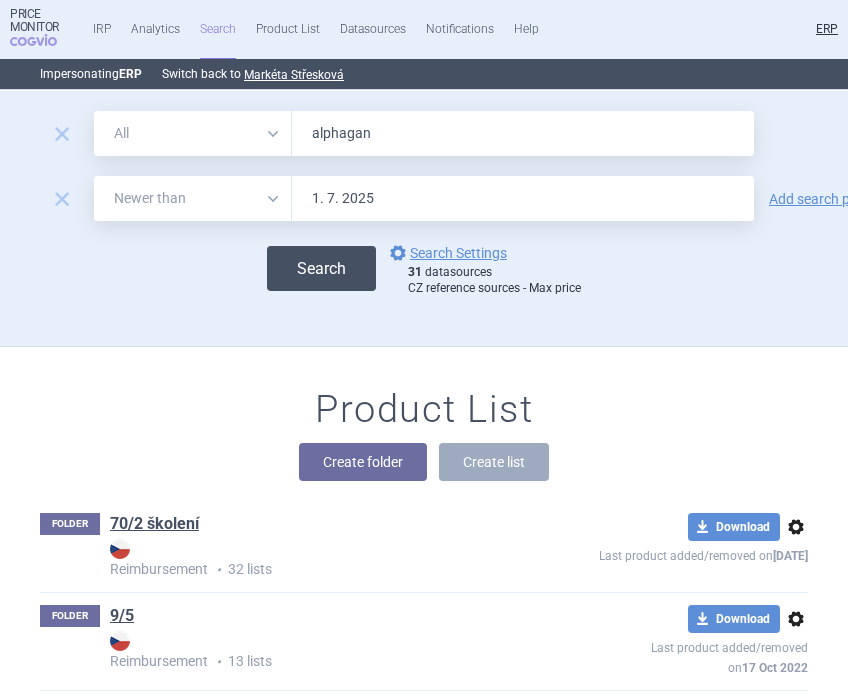 type on "alphagan" 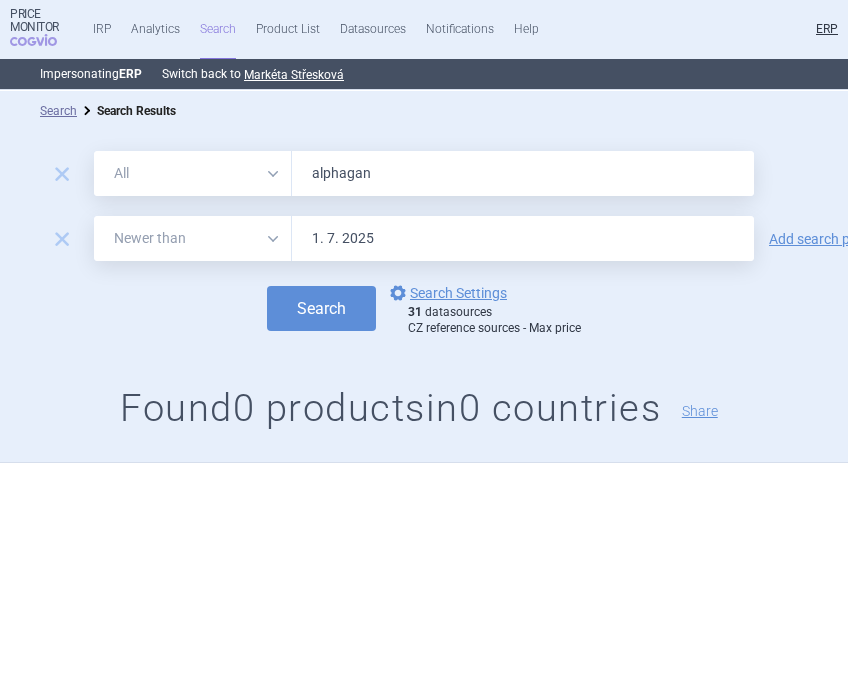 click on "alphagan" at bounding box center [523, 173] 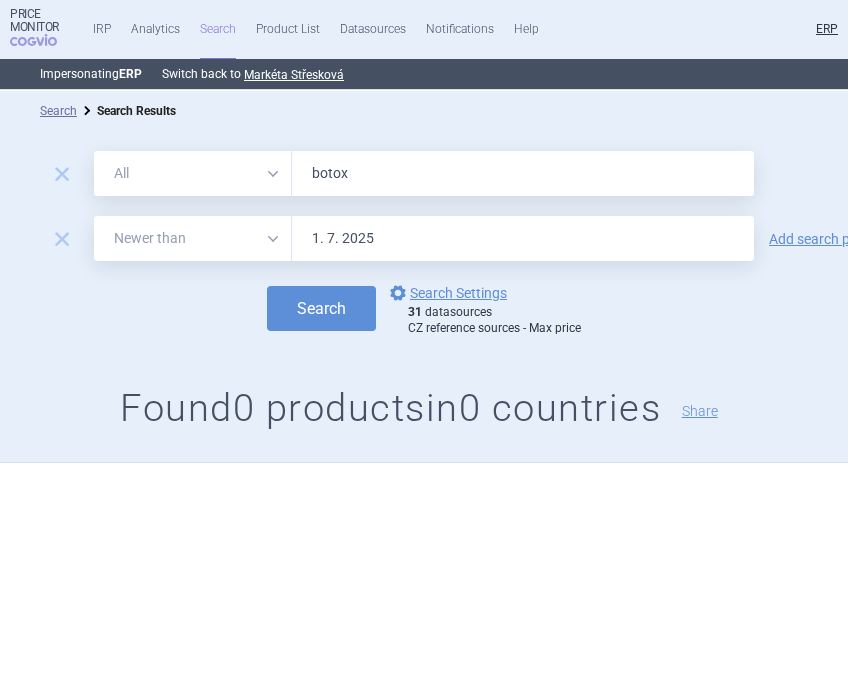 click on "Search" at bounding box center (321, 308) 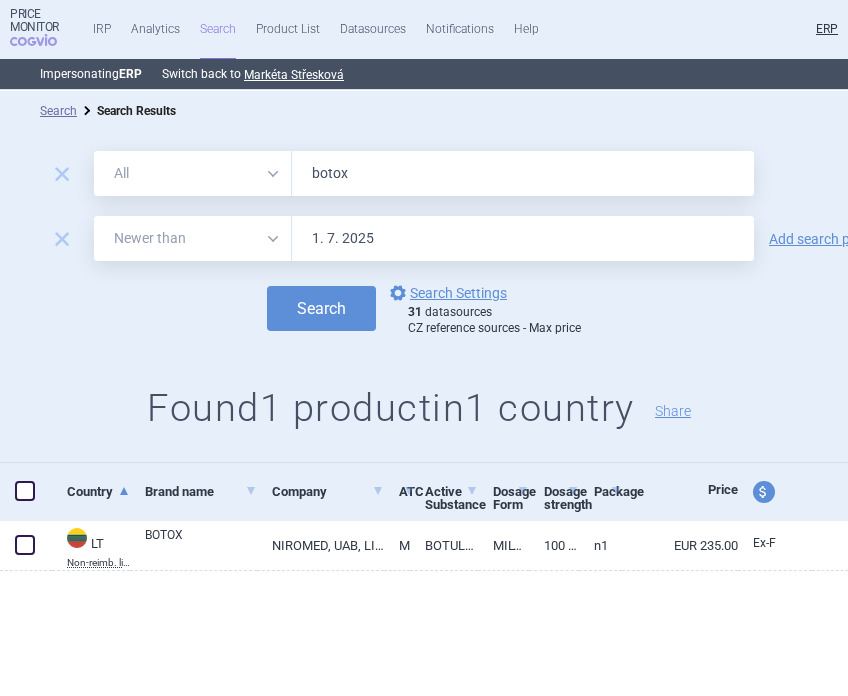 click on "botox" at bounding box center [523, 173] 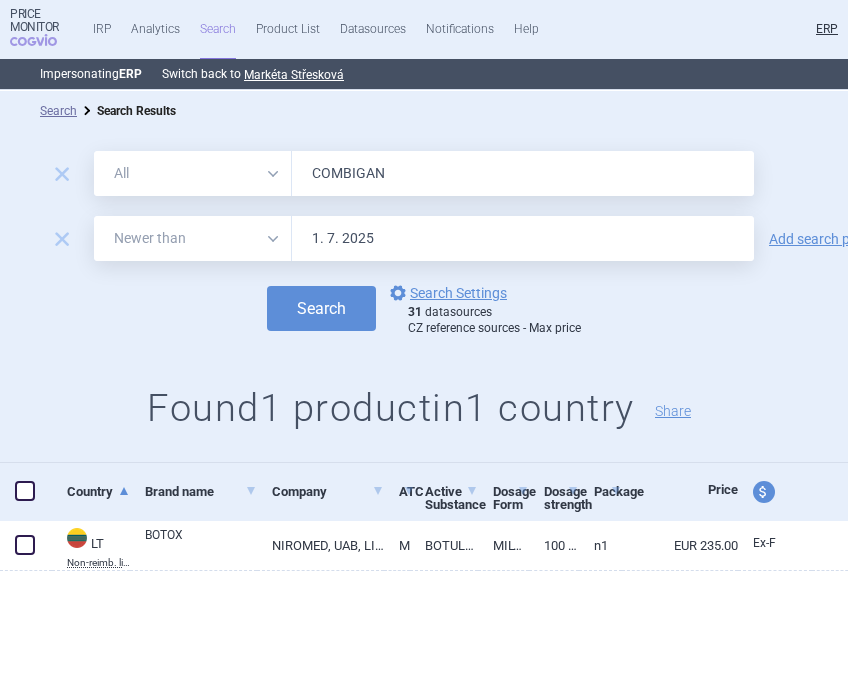 click on "Search" at bounding box center (321, 308) 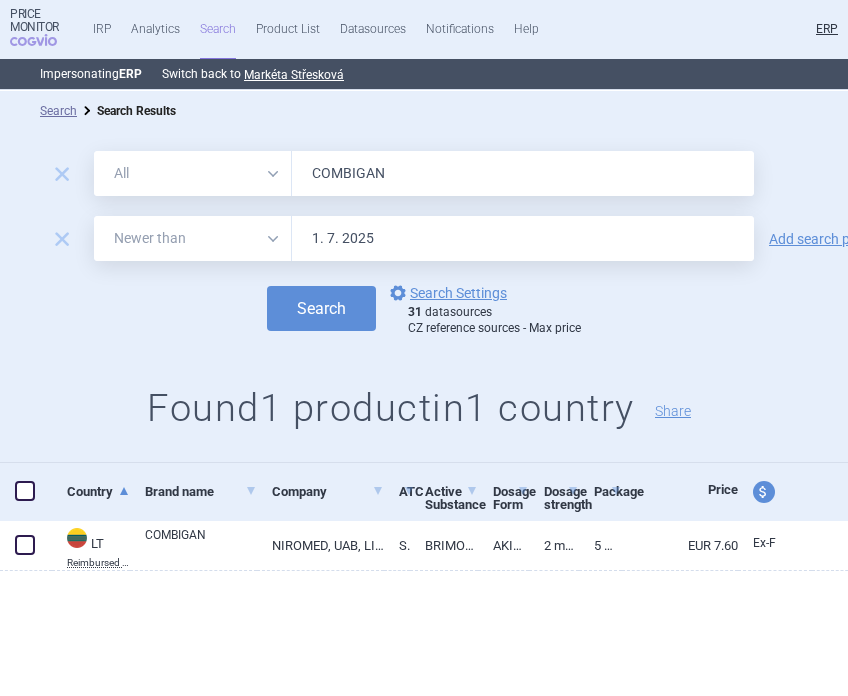 click on "COMBIGAN" at bounding box center [523, 173] 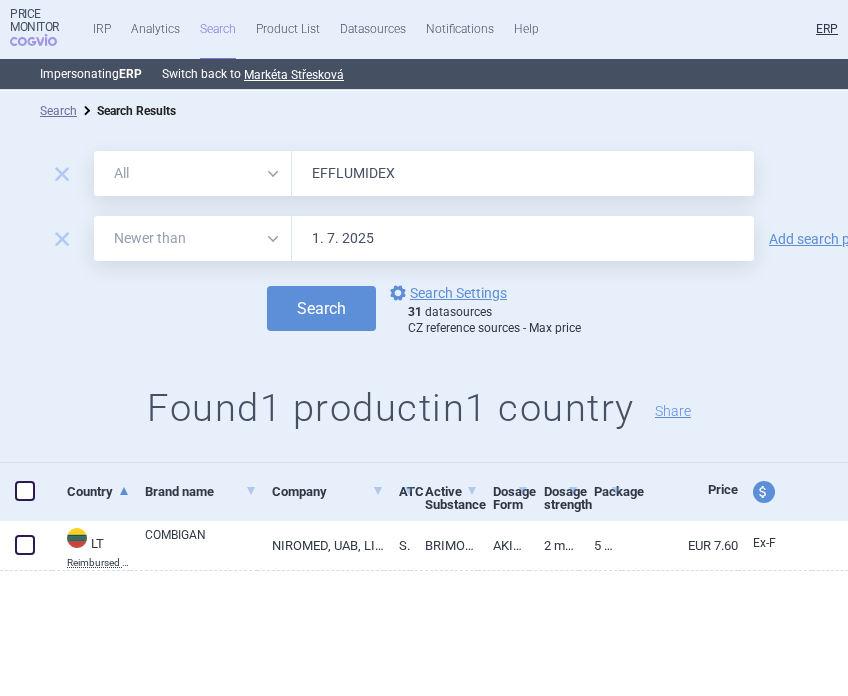 click on "Search" at bounding box center [321, 308] 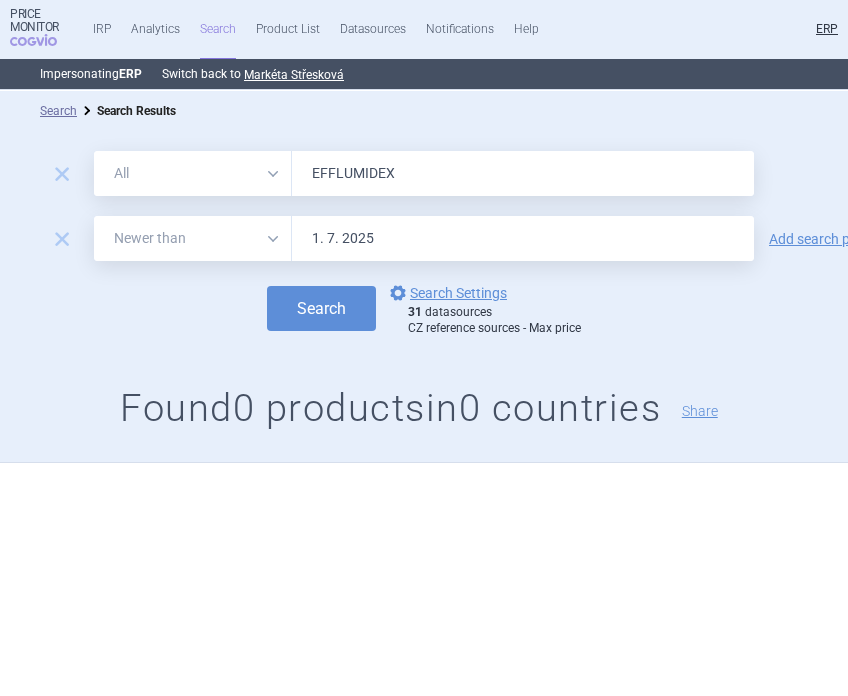 click on "EFFLUMIDEX" at bounding box center [523, 173] 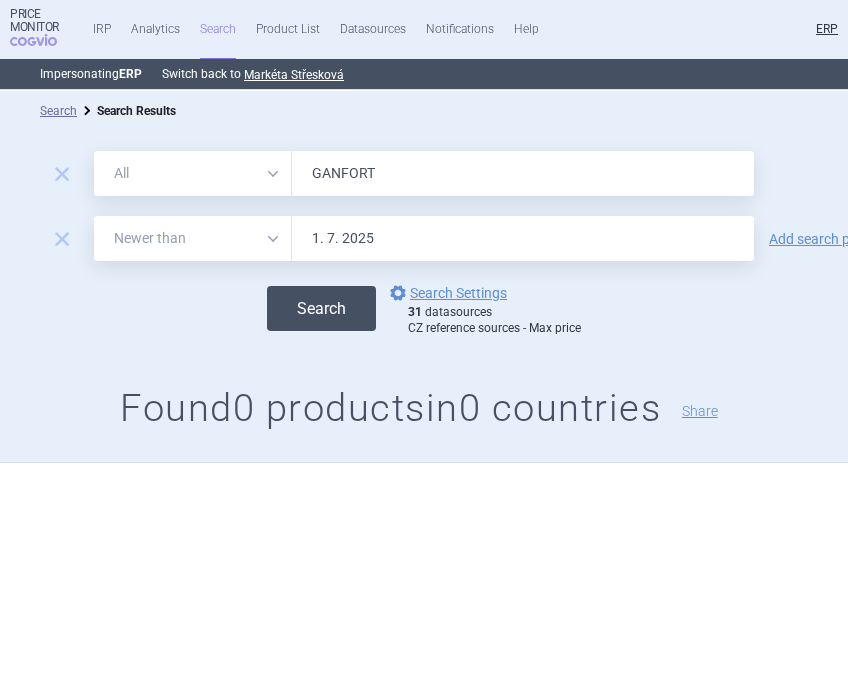 type on "GANFORT" 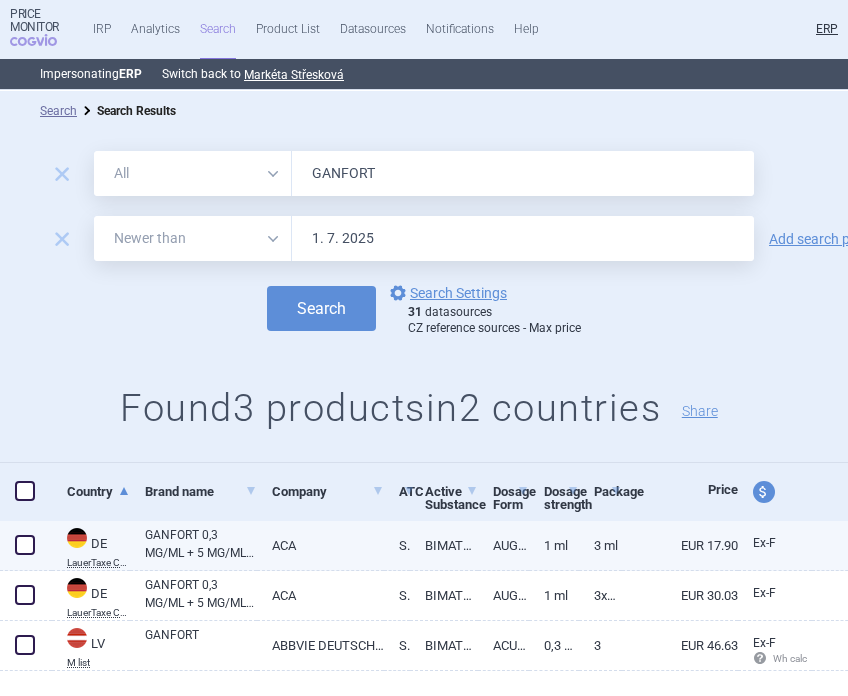 scroll, scrollTop: 40, scrollLeft: 0, axis: vertical 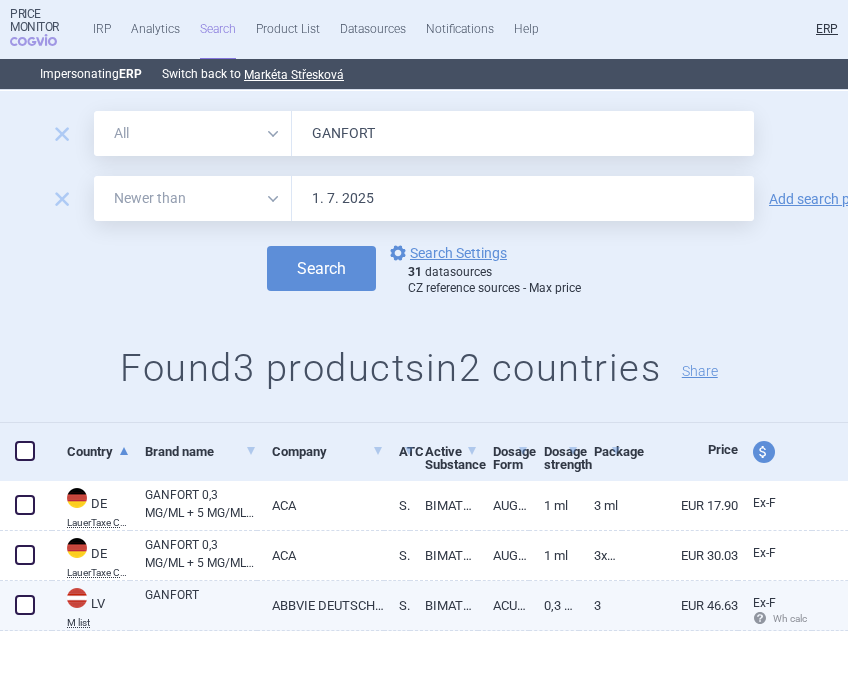 click on "GANFORT" at bounding box center [201, 604] 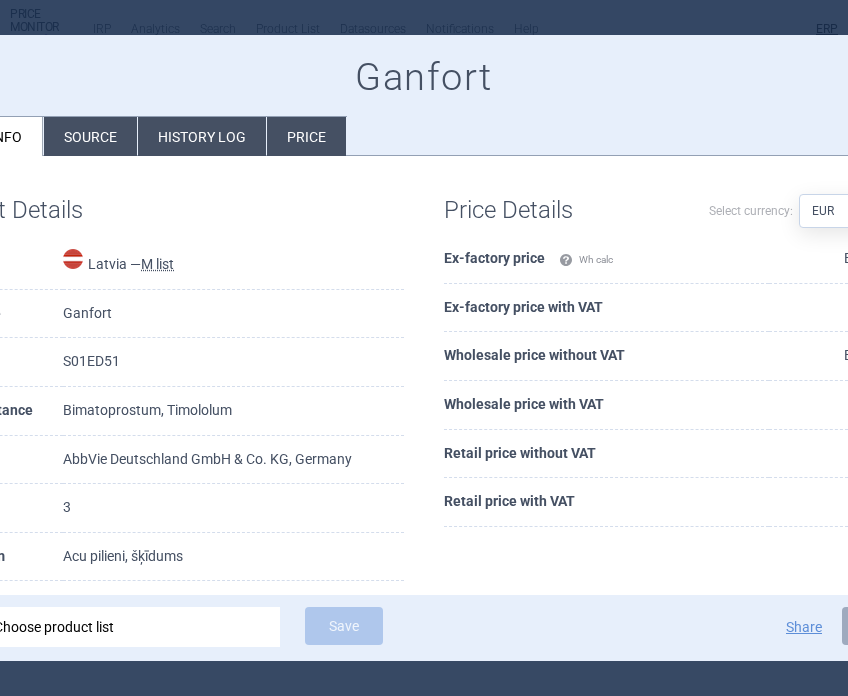 scroll, scrollTop: 51, scrollLeft: 0, axis: vertical 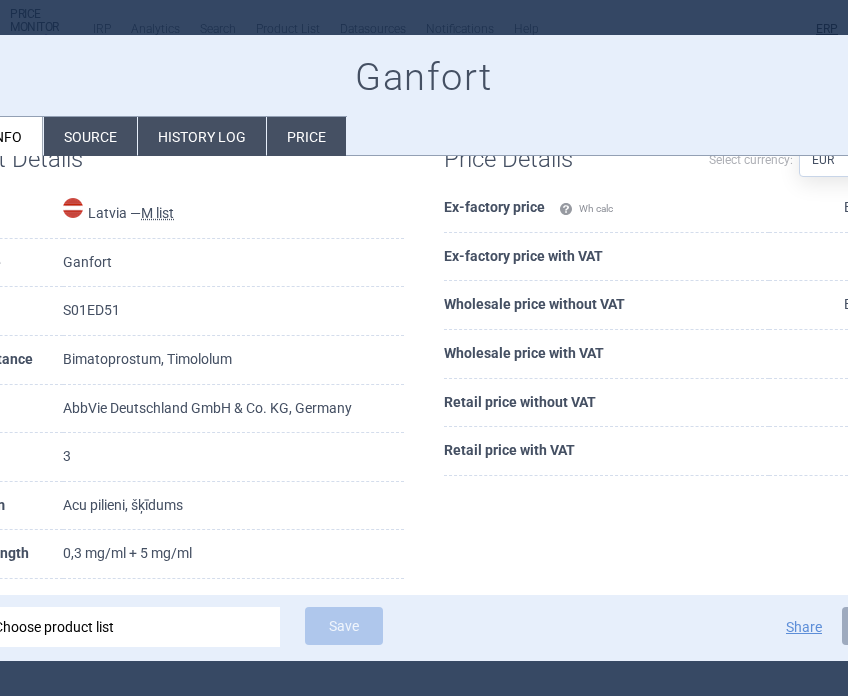 click on "Source" at bounding box center (90, 136) 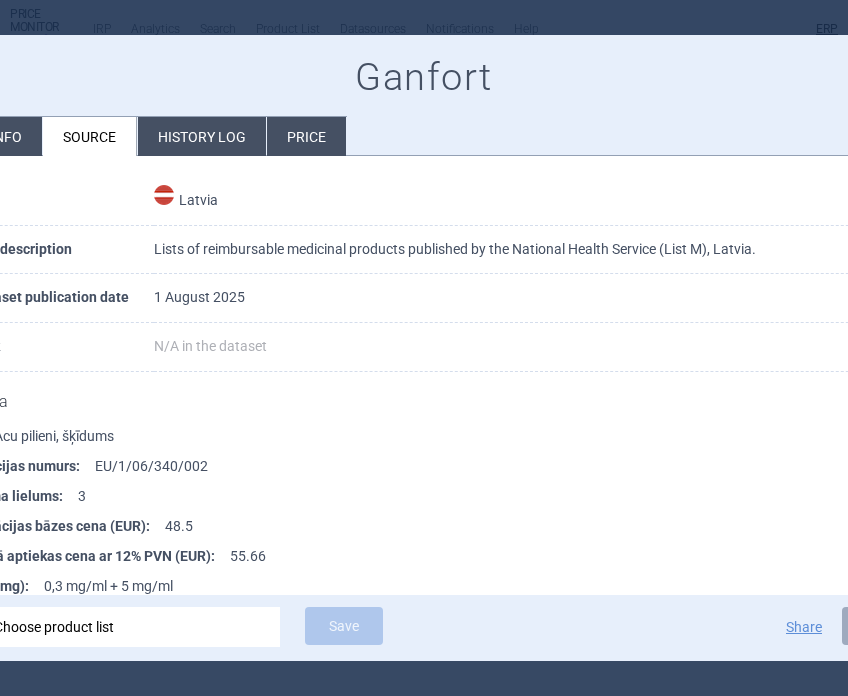 scroll, scrollTop: 198, scrollLeft: 0, axis: vertical 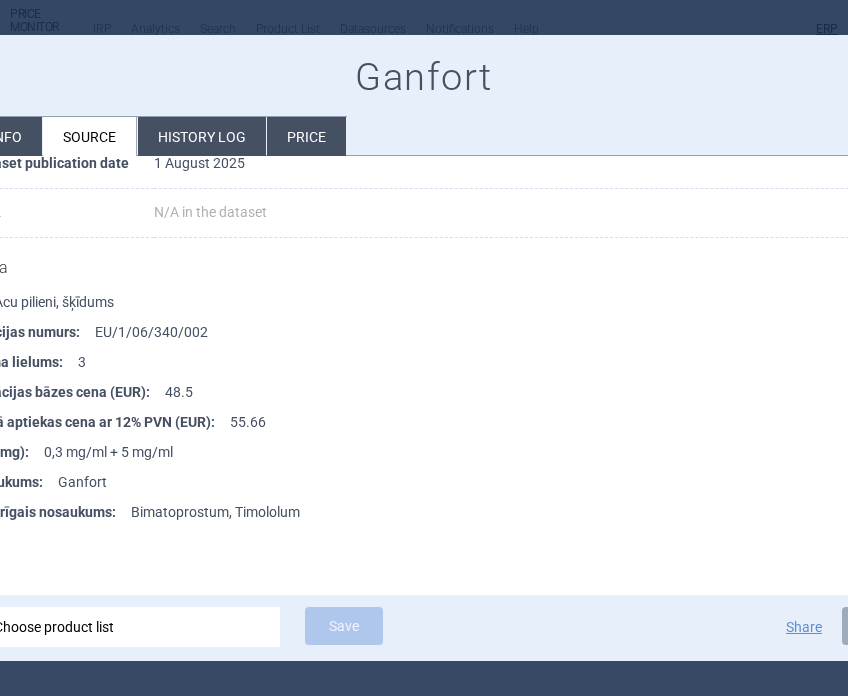 click at bounding box center (424, 348) 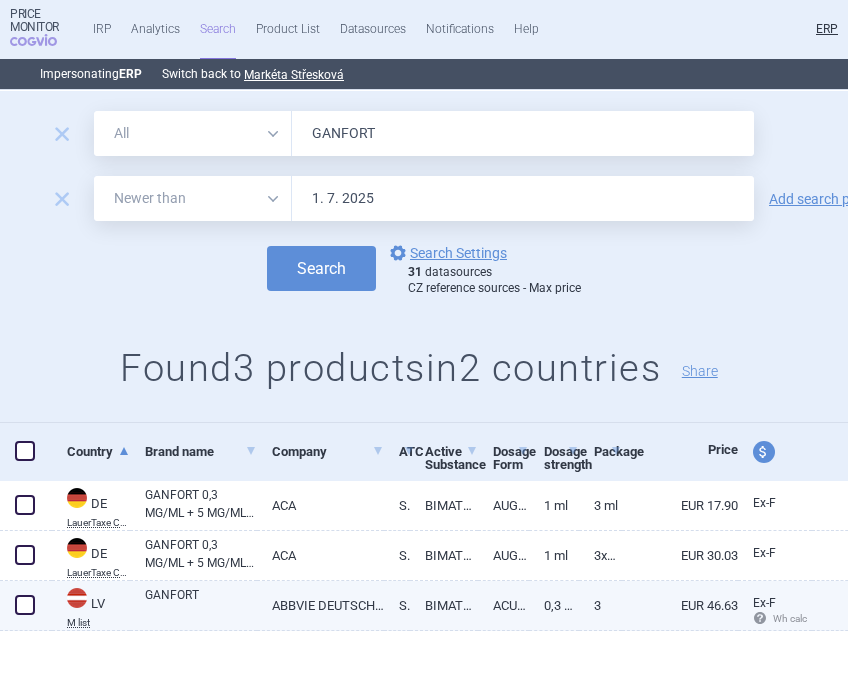 click at bounding box center (25, 605) 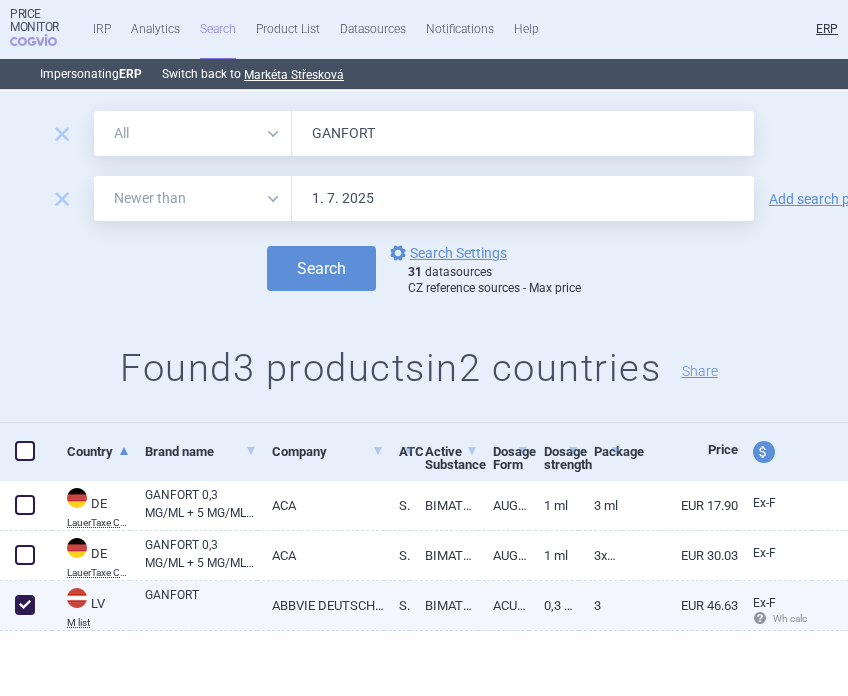 checkbox on "true" 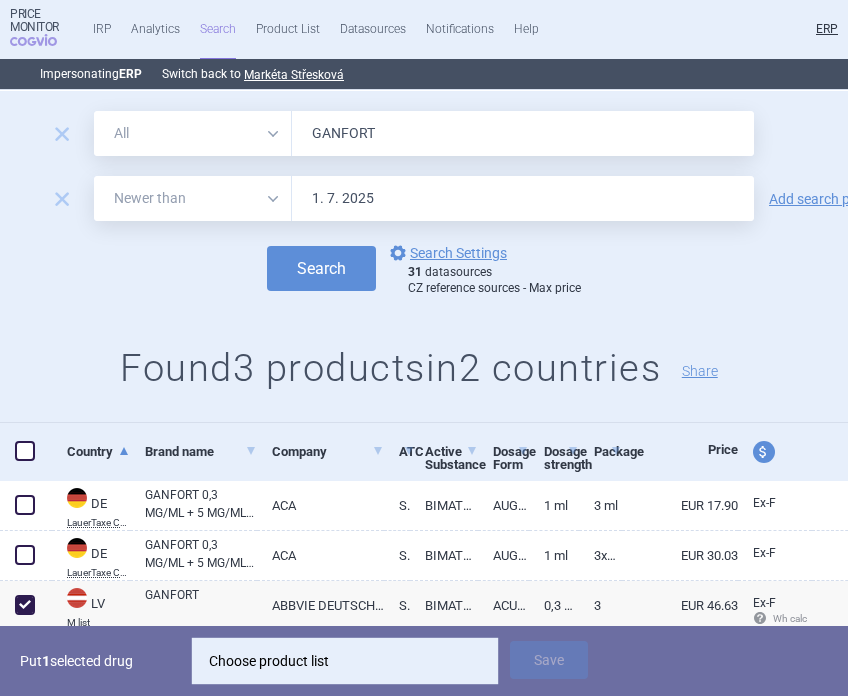 click on "Choose product list" at bounding box center [345, 661] 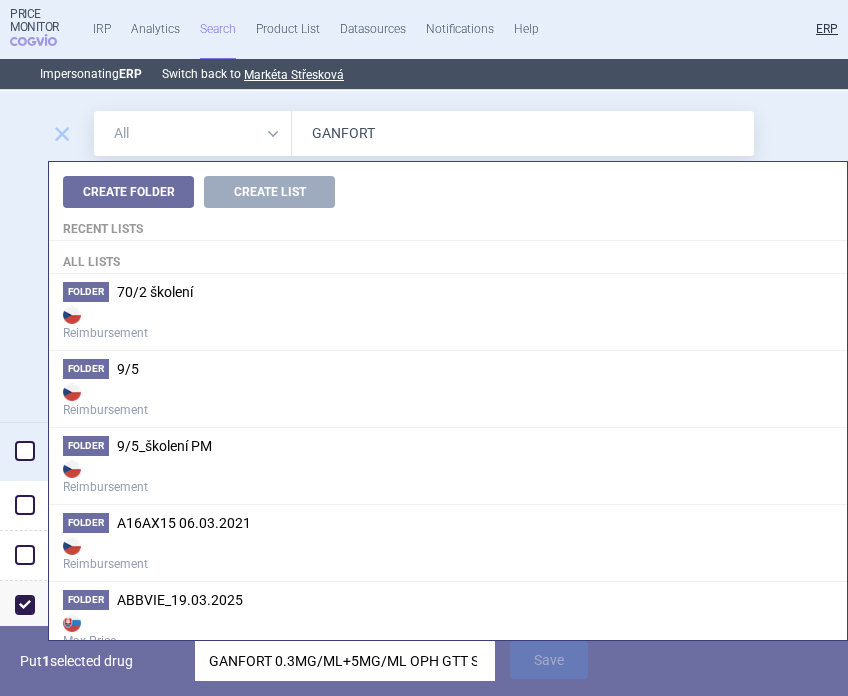 scroll, scrollTop: 0, scrollLeft: 94, axis: horizontal 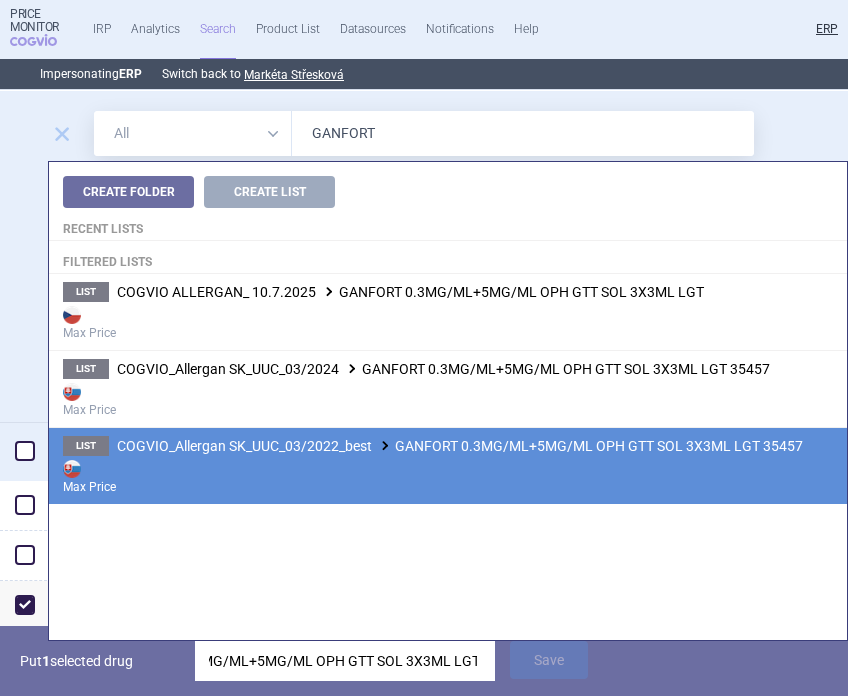type on "GANFORT 0.3MG/ML+5MG/ML OPH GTT SOL 3X3ML LGT" 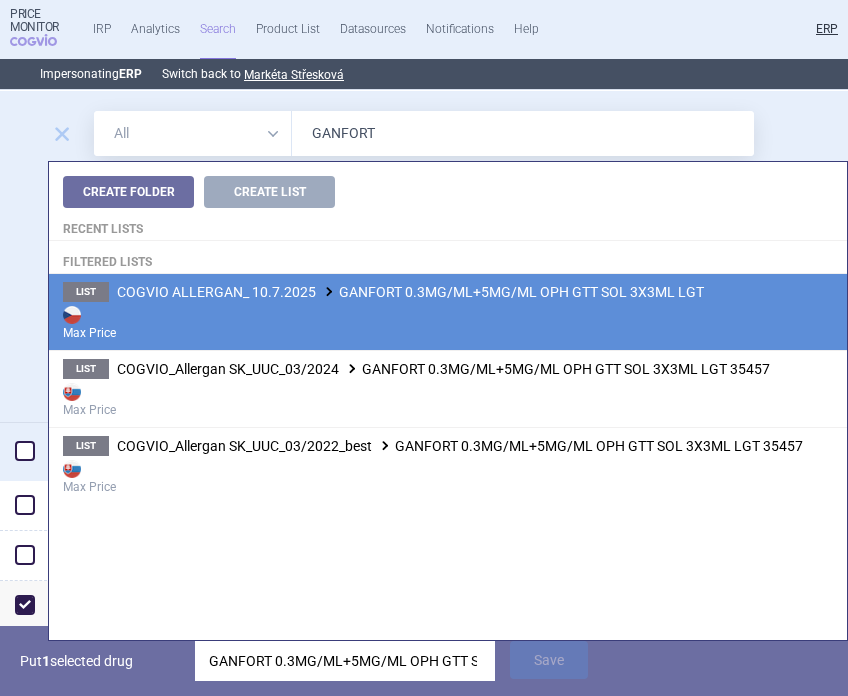 click on "Max Price" at bounding box center (448, 322) 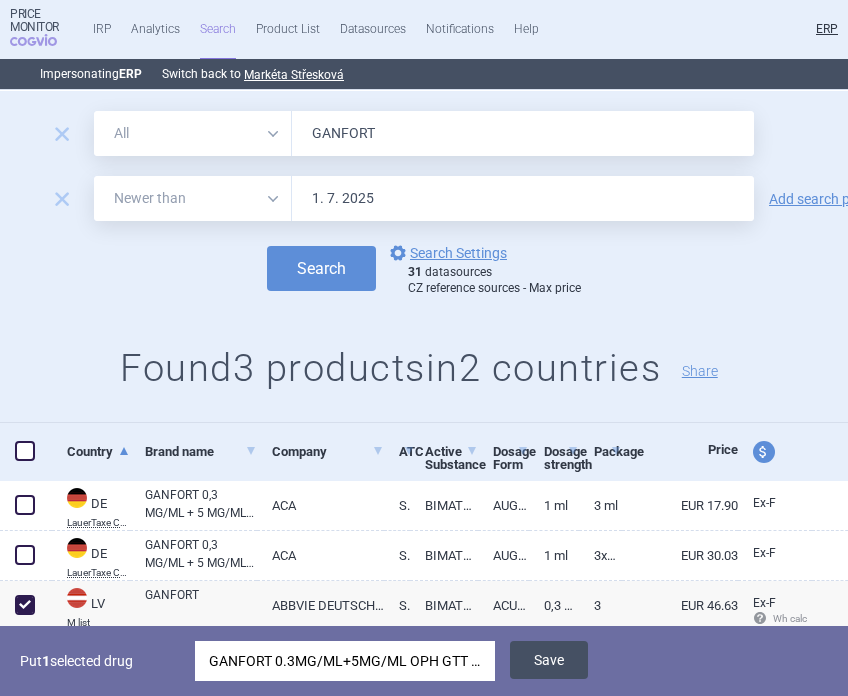 click on "Save" at bounding box center (549, 660) 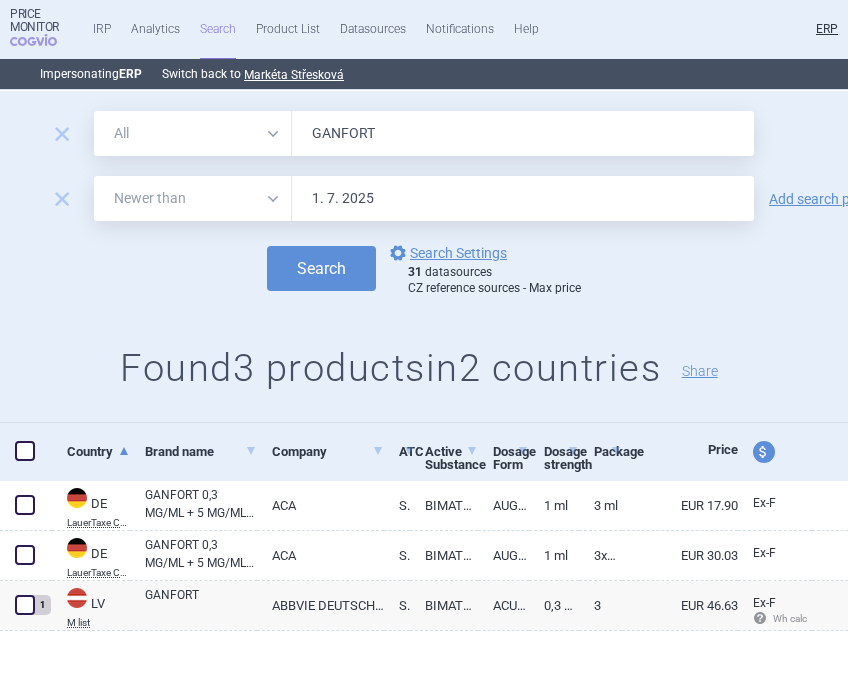 click on "GANFORT" at bounding box center (523, 133) 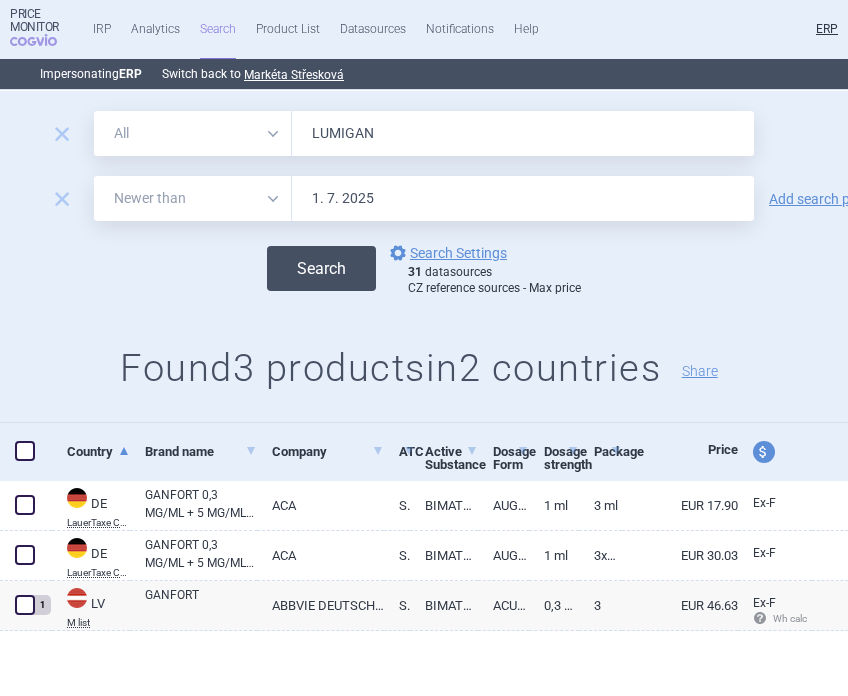 type on "LUMIGAN" 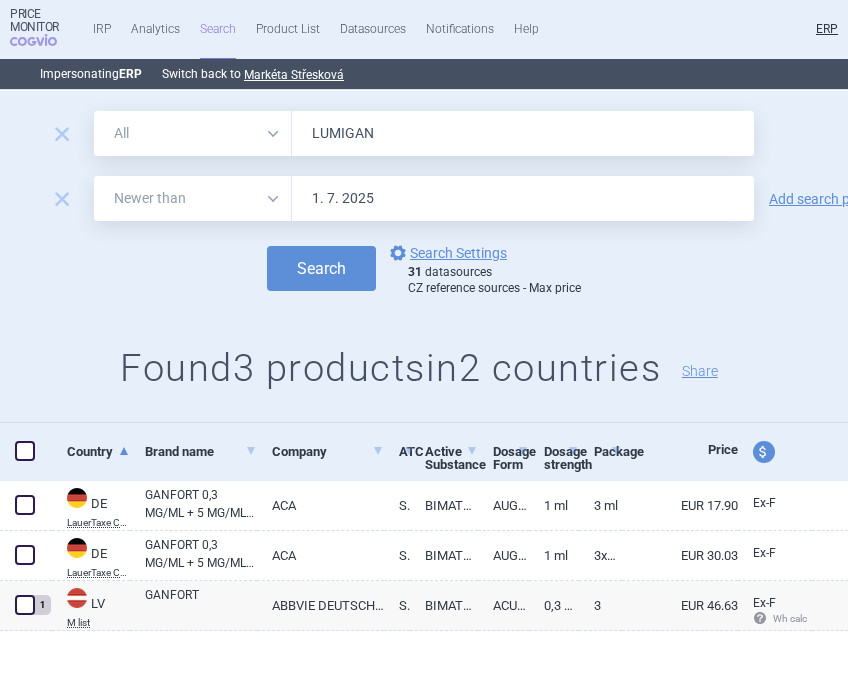 scroll, scrollTop: 0, scrollLeft: 0, axis: both 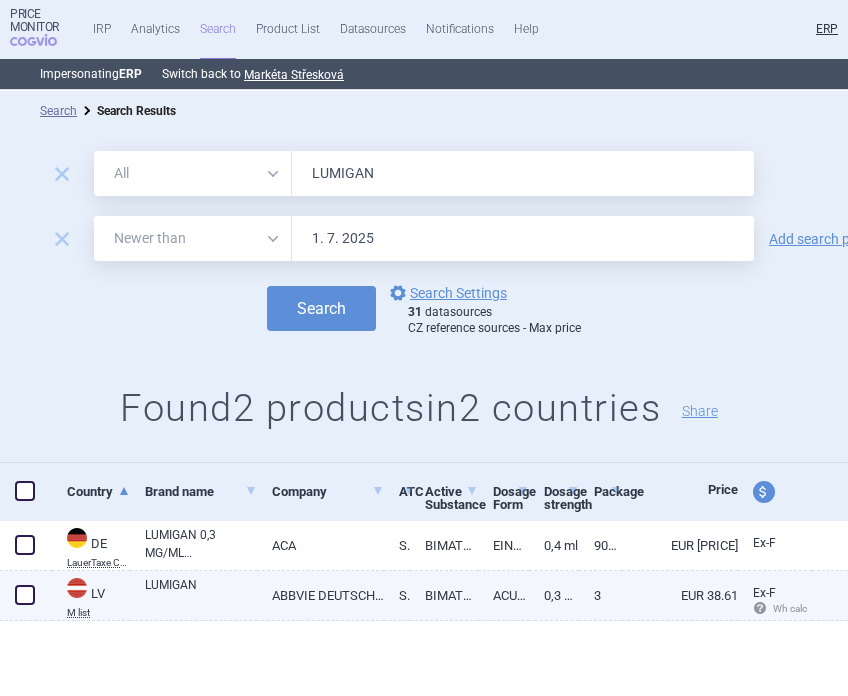 click on "LUMIGAN" at bounding box center (201, 594) 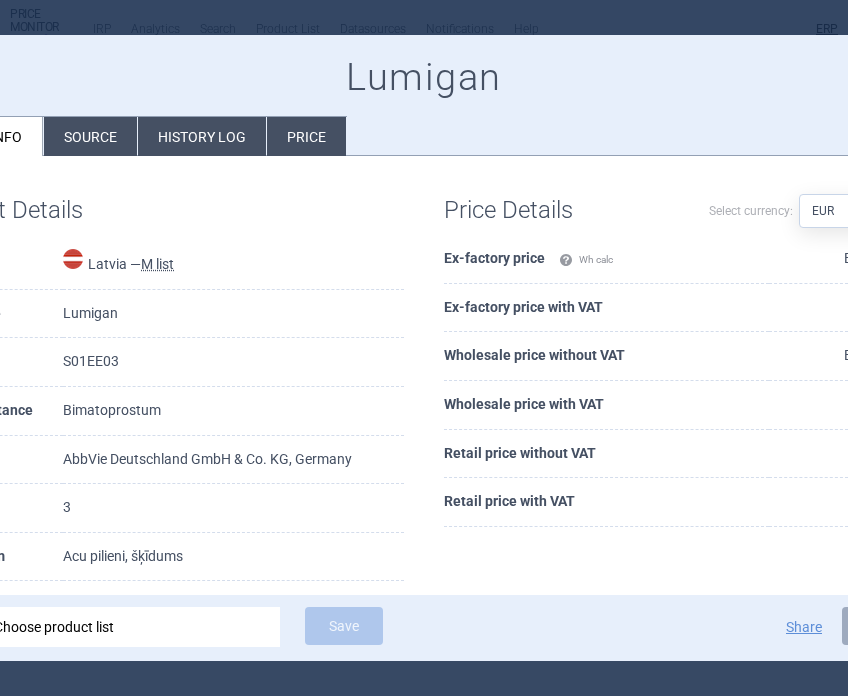 click on "Product Details Country   Latvia —  M list Brand name Lumigan ATC S01EE03 Active substance Bimatoprostum Company AbbVie Deutschland GmbH & Co. KG, Germany Package 3 Dosage form Acu pilieni, šķīdums Dosage strength 0,3 mg/ml Valid from - to N/A in the dataset  -  N/A in the dataset Market supply N/A in the dataset Date of update 4 August 2025 at 10:42 Included from 17 July 2025 Price Details Select currency: Source AED AUD BGN BHD BOB BRL CAD CHF CNY COP CZK DKK DZD EUR GBP HUF ILS INR ISK JOD JPY KRW KWD KZT LBP MDL MYR NOK NZD OMR PLN QAR RON RSD RUB SAR SEK USD UZS ZAR Ex-factory price   Wh calc EUR 38.61 Ex-factory price with VAT N/A Wholesale price without VAT EUR 40.15 Wholesale price with VAT N/A Retail price without VAT N/A Retail price with VAT N/A" at bounding box center [424, 510] 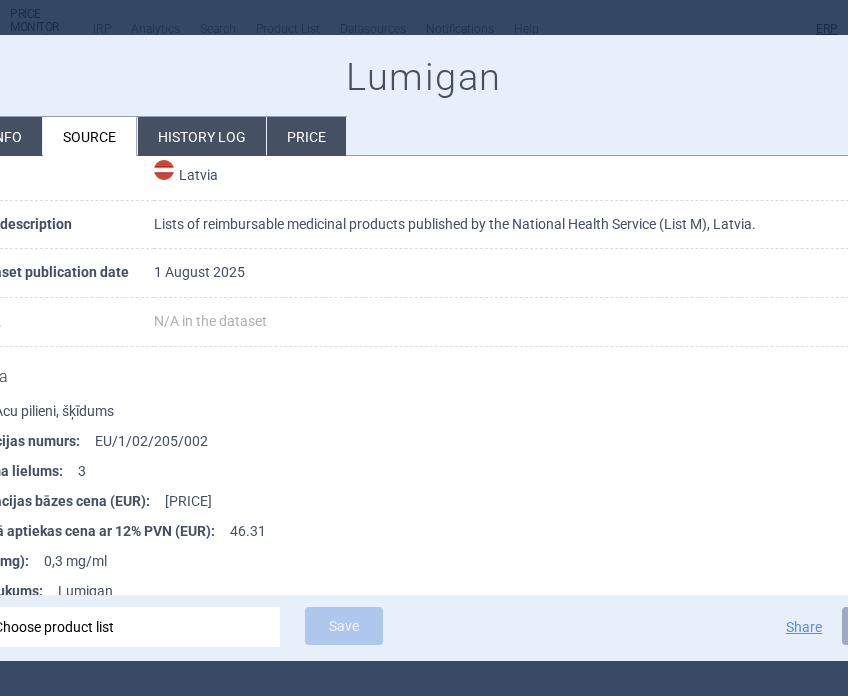 scroll, scrollTop: 112, scrollLeft: 0, axis: vertical 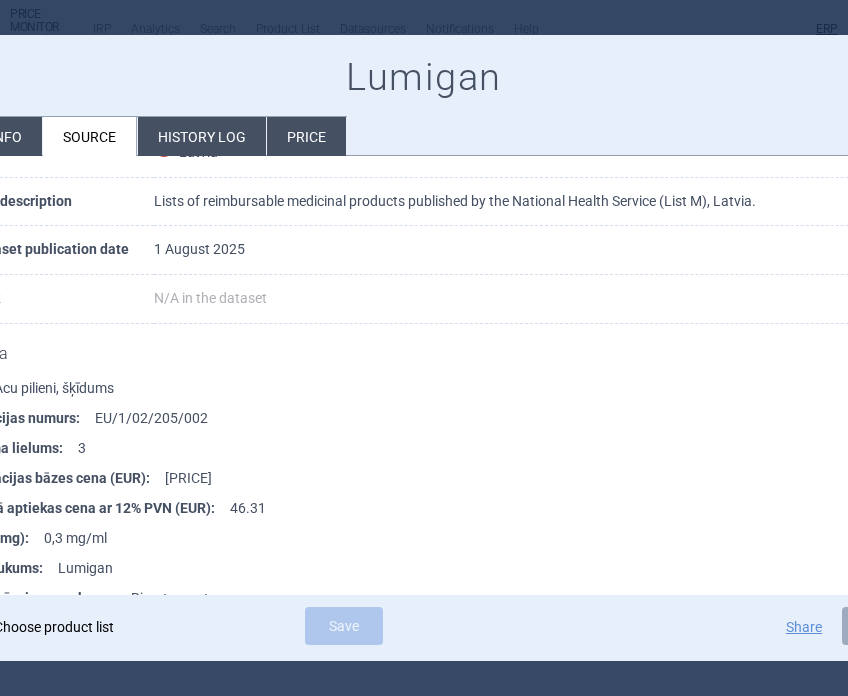 click on "Choose product list" at bounding box center (130, 627) 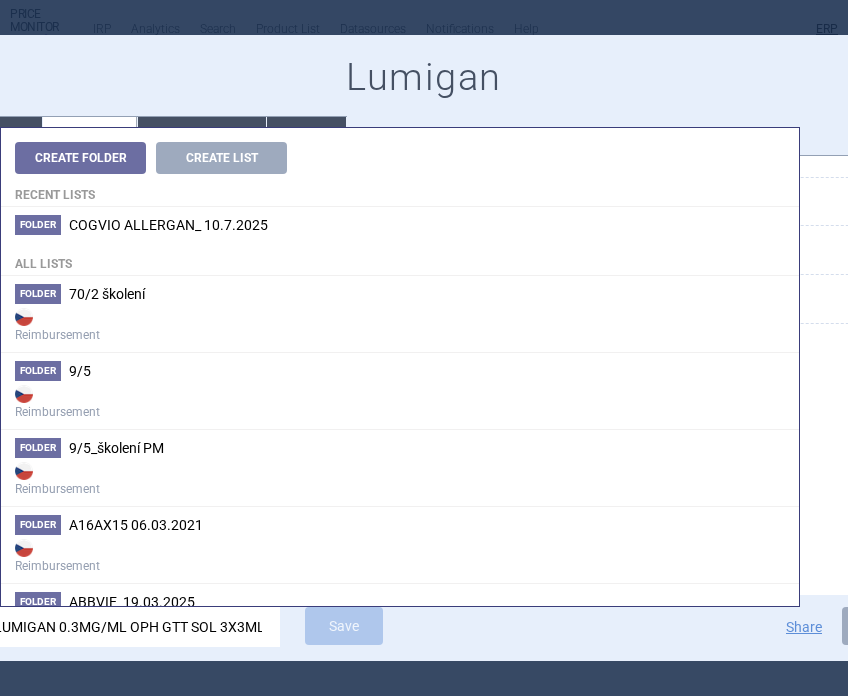 scroll, scrollTop: 0, scrollLeft: 30, axis: horizontal 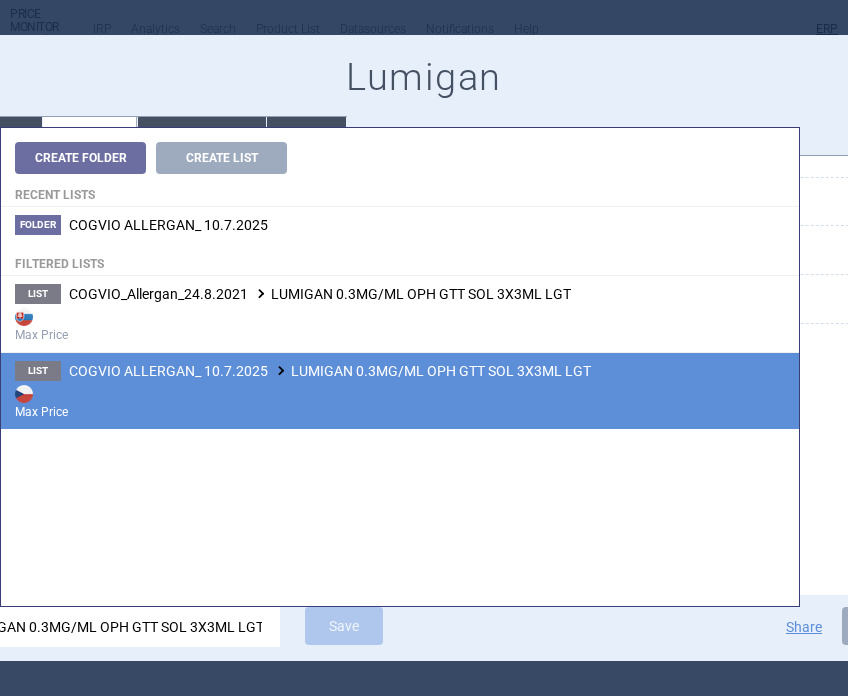 type on "LUMIGAN 0.3MG/ML OPH GTT SOL 3X3ML LGT" 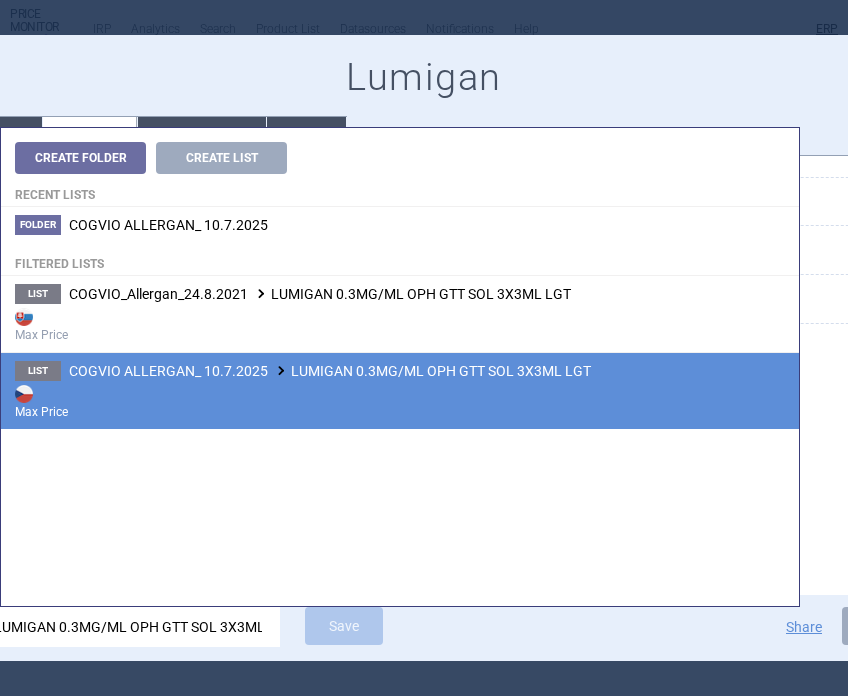 click on "Max Price" at bounding box center [400, 401] 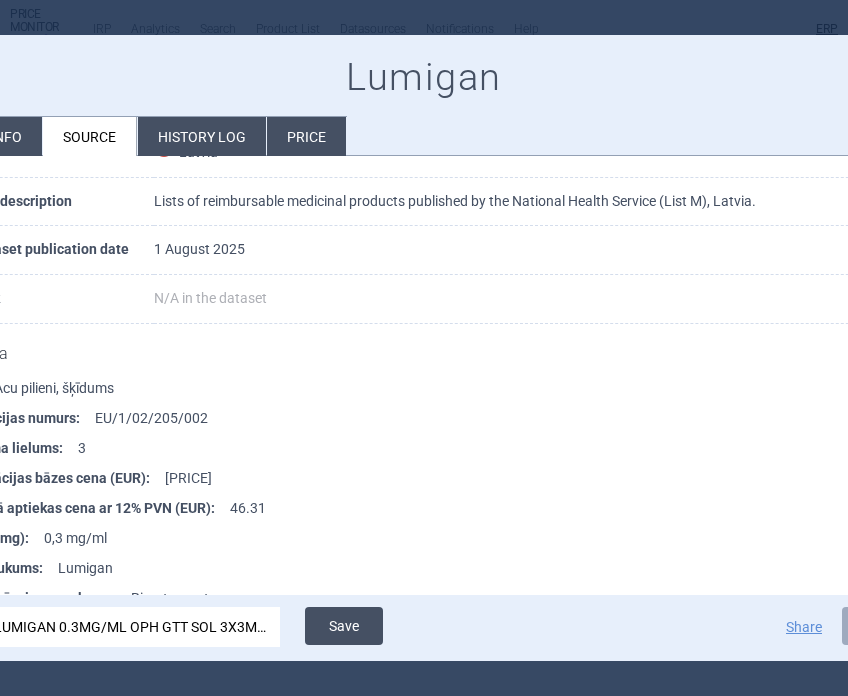 click on "Save" at bounding box center (344, 626) 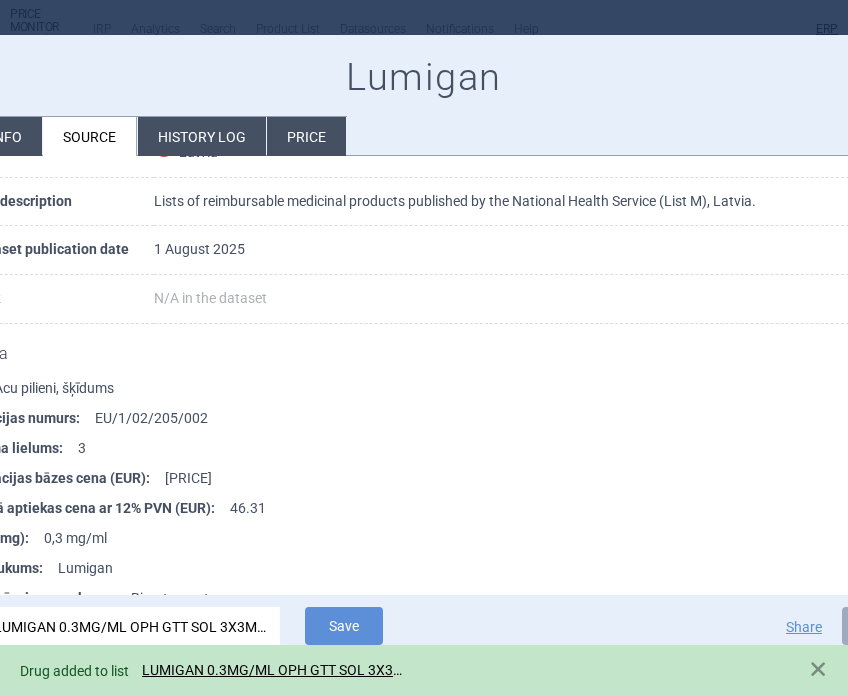 click at bounding box center (424, 348) 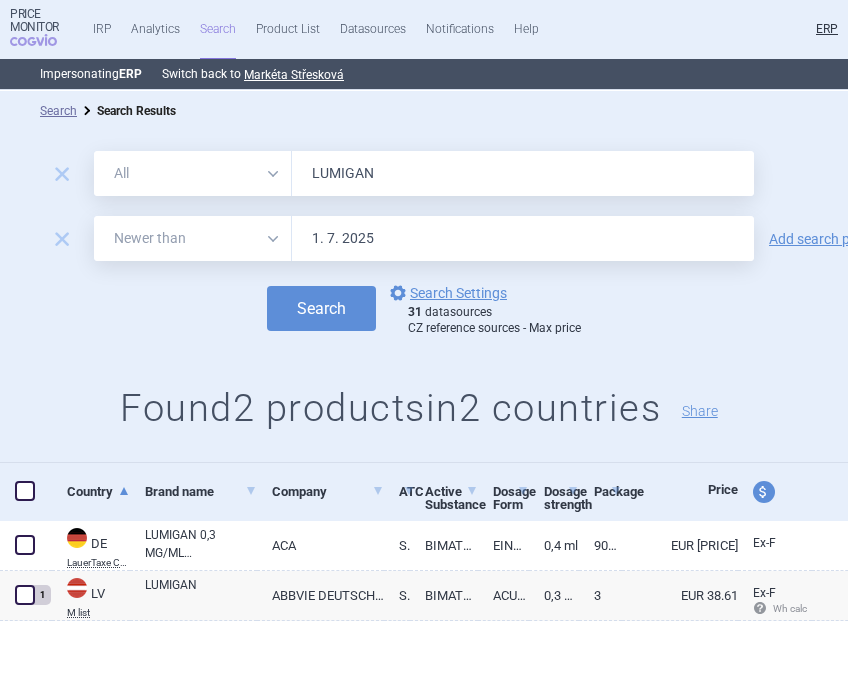 click on "LUMIGAN" at bounding box center (523, 173) 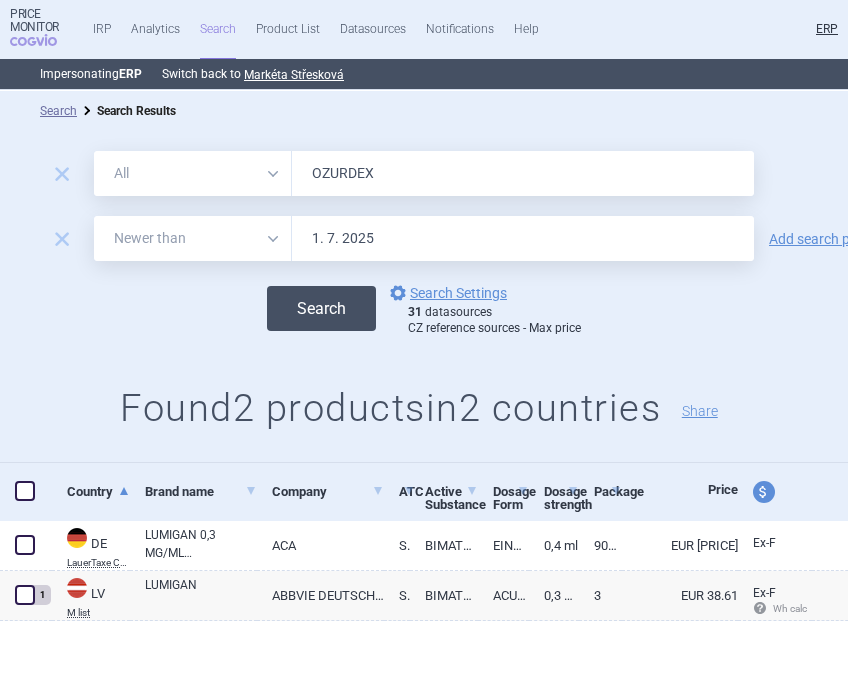 type on "OZURDEX" 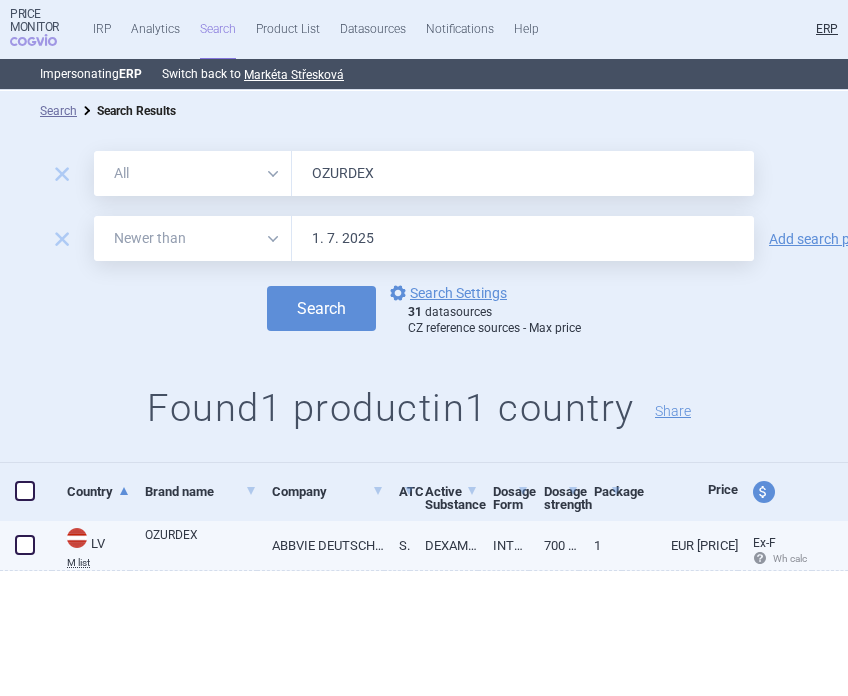 click on "OZURDEX" at bounding box center (201, 544) 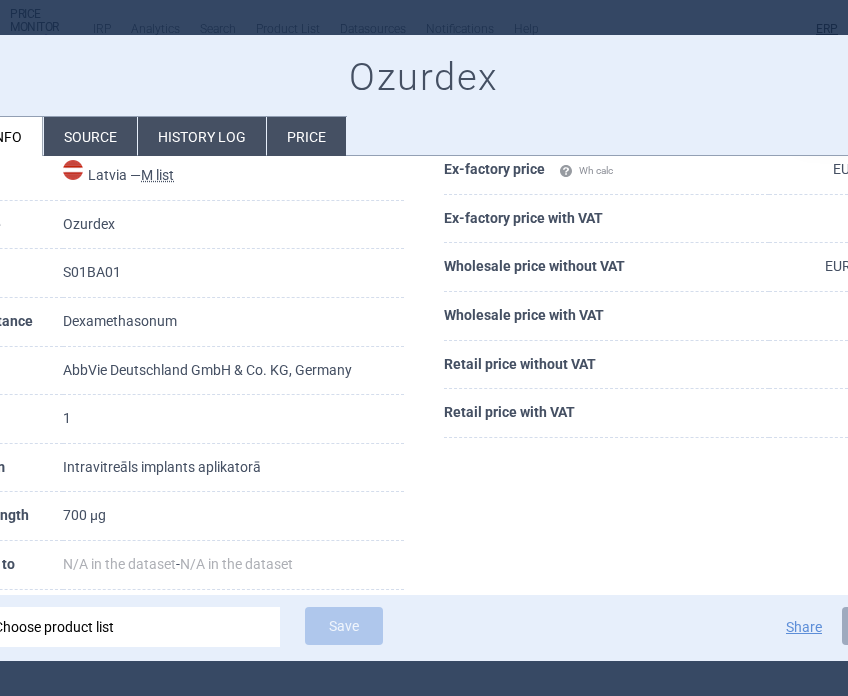 scroll, scrollTop: 108, scrollLeft: 0, axis: vertical 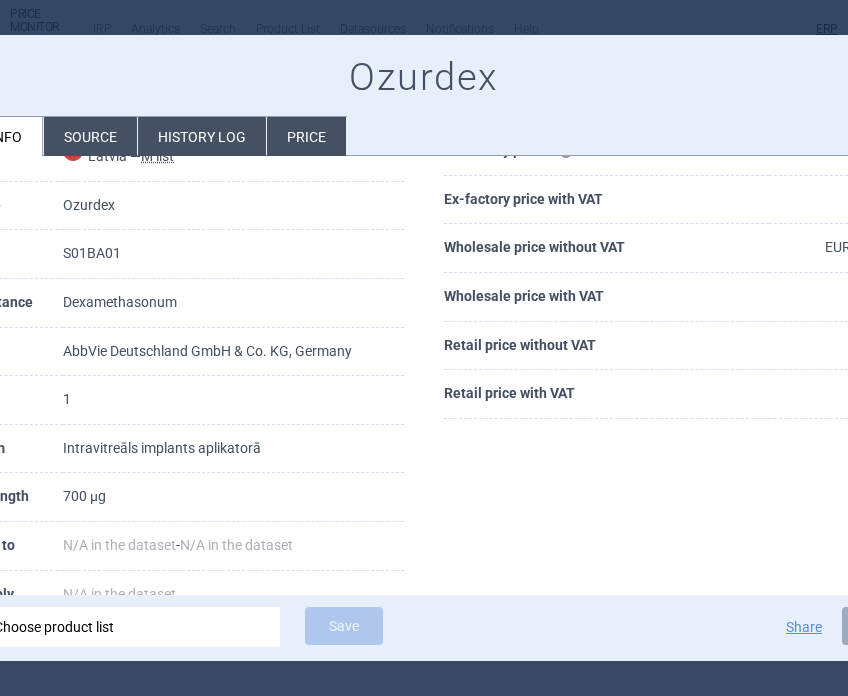 click on "Choose product list" at bounding box center [130, 627] 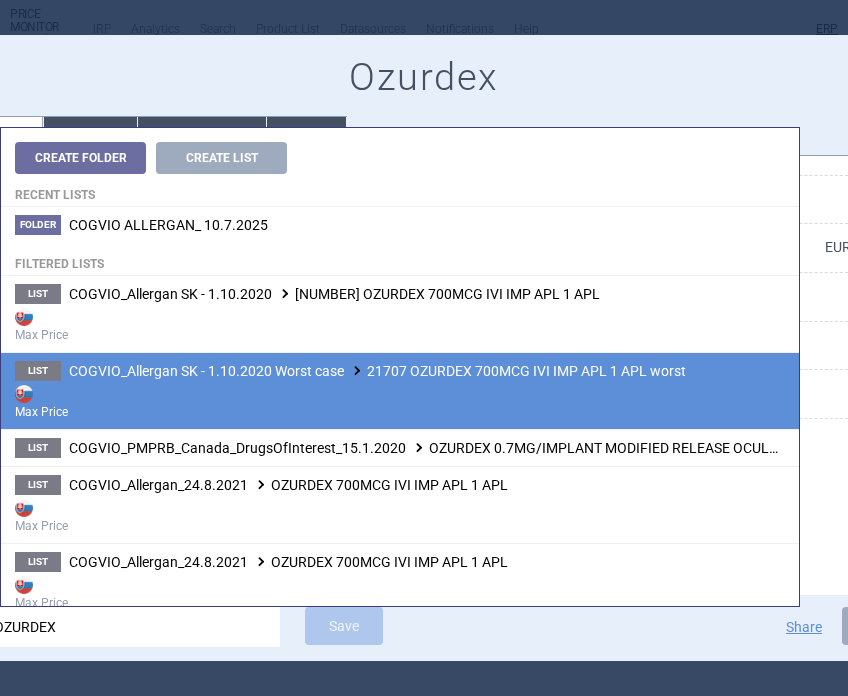 scroll, scrollTop: 1, scrollLeft: 0, axis: vertical 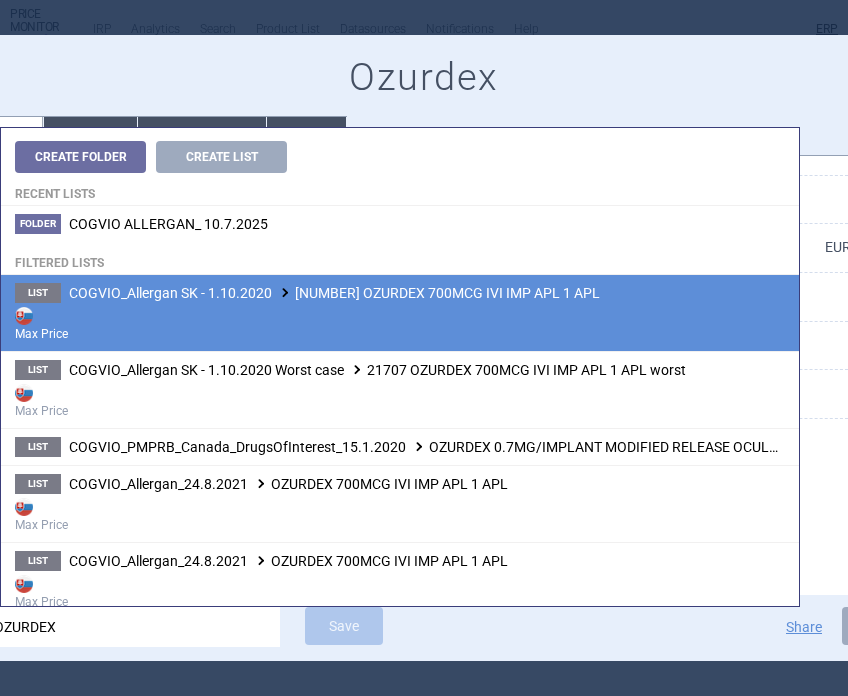 type on "OZURDEX" 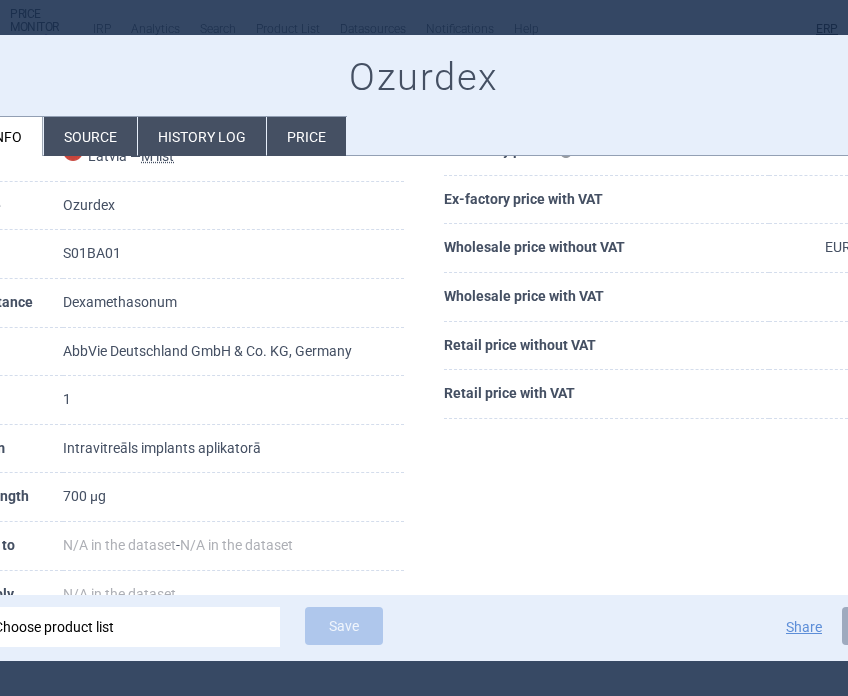 click on "Ozurdex" at bounding box center (424, 78) 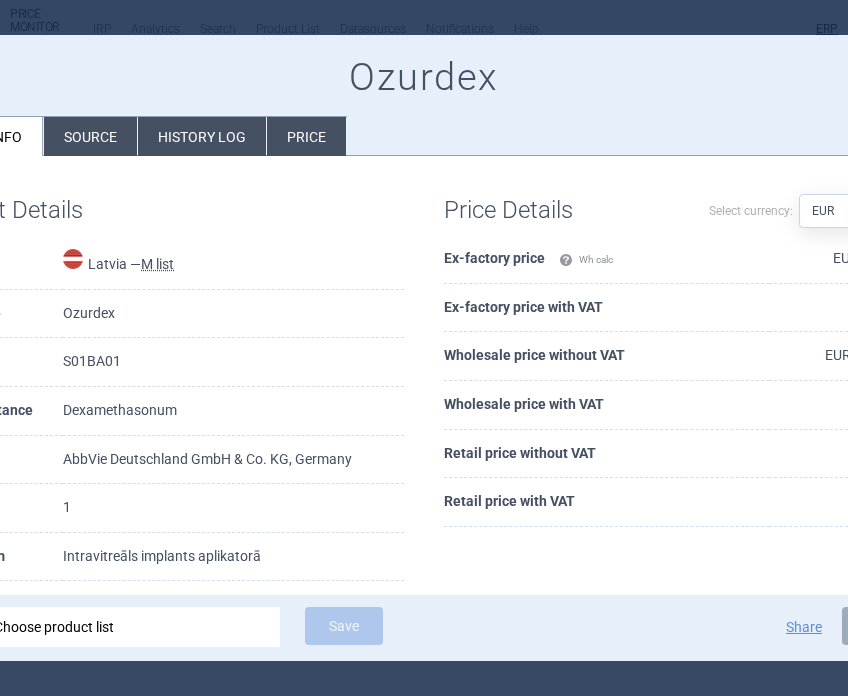 click on "Source" at bounding box center (90, 136) 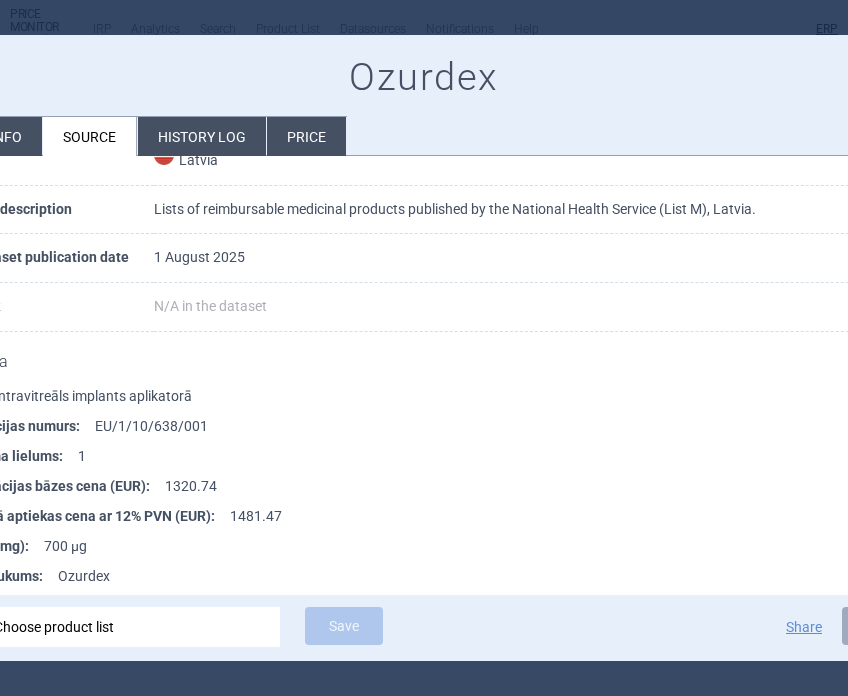 scroll, scrollTop: 204, scrollLeft: 0, axis: vertical 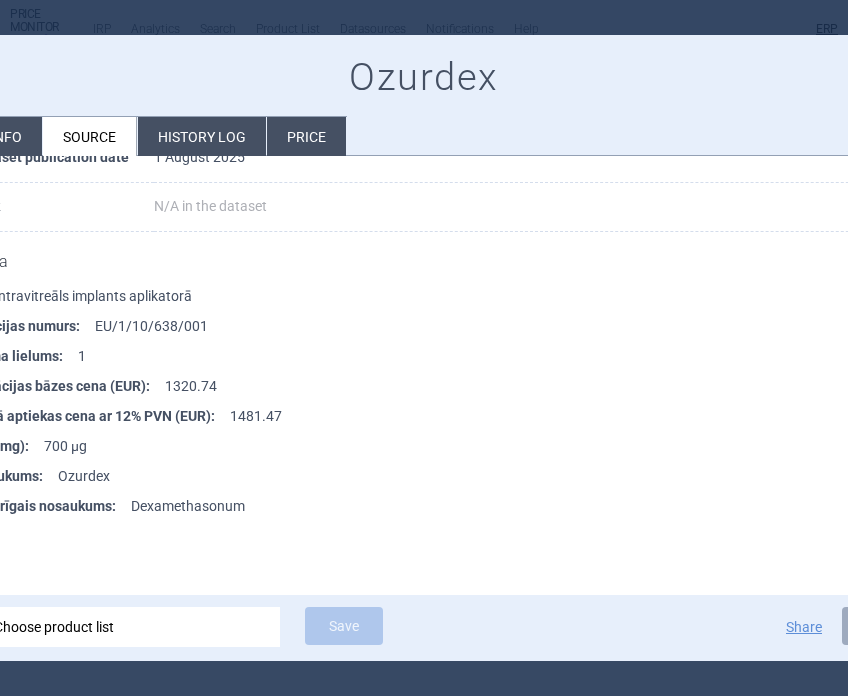 click on "Choose product list" at bounding box center [130, 627] 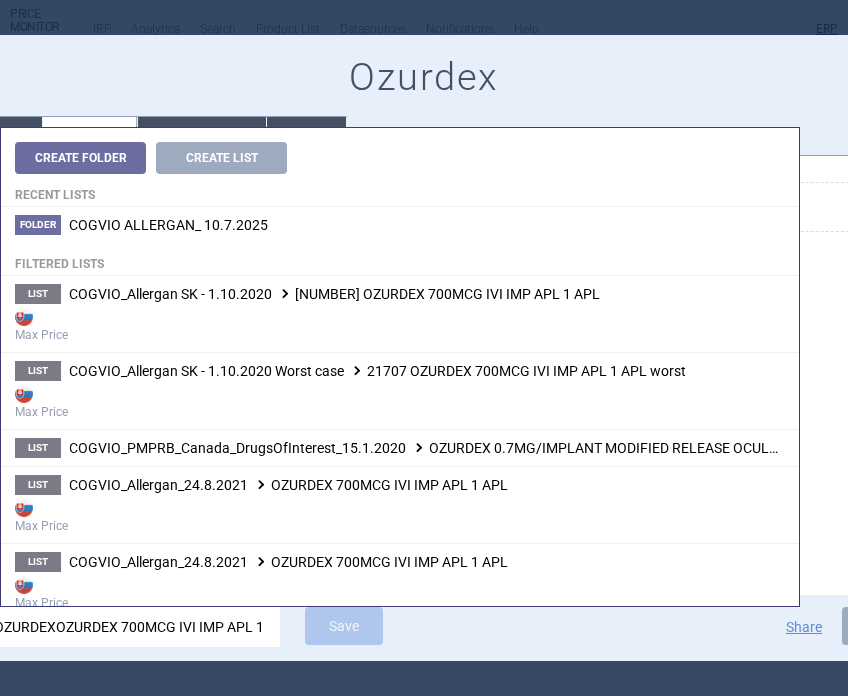 scroll, scrollTop: 0, scrollLeft: 30, axis: horizontal 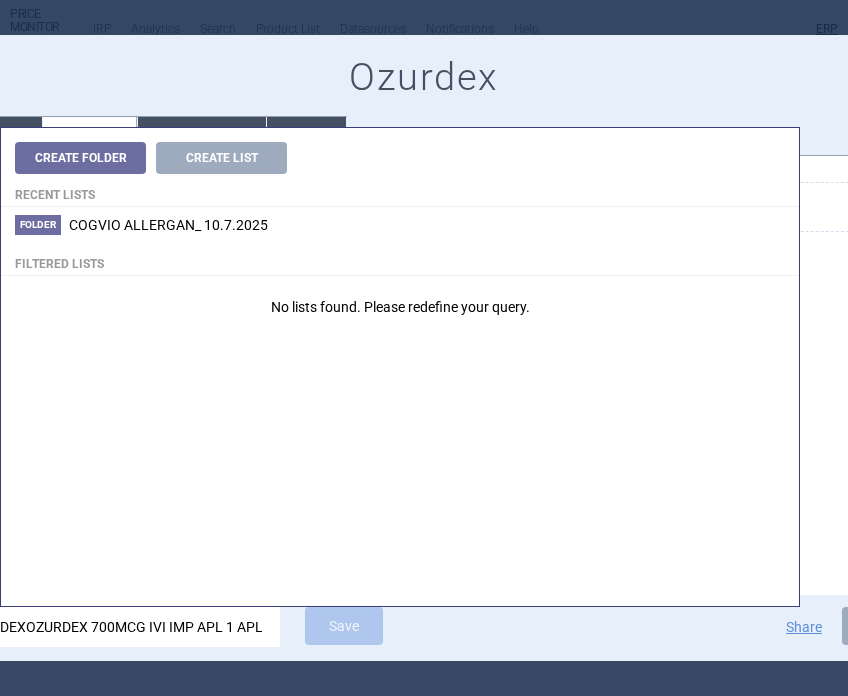 click on "OZURDEXOZURDEX 700MCG IVI IMP APL 1 APL" at bounding box center (130, 627) 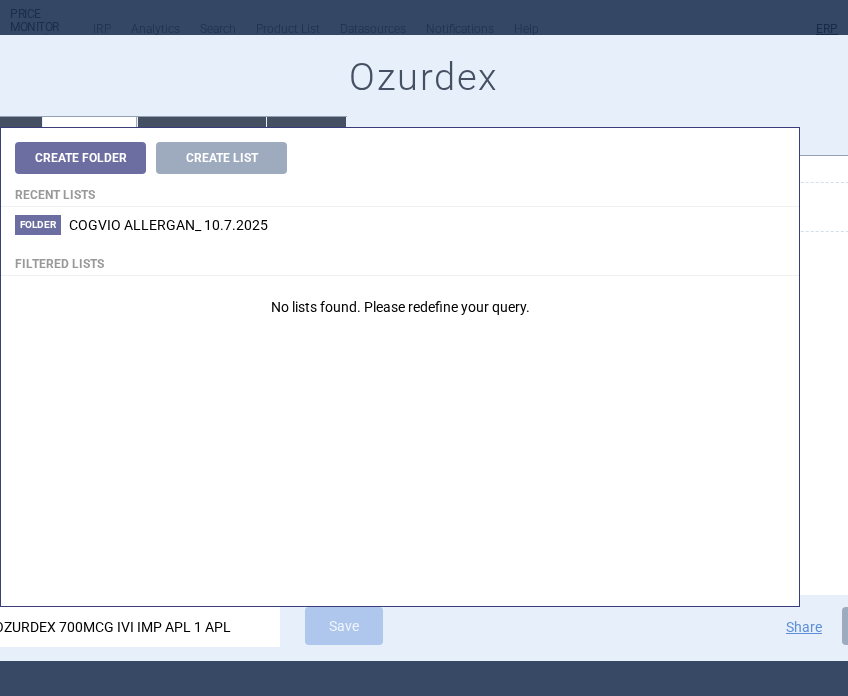 scroll, scrollTop: 0, scrollLeft: 0, axis: both 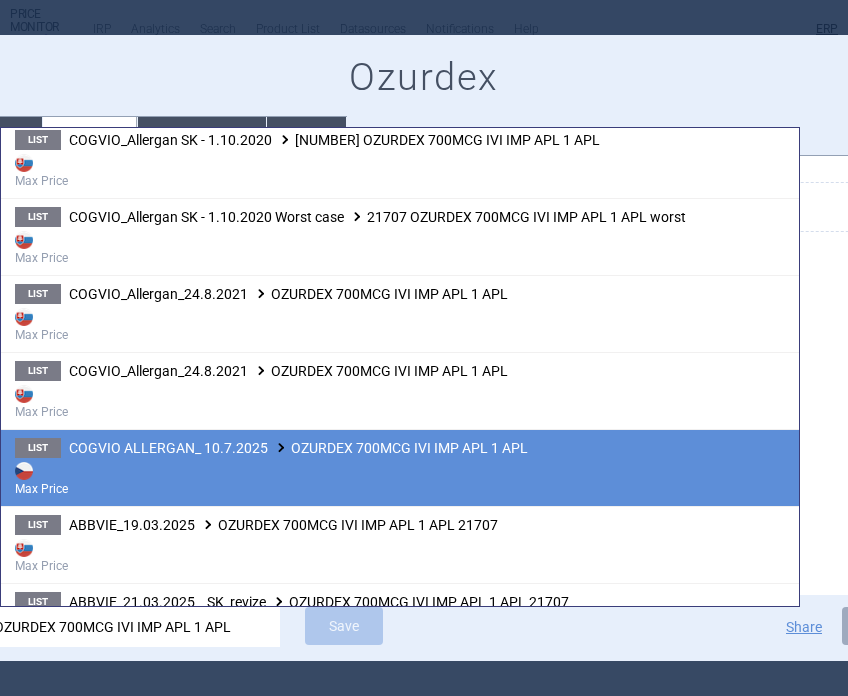 type on "OZURDEX 700MCG IVI IMP APL 1 APL" 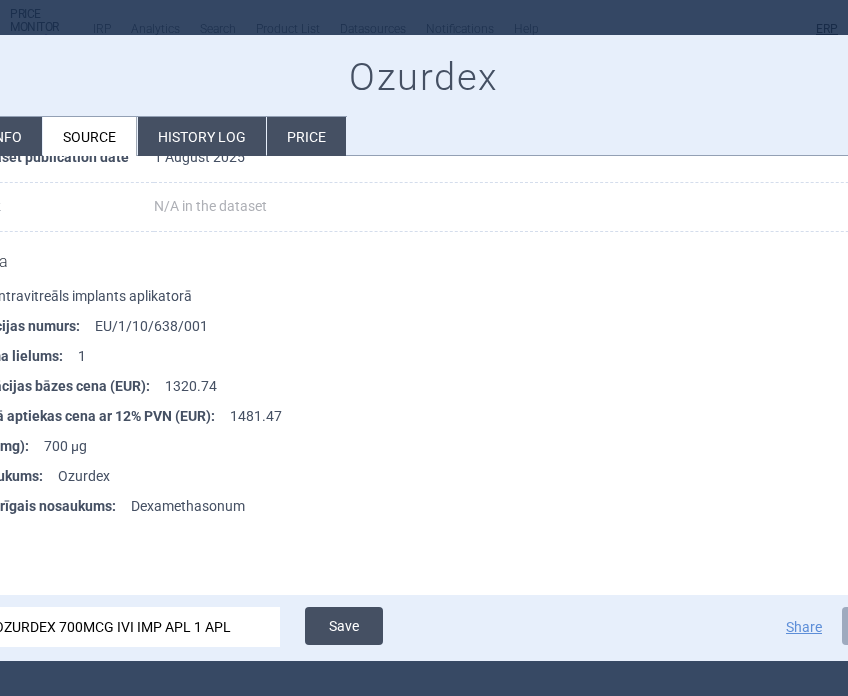 click on "Save" at bounding box center [344, 626] 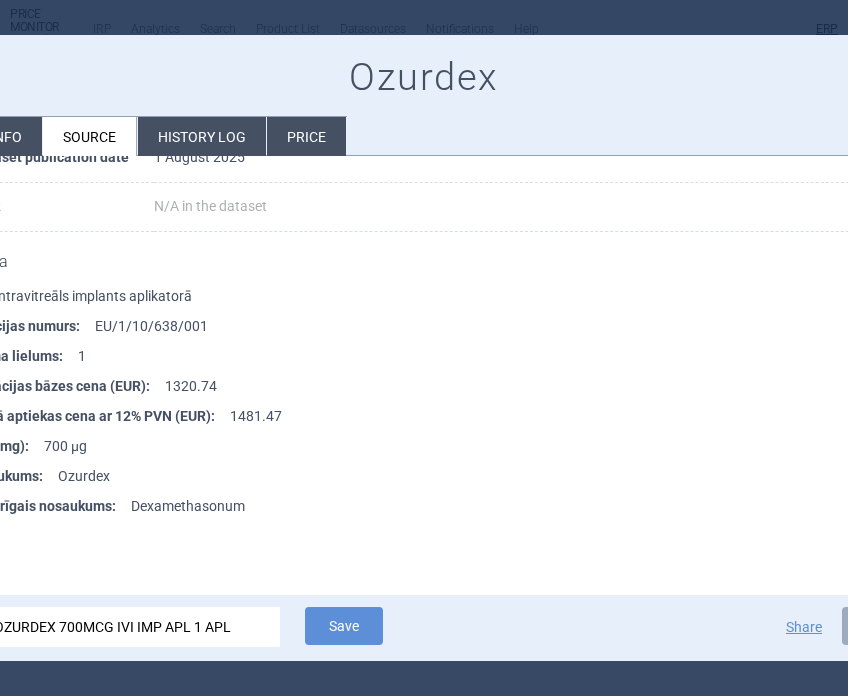 click at bounding box center [424, 348] 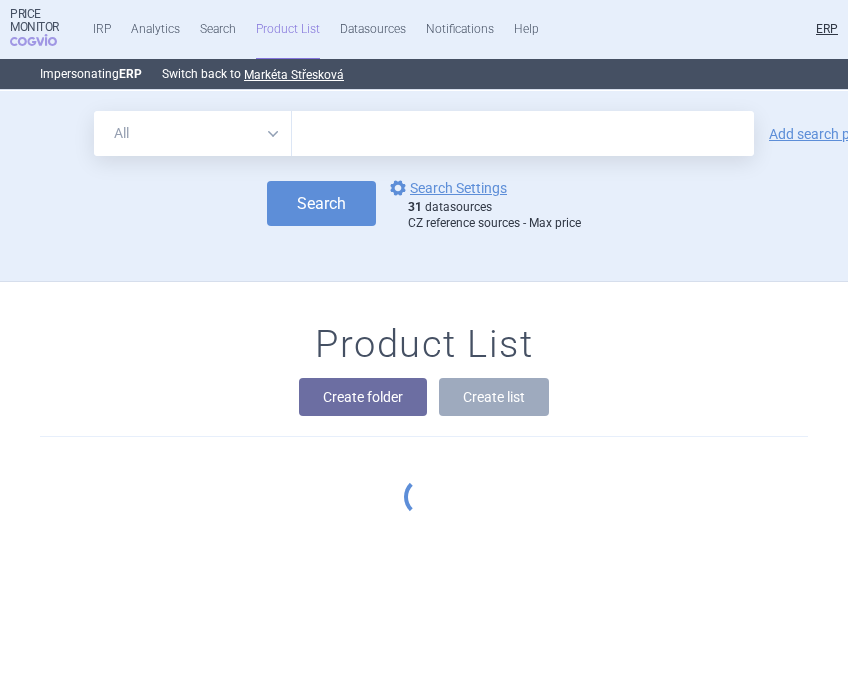click at bounding box center (523, 133) 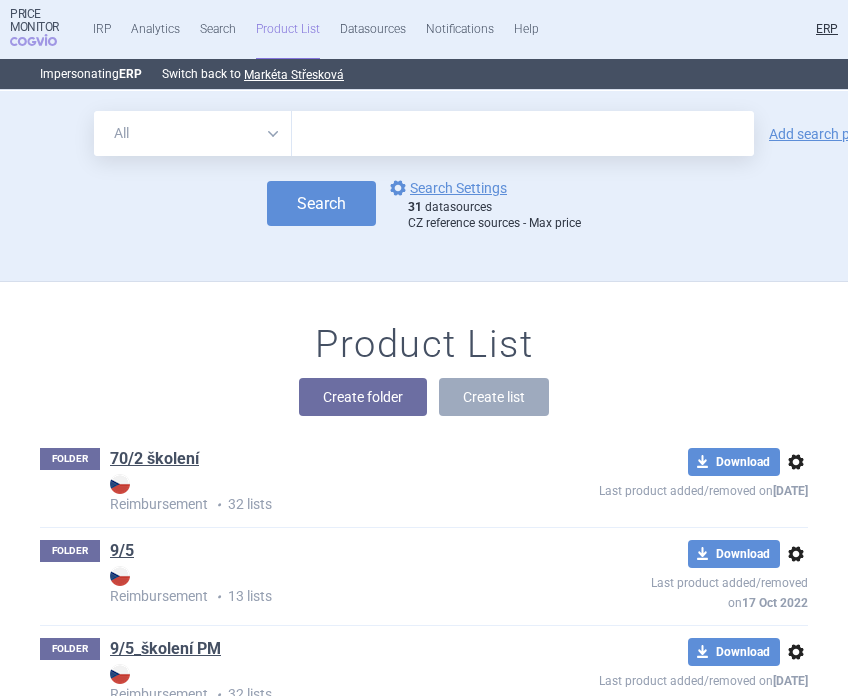 paste on "PANZYTRAT" 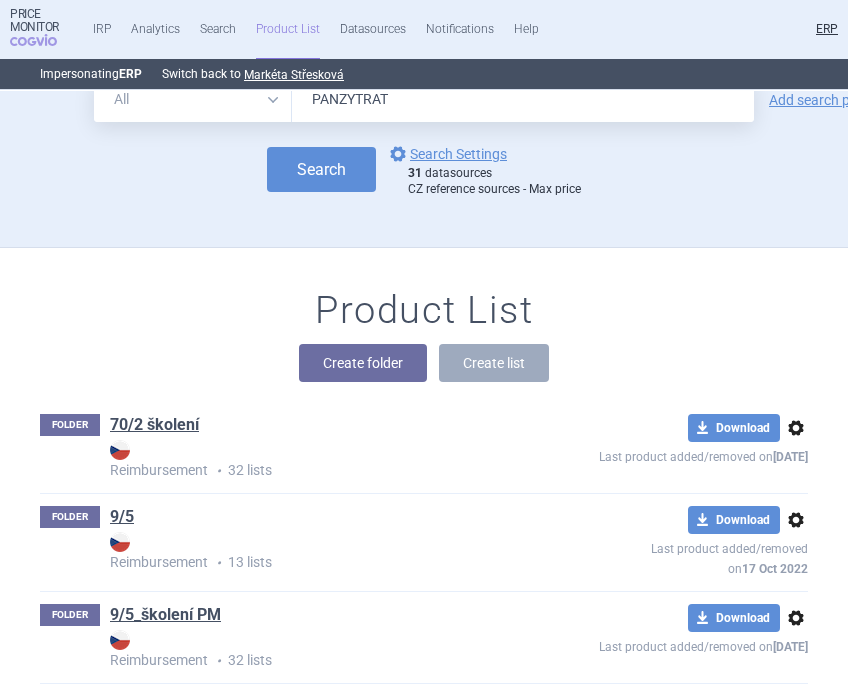 scroll, scrollTop: 0, scrollLeft: 0, axis: both 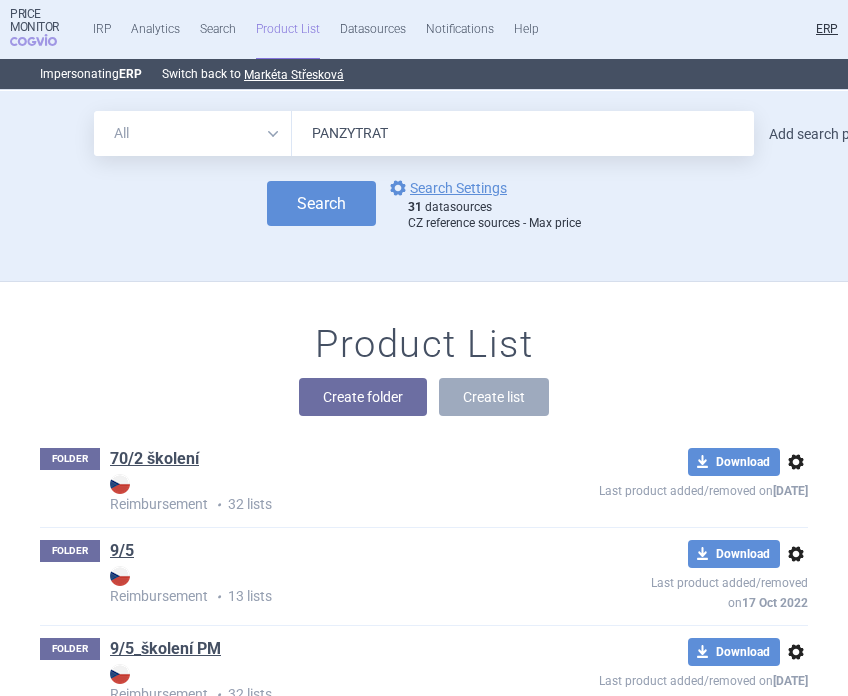 type on "PANZYTRAT" 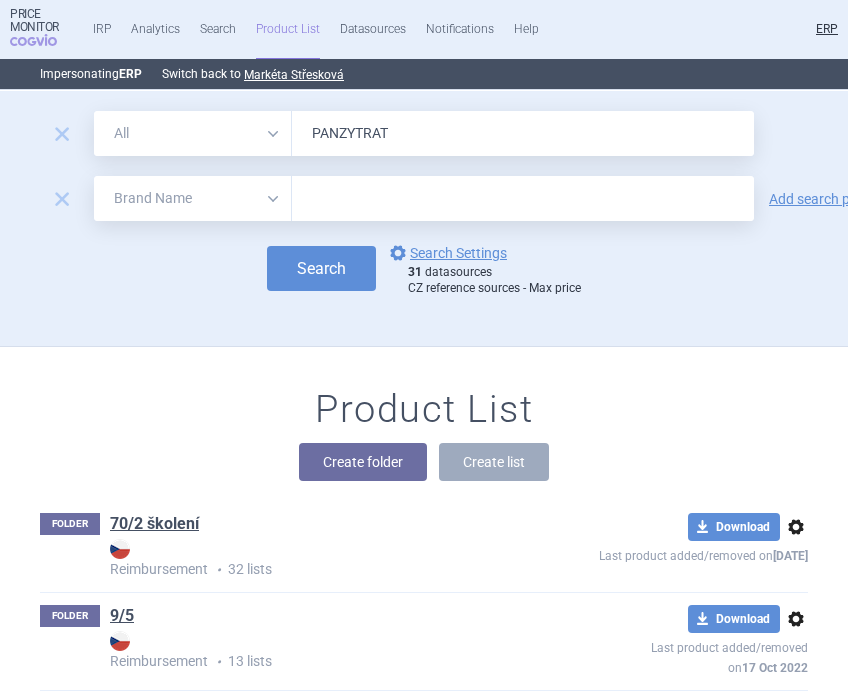 click on "All Brand Name ATC Company Active Substance Country Newer than" at bounding box center (193, 198) 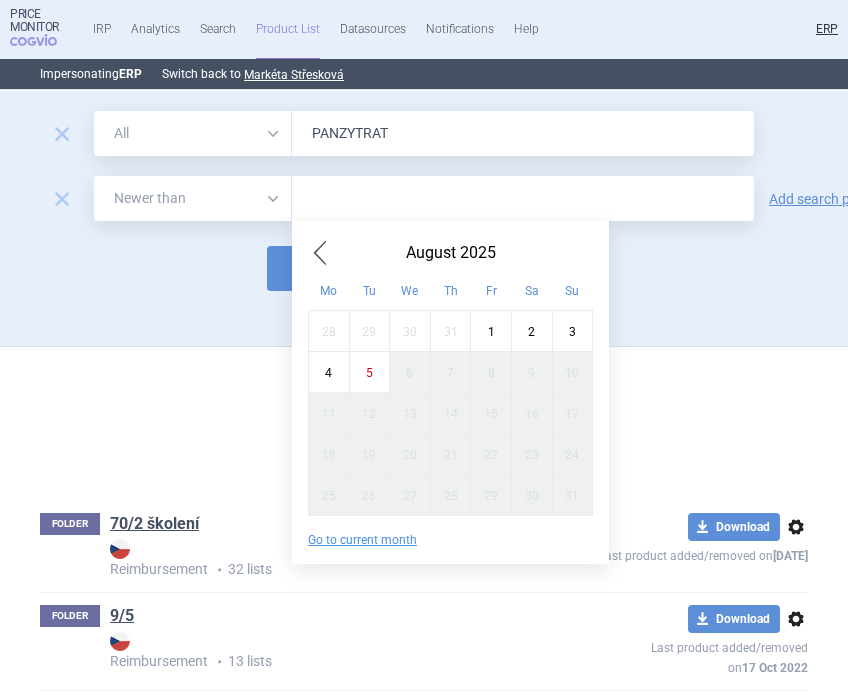 click at bounding box center (523, 198) 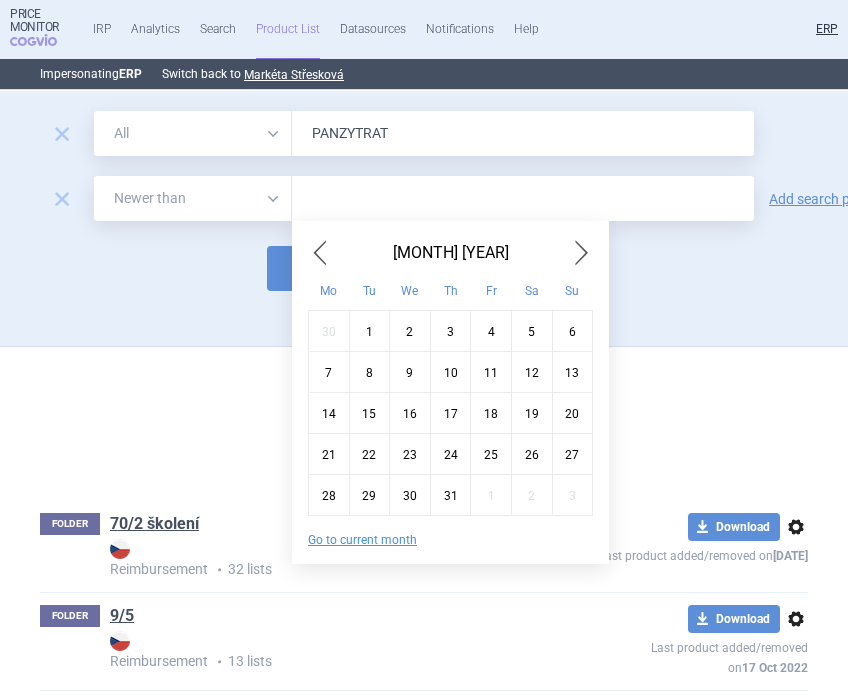 click on "1" at bounding box center (369, 330) 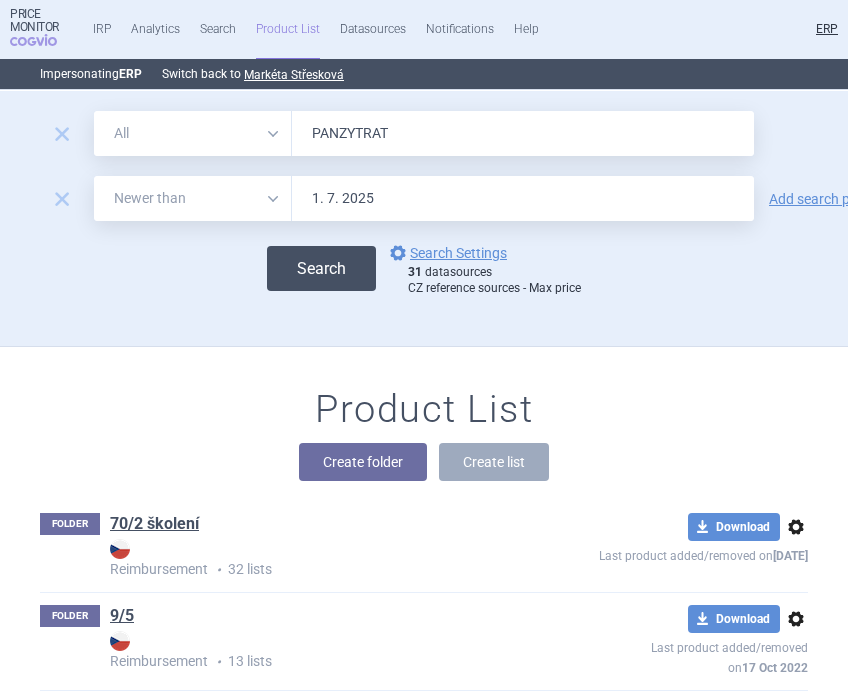 click on "Search" at bounding box center (321, 268) 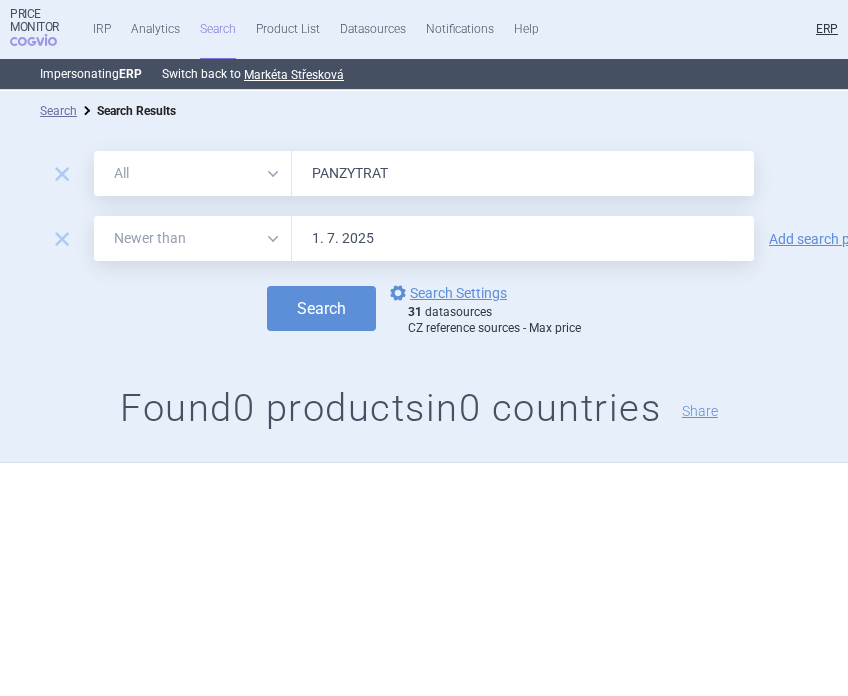 click on "PANZYTRAT" at bounding box center (523, 173) 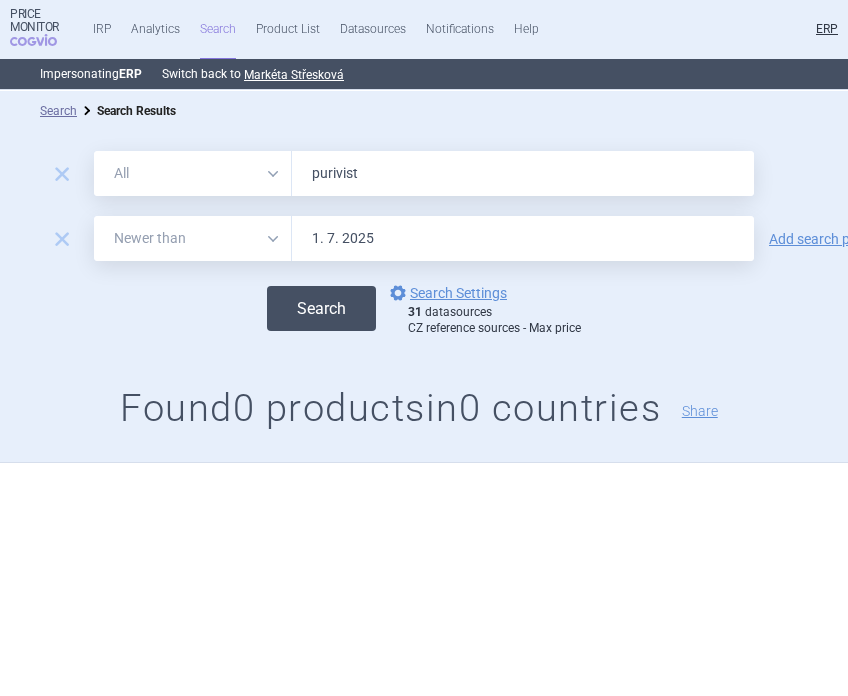 click on "Search" at bounding box center [321, 308] 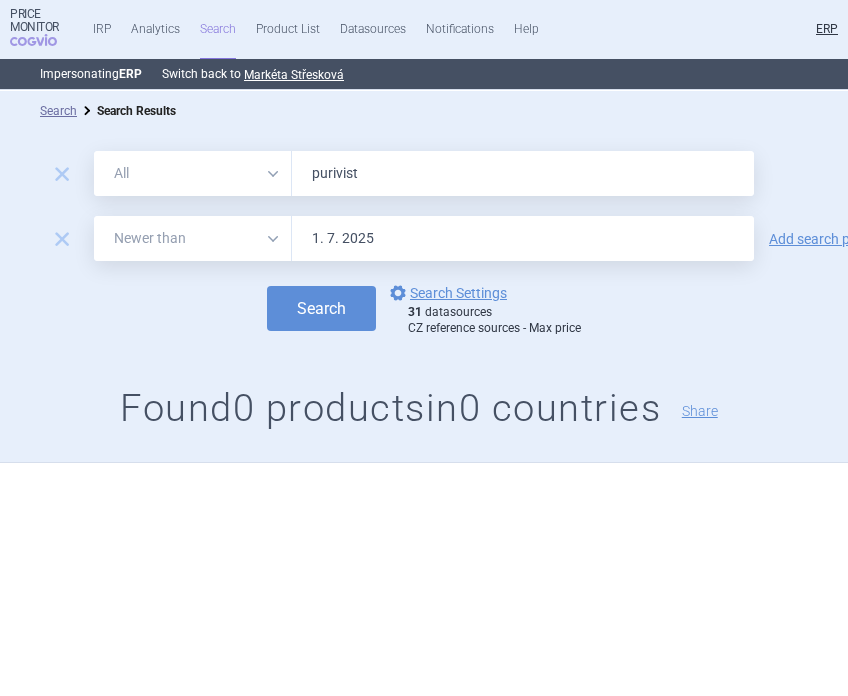click on "purivist" at bounding box center (523, 173) 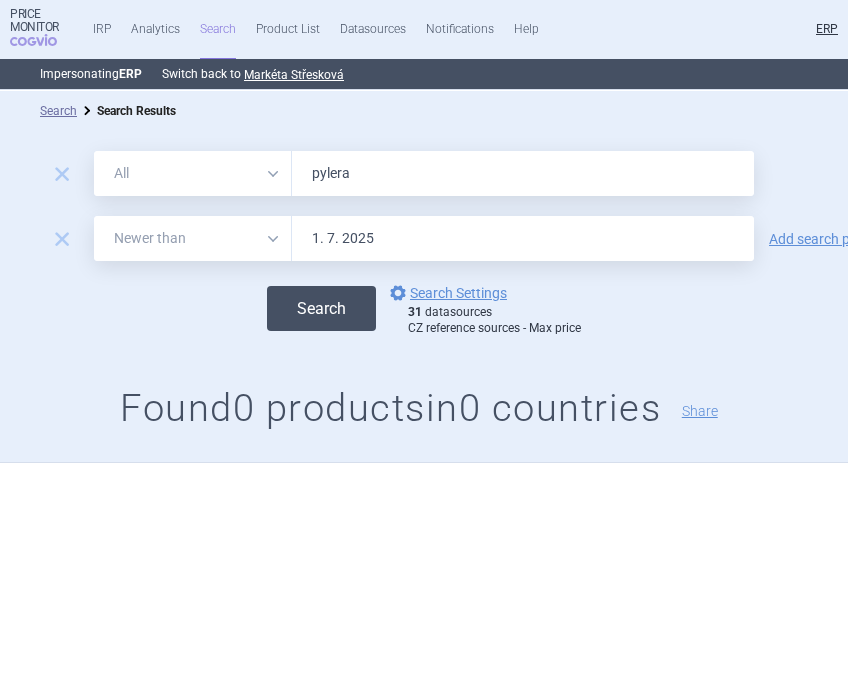 click on "Search" at bounding box center (321, 308) 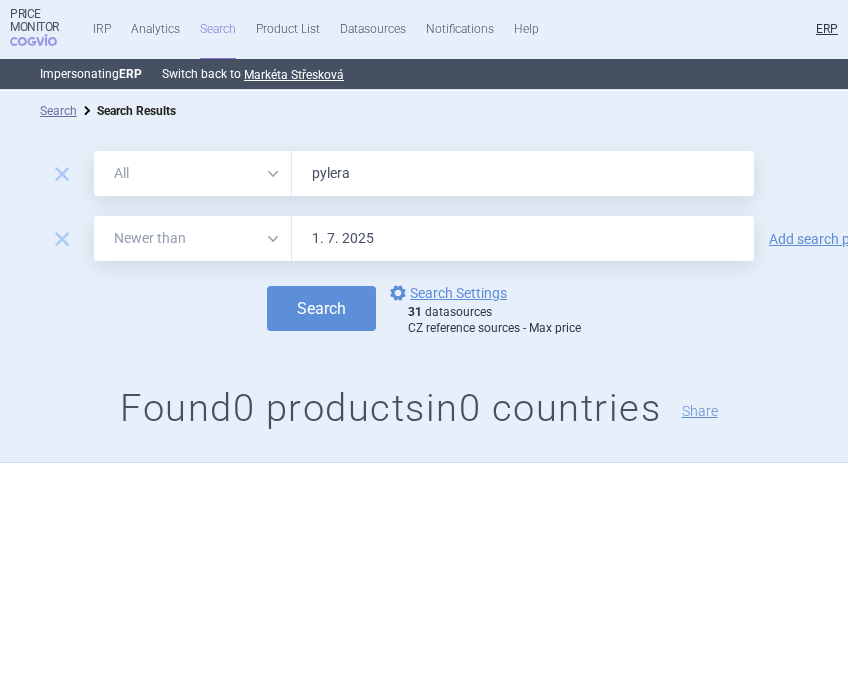 click on "pylera" at bounding box center [523, 173] 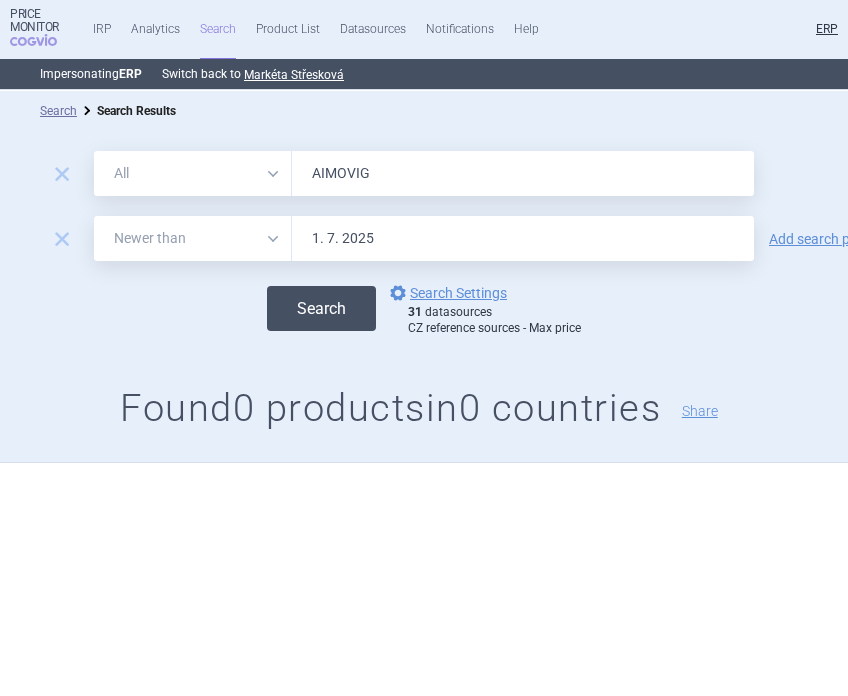 click on "Search" at bounding box center [321, 308] 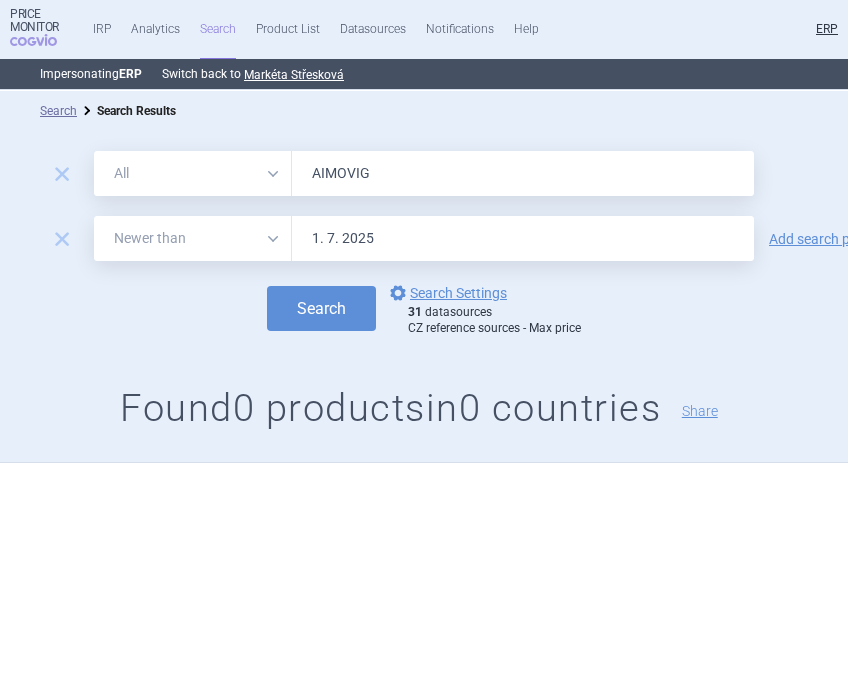 click on "AIMOVIG" at bounding box center [523, 173] 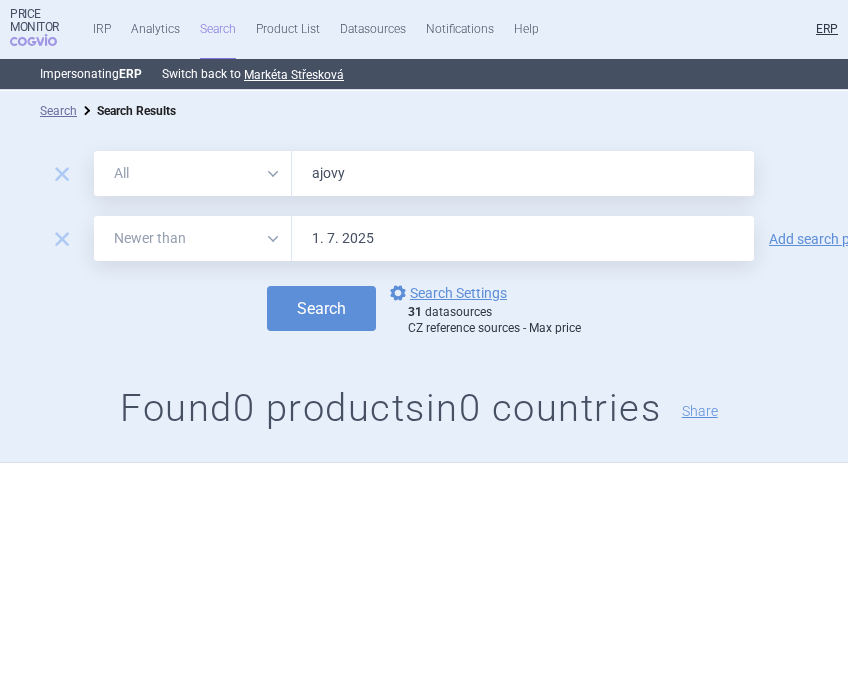 click on "Search" at bounding box center (321, 308) 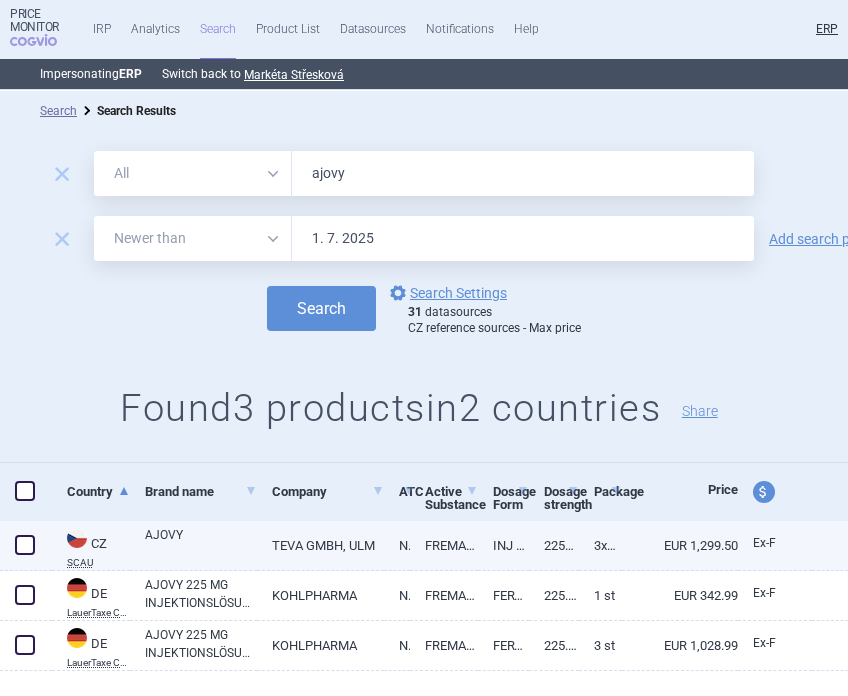 scroll, scrollTop: 40, scrollLeft: 0, axis: vertical 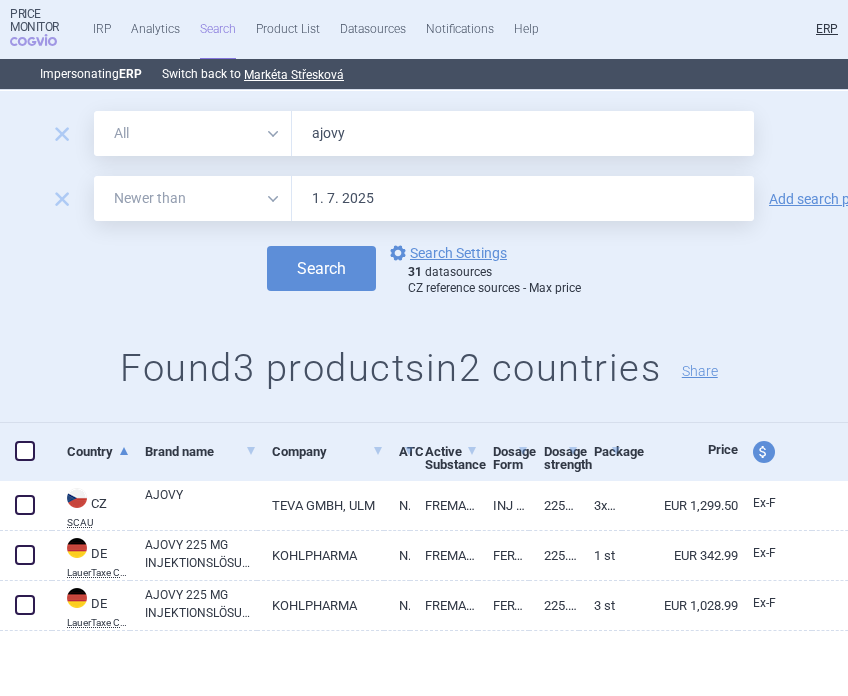 click on "ajovy" at bounding box center [523, 133] 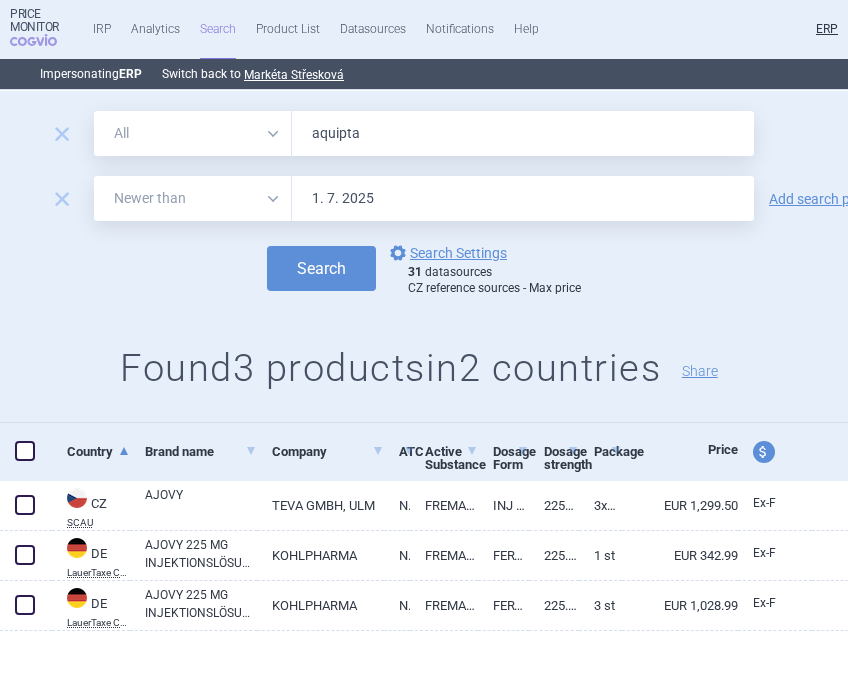 click on "Search" at bounding box center (321, 268) 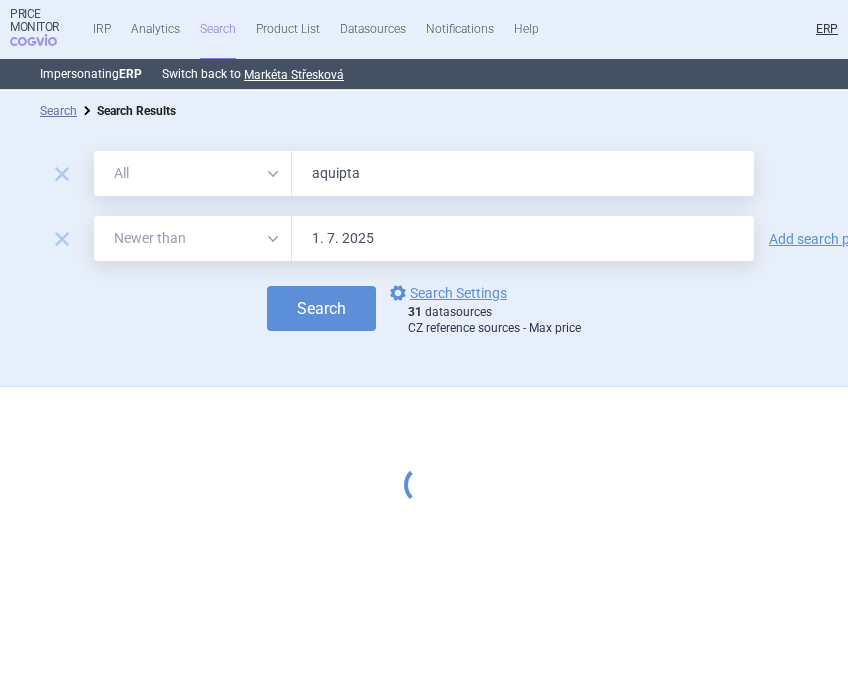 scroll, scrollTop: 0, scrollLeft: 0, axis: both 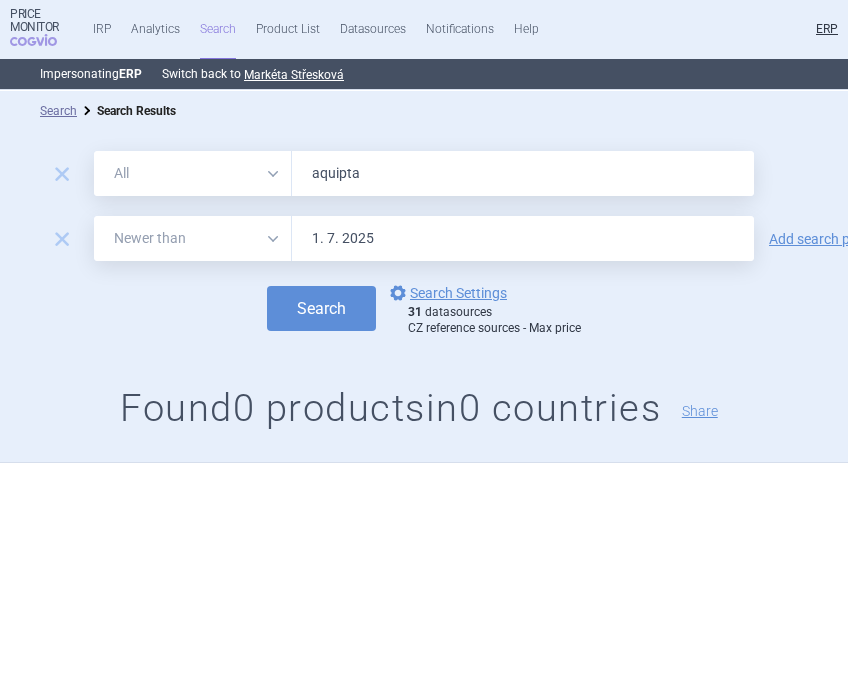 click on "aquipta" at bounding box center [523, 173] 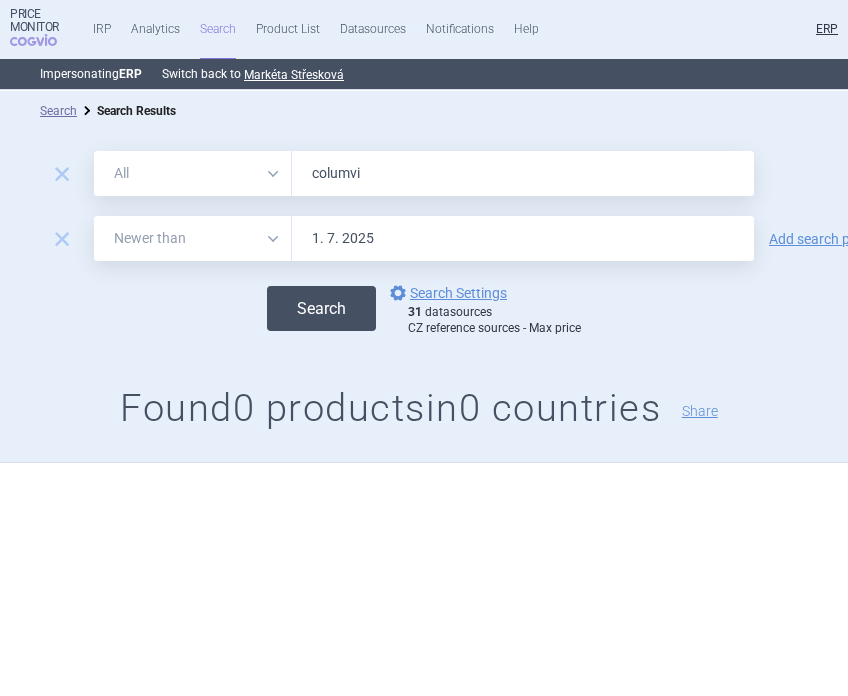click on "Search" at bounding box center (321, 308) 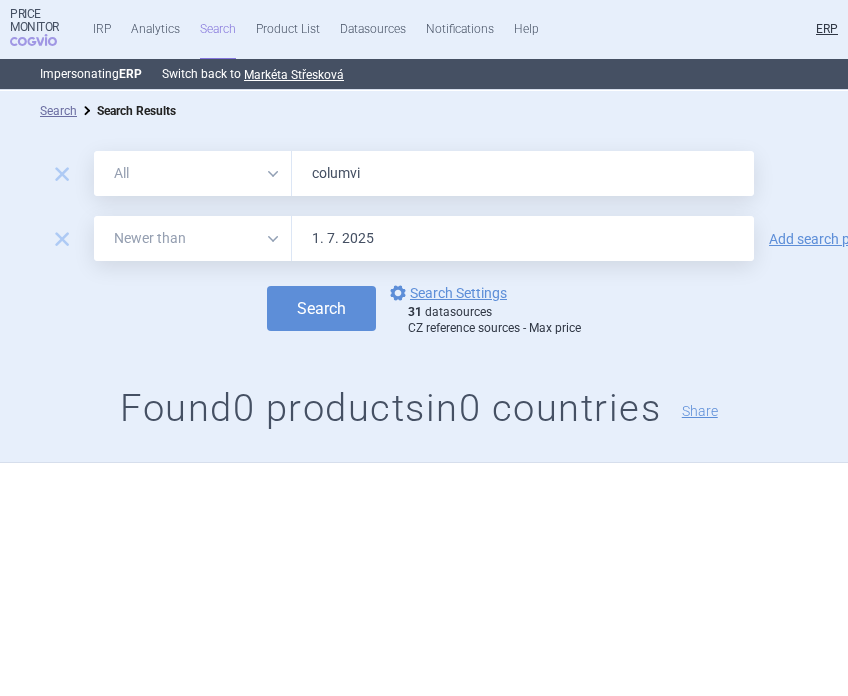 click on "columvi" at bounding box center (523, 173) 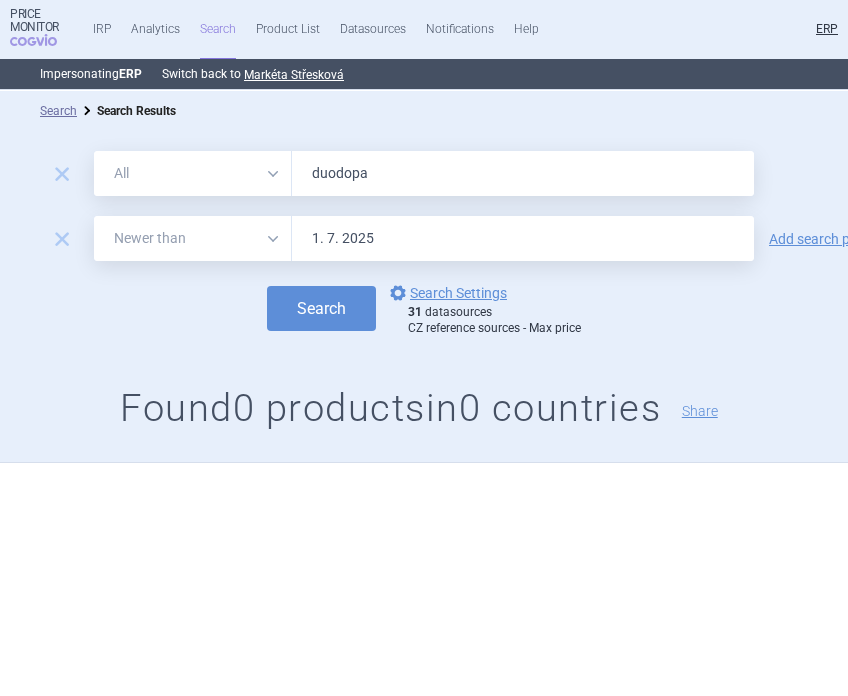type on "duodopa" 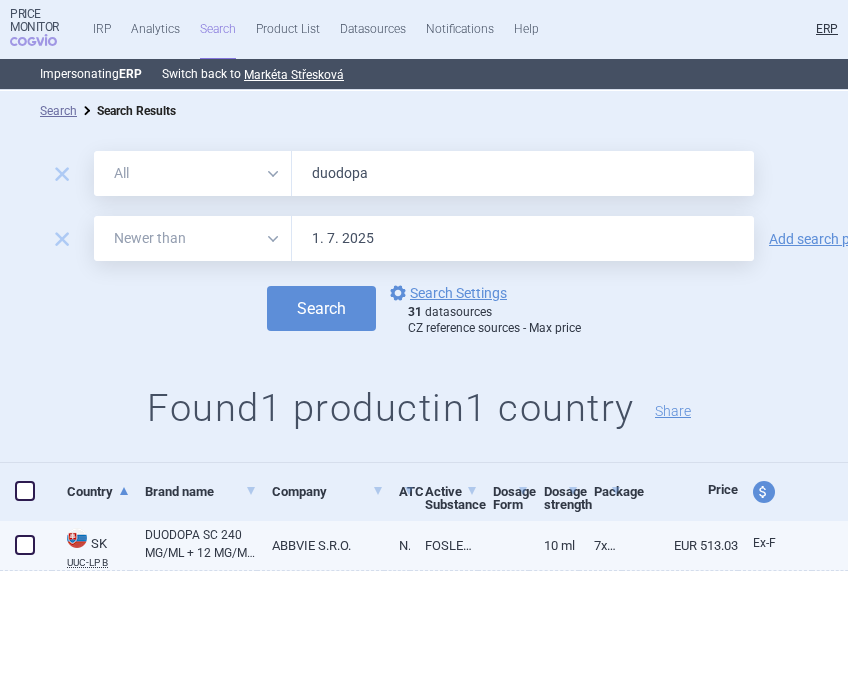 click on "DUODOPA SC 240 MG/ML + 12 MG/ML INFÚZNY ROZTOK" at bounding box center (201, 544) 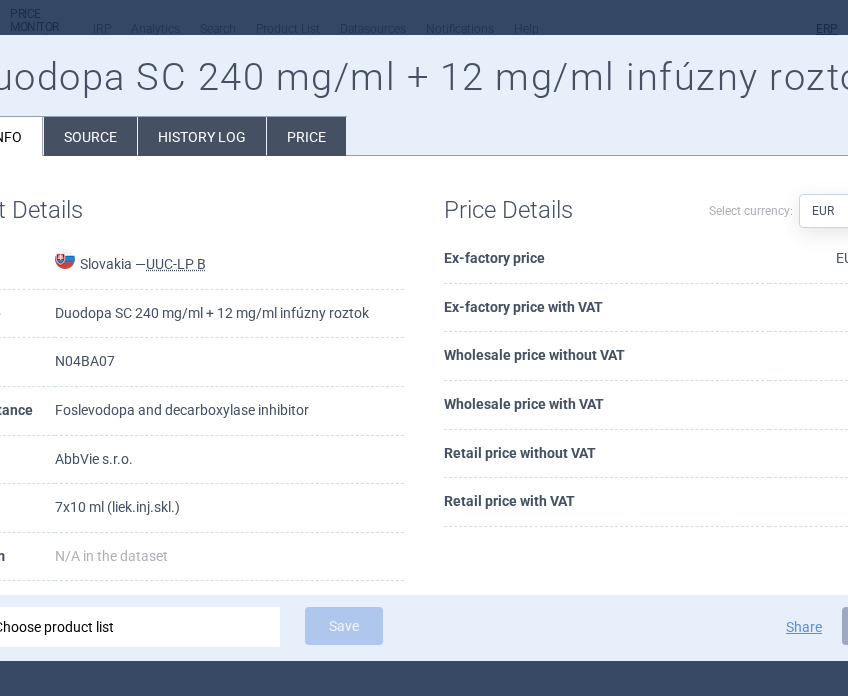 click on "Source" at bounding box center [90, 136] 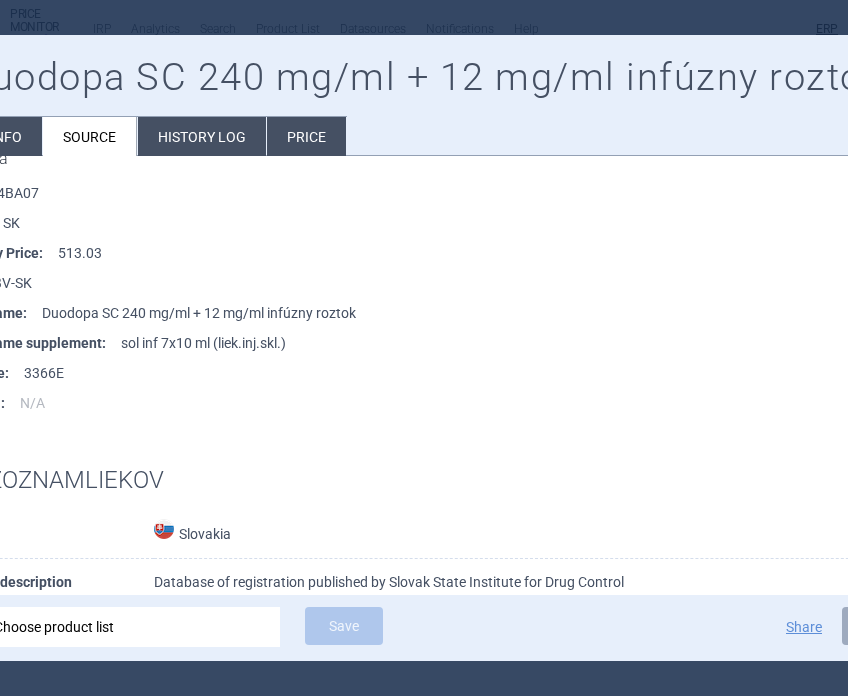 scroll, scrollTop: 313, scrollLeft: 0, axis: vertical 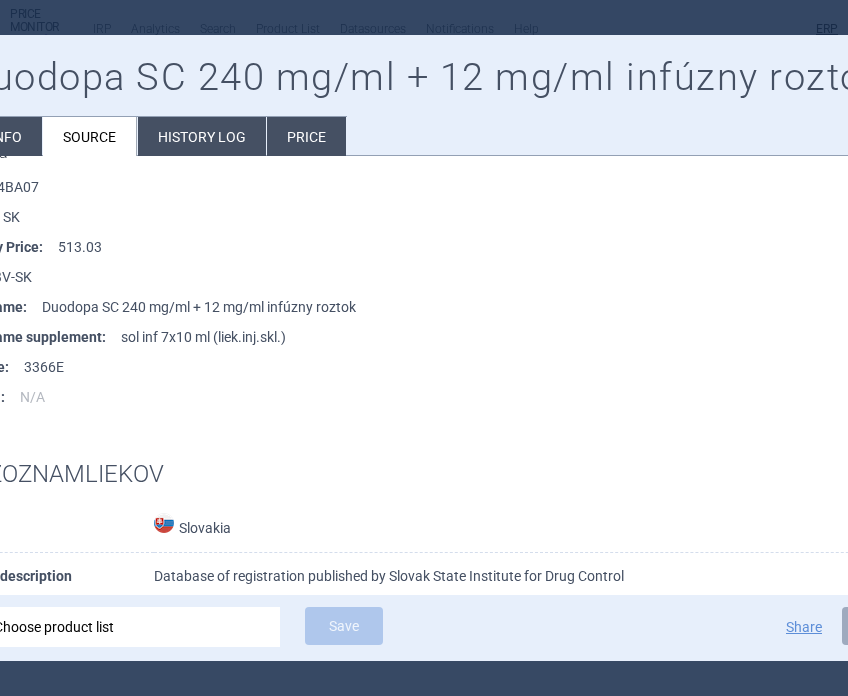 click on "Choose product list" at bounding box center [130, 627] 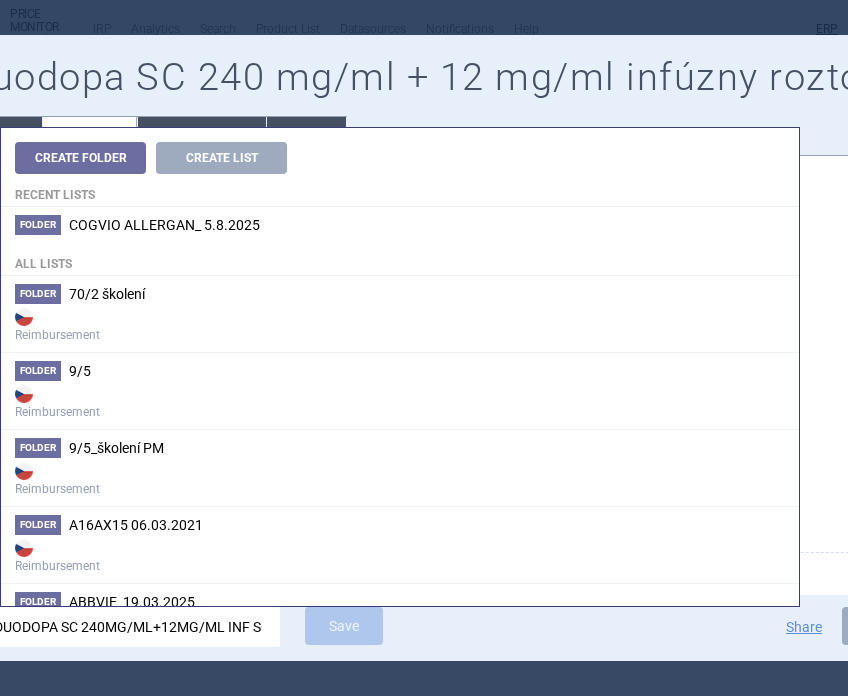 scroll, scrollTop: 0, scrollLeft: 64, axis: horizontal 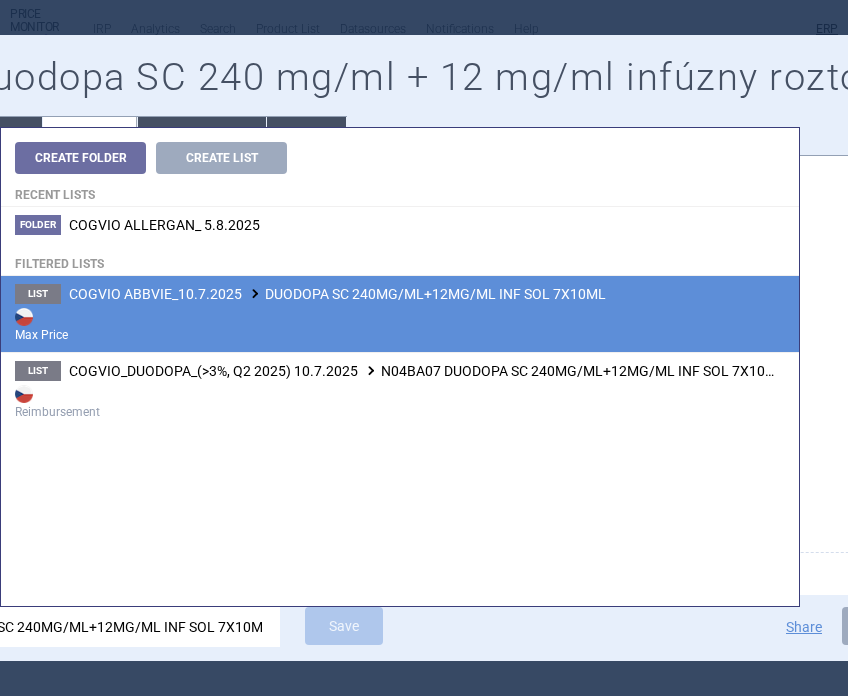 type on "DUODOPA SC 240MG/ML+12MG/ML INF SOL 7X10M" 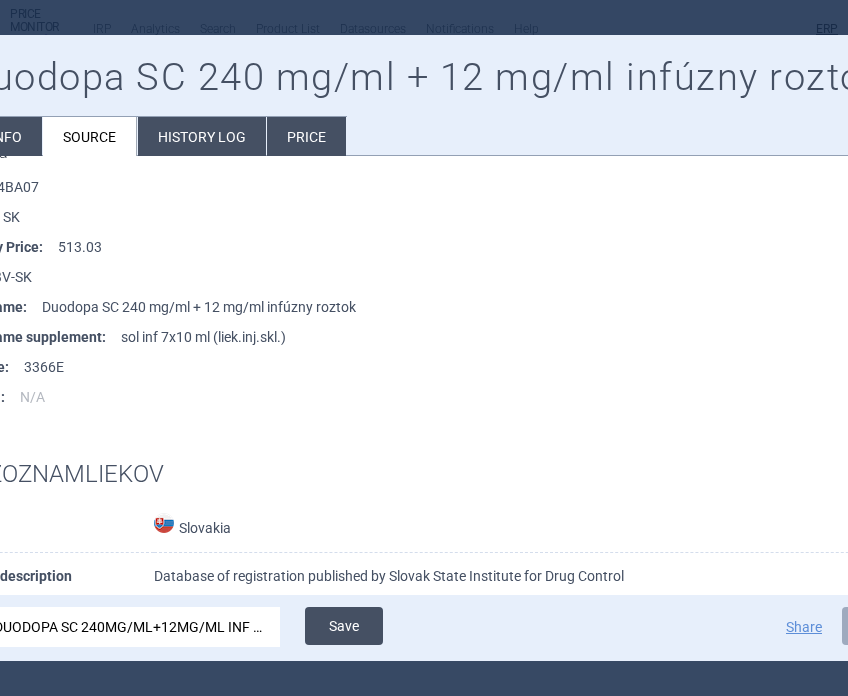 click on "Save" at bounding box center [344, 626] 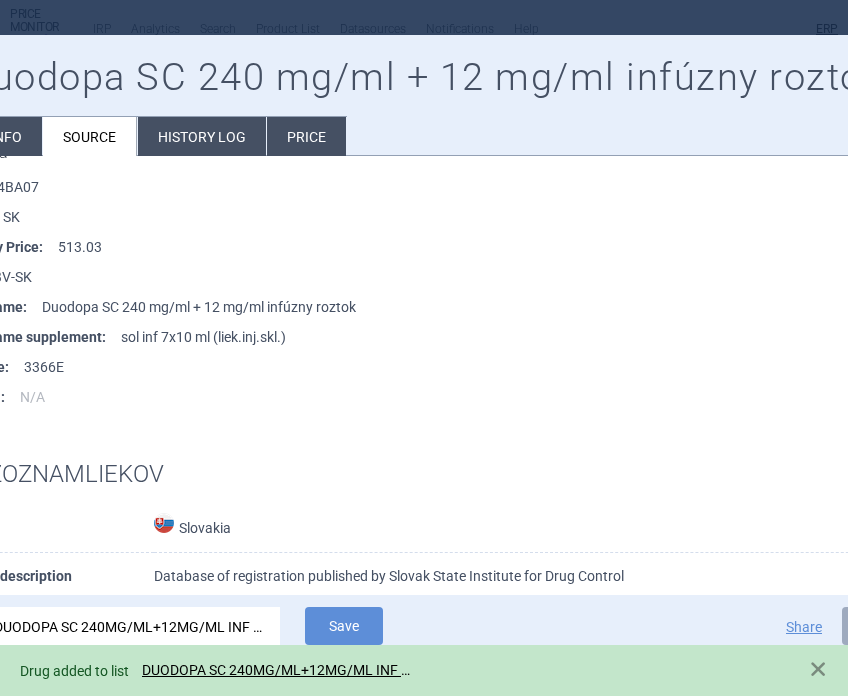 click at bounding box center [424, 348] 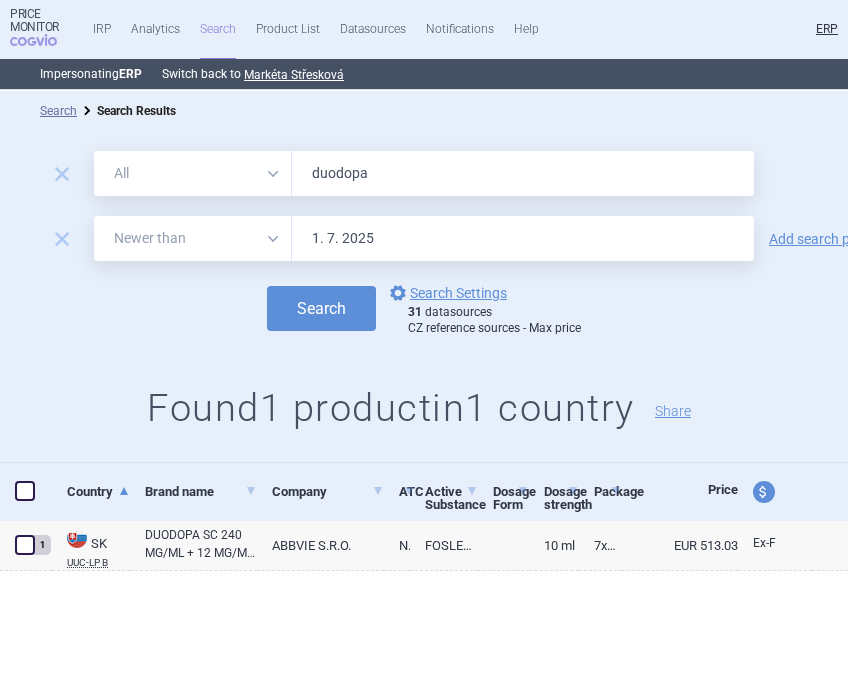 click on "duodopa" at bounding box center [523, 173] 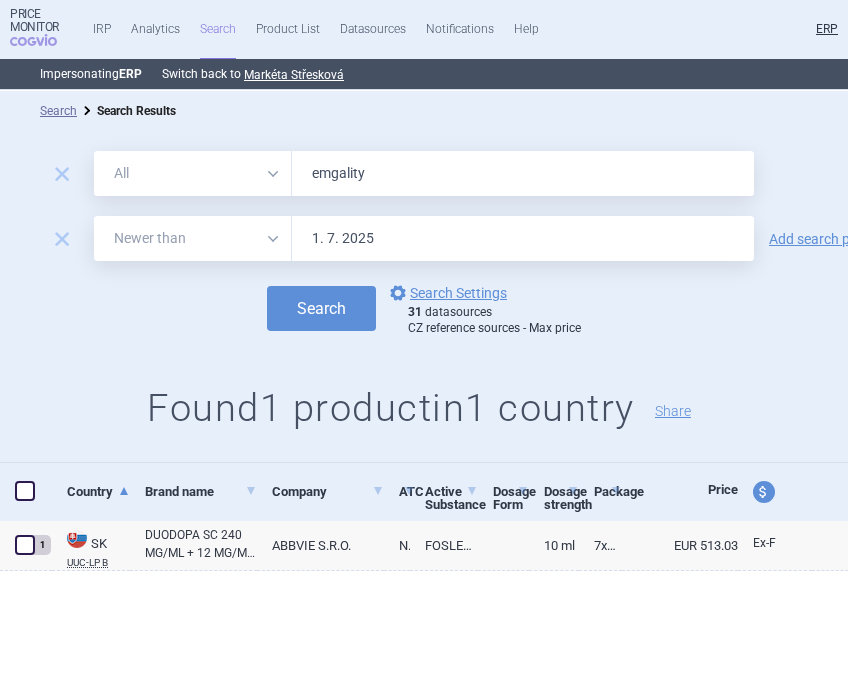 click on "Search" at bounding box center [321, 308] 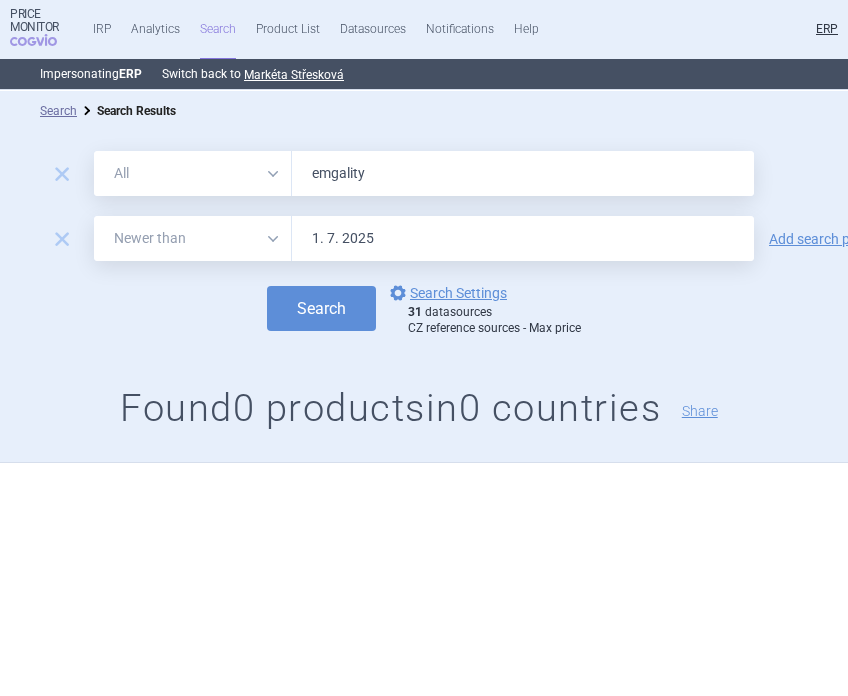 click on "emgality" at bounding box center (523, 173) 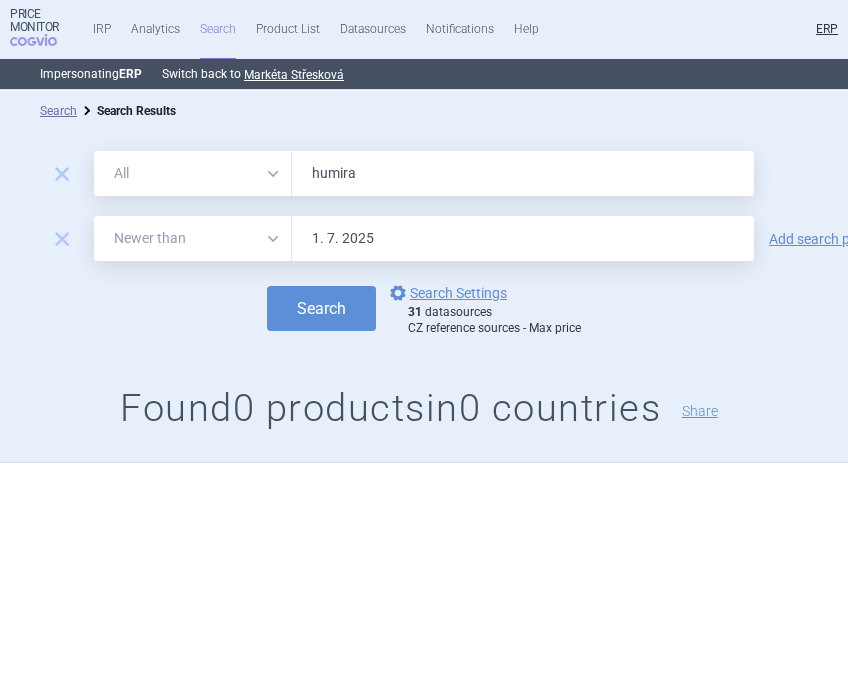 type on "humira" 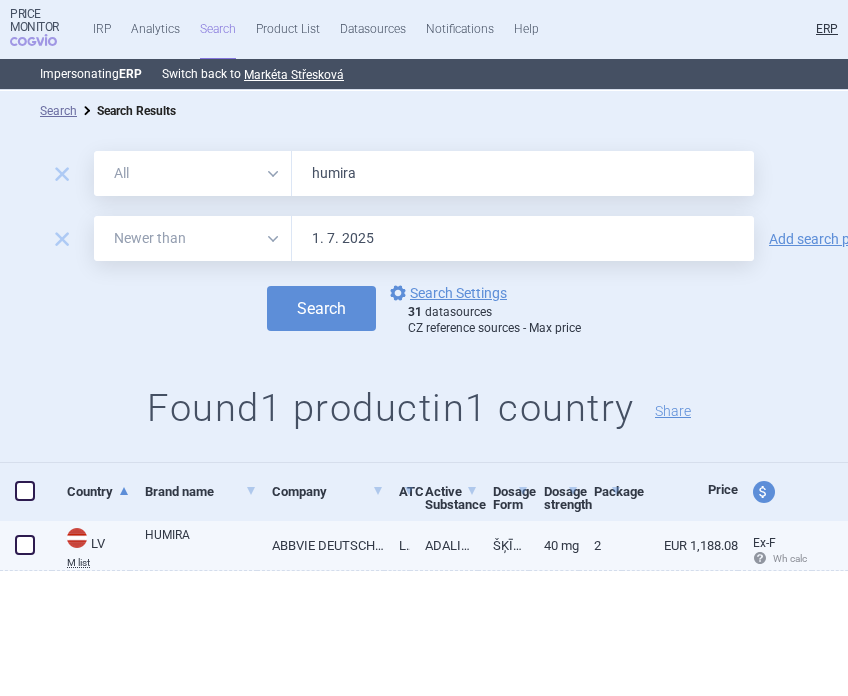 click on "HUMIRA" at bounding box center [201, 544] 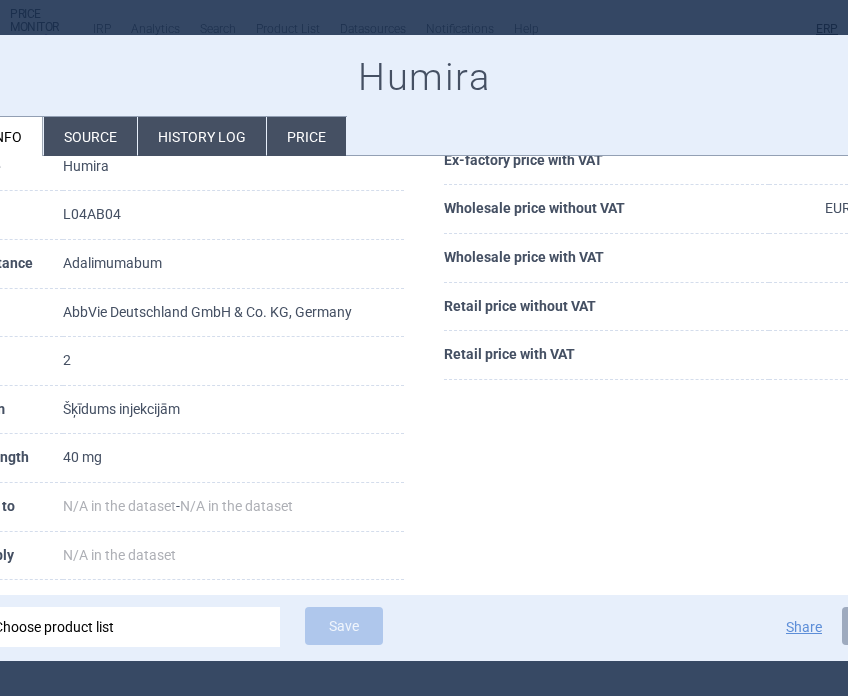scroll, scrollTop: 268, scrollLeft: 0, axis: vertical 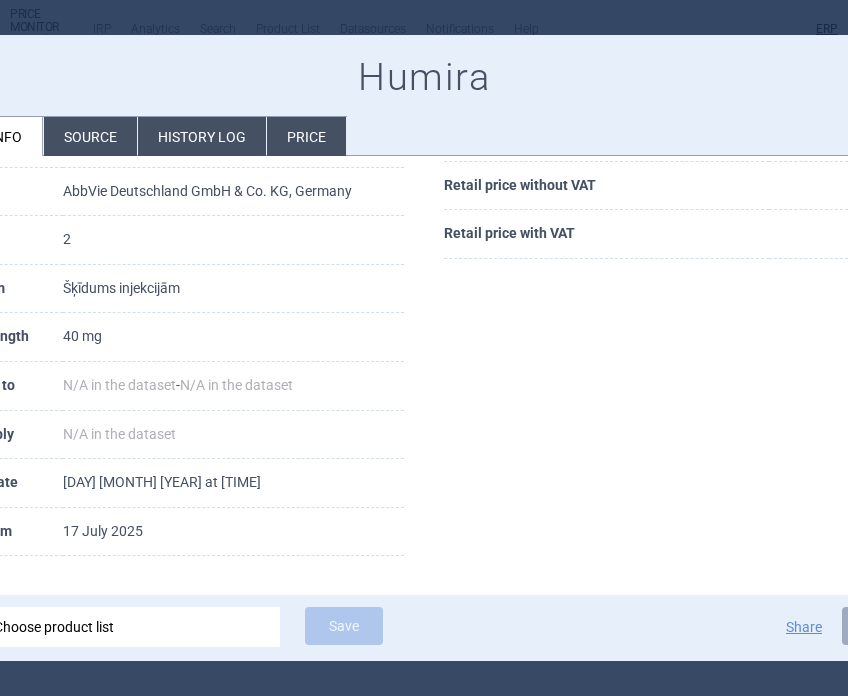 click on "Source" at bounding box center (90, 136) 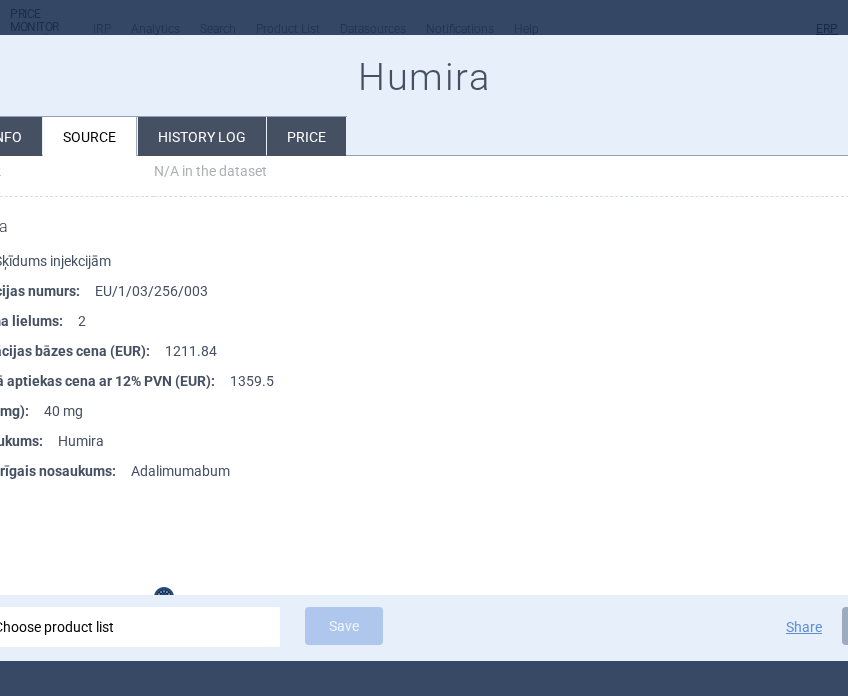 scroll, scrollTop: 127, scrollLeft: 0, axis: vertical 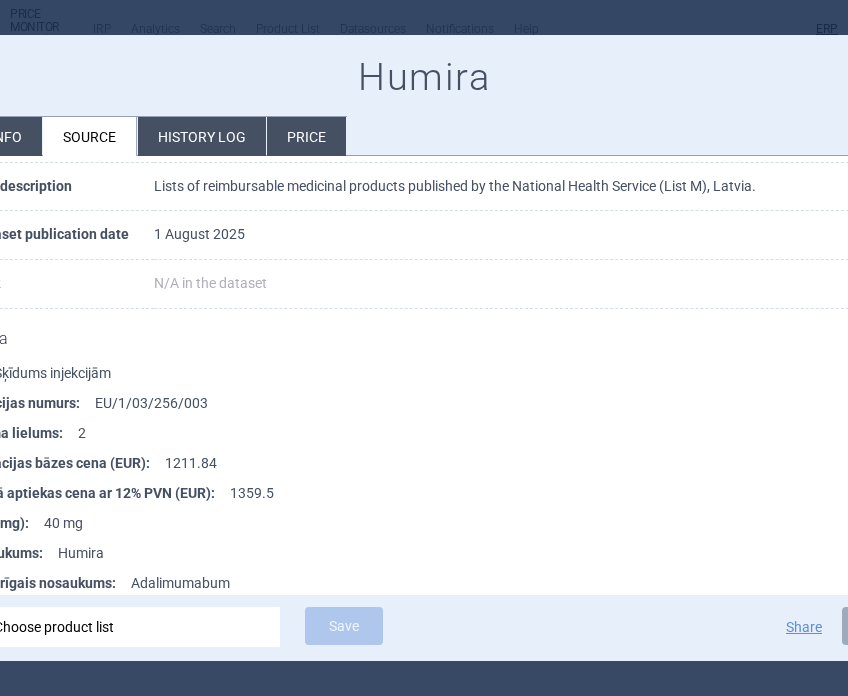 click on "Product info" at bounding box center (-27, 136) 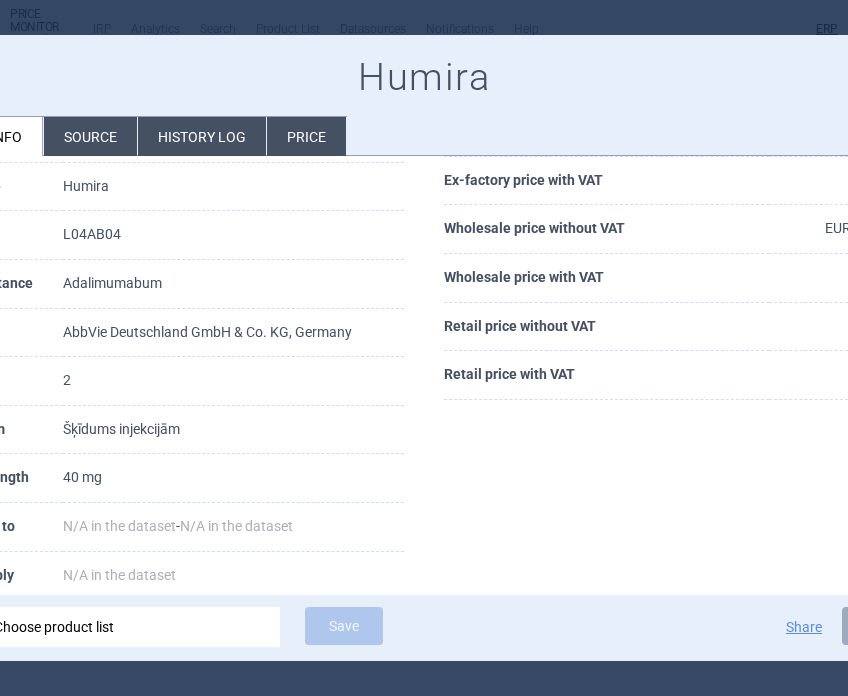 click on "Source" at bounding box center (90, 136) 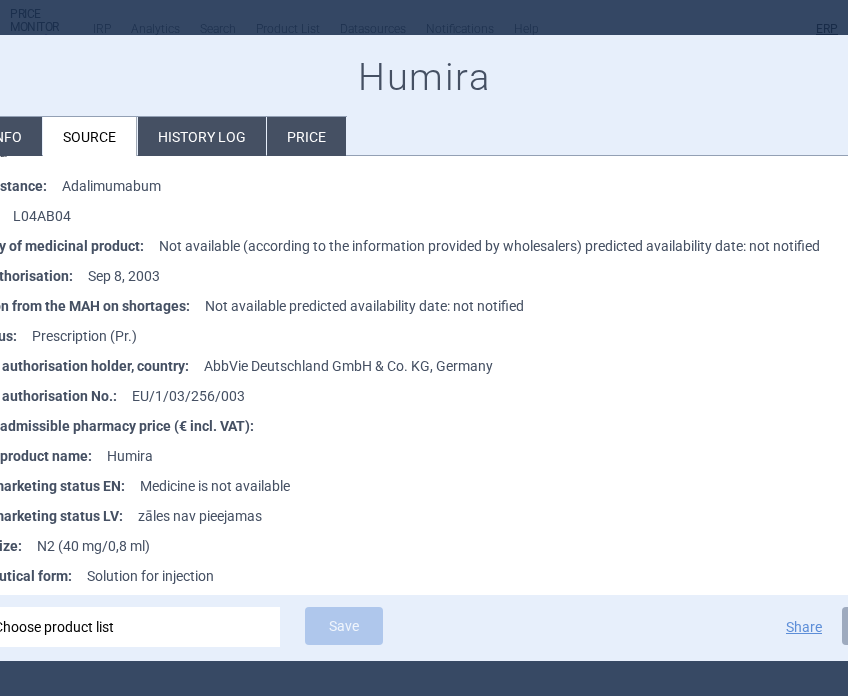 scroll, scrollTop: 2411, scrollLeft: 0, axis: vertical 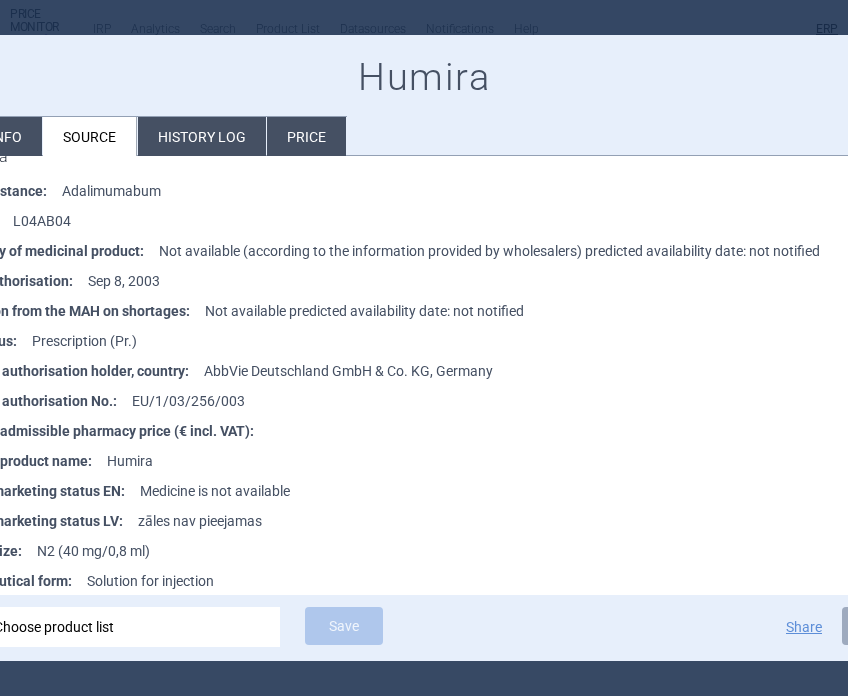 click at bounding box center (424, 348) 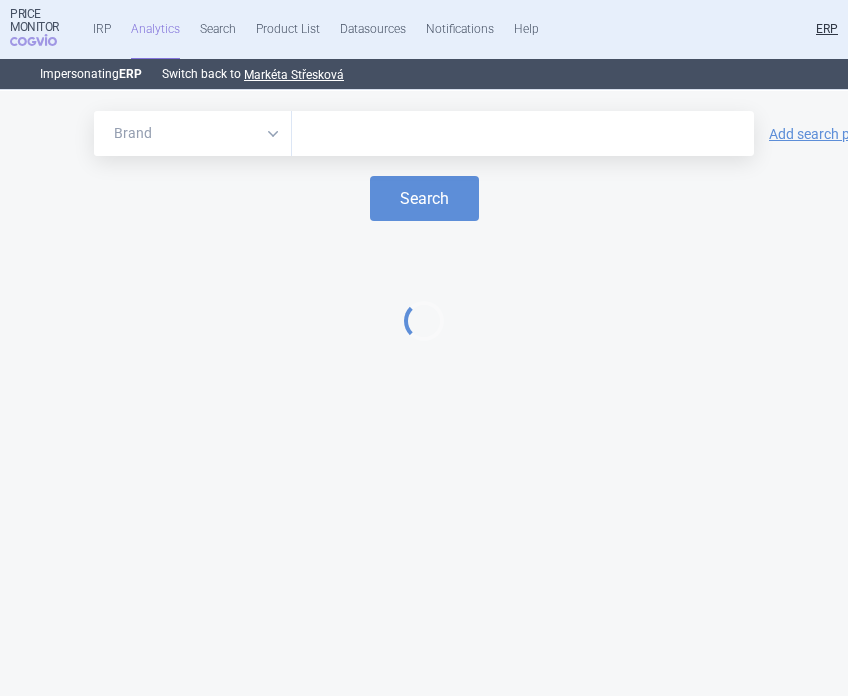 select on "newerThan" 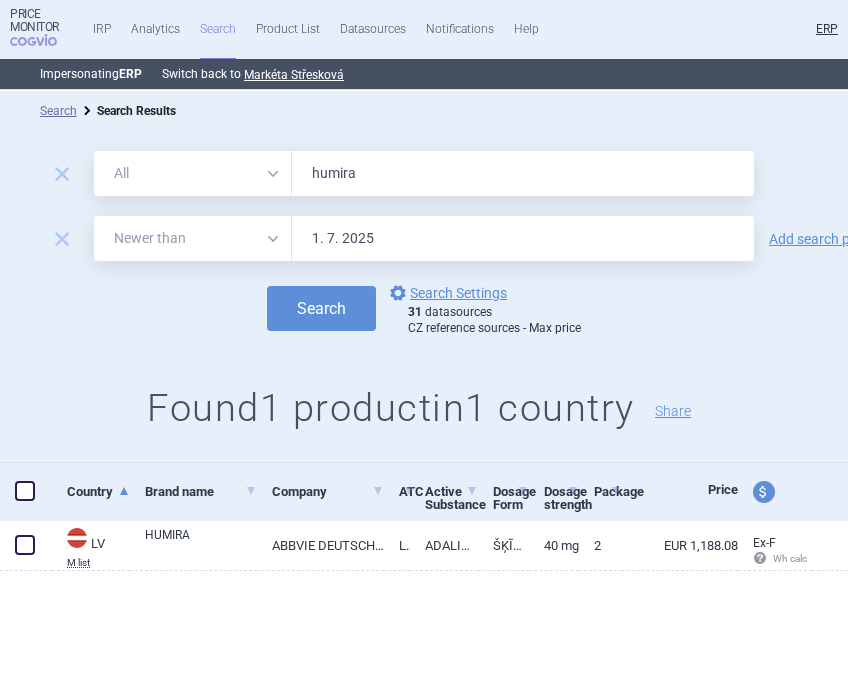click on "humira" at bounding box center [523, 173] 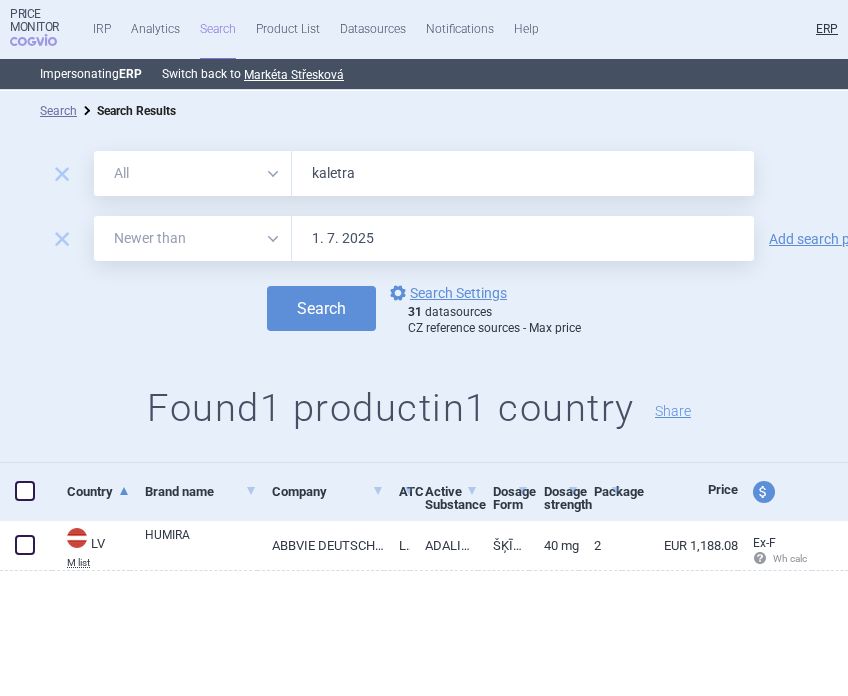 click on "Search" at bounding box center (321, 308) 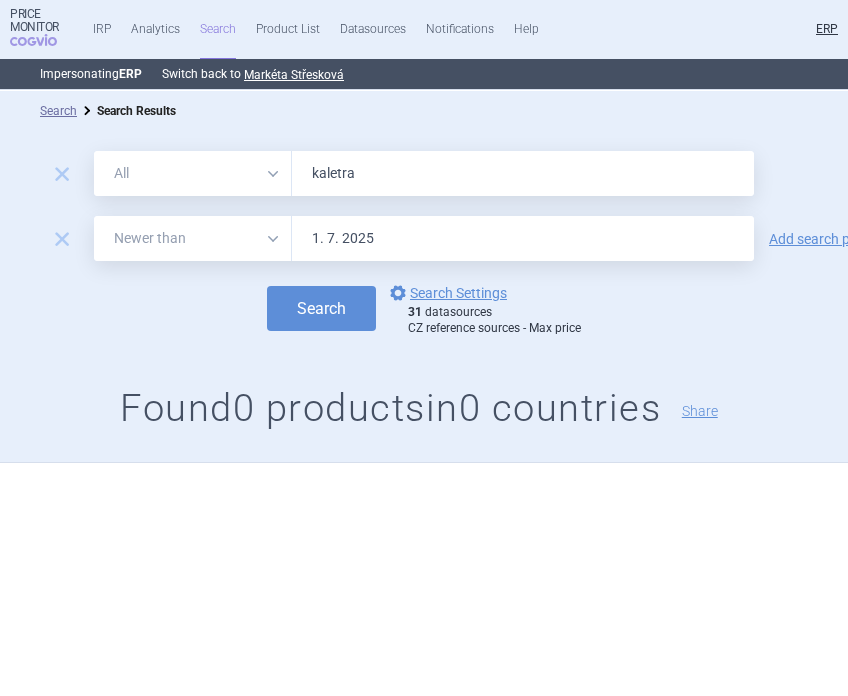click on "kaletra" at bounding box center [523, 173] 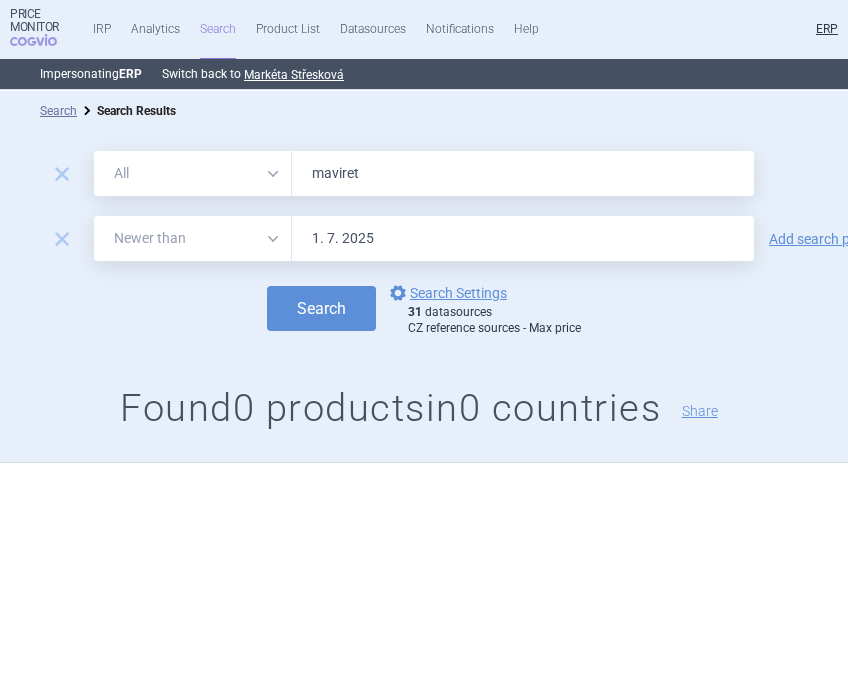 click on "Search" at bounding box center (321, 308) 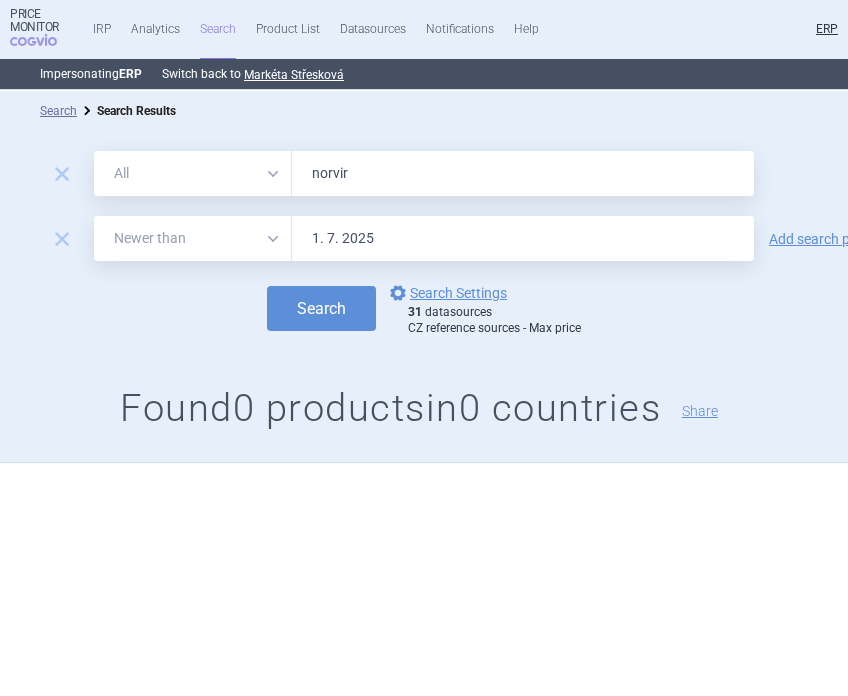 click on "Search" at bounding box center [321, 308] 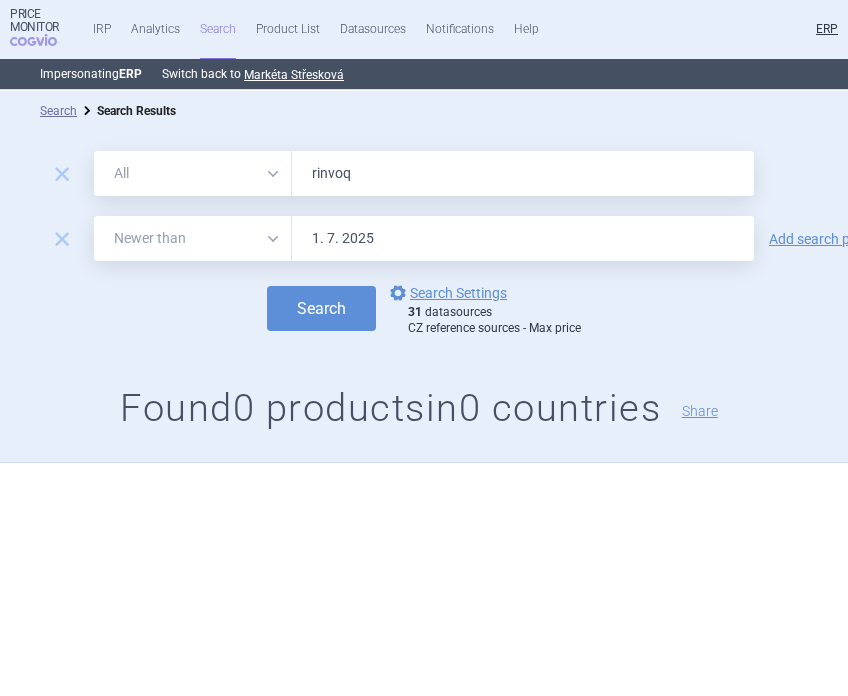 click on "Search" at bounding box center (321, 308) 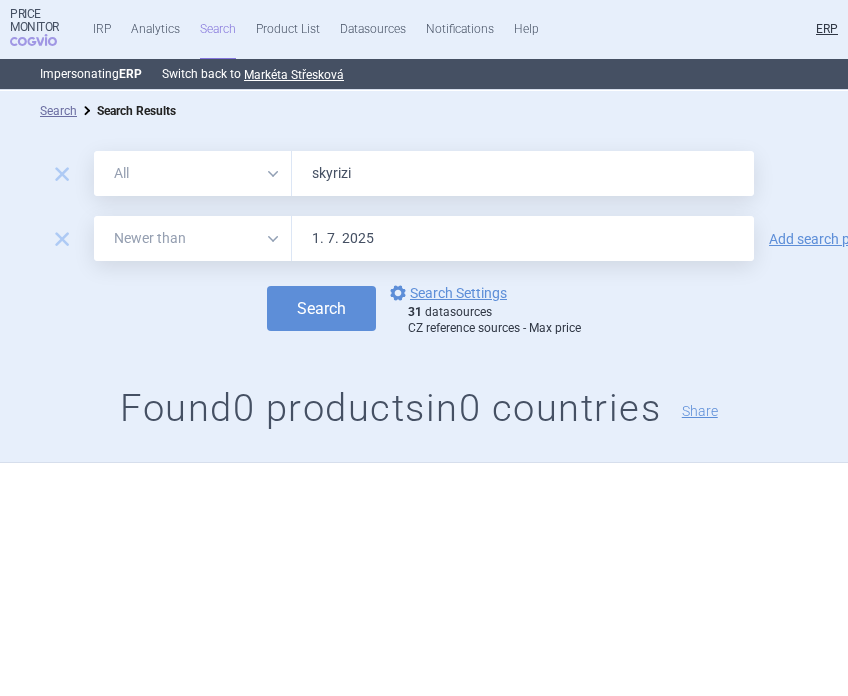 type on "skyrizi" 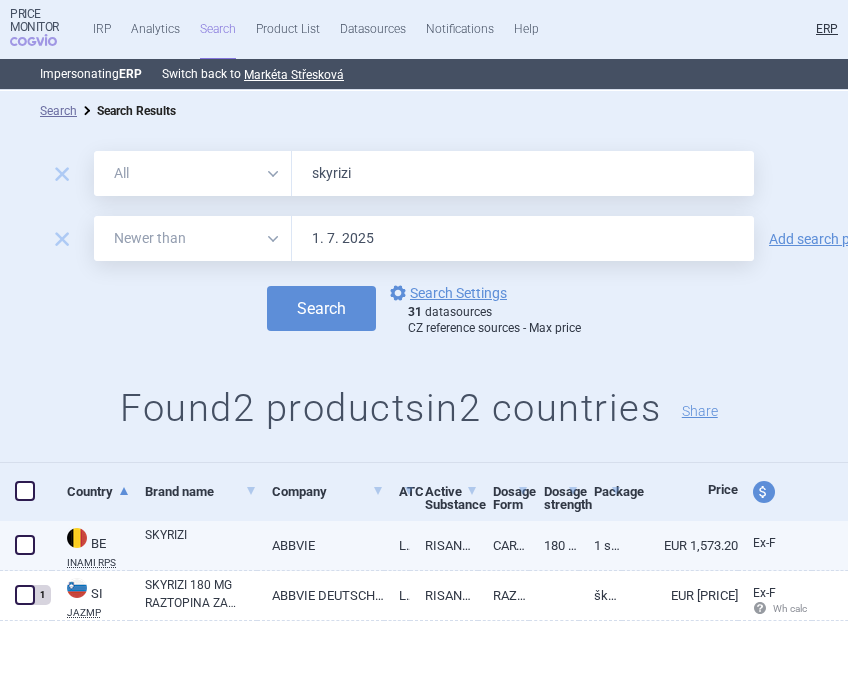 click on "SKYRIZI" at bounding box center (201, 544) 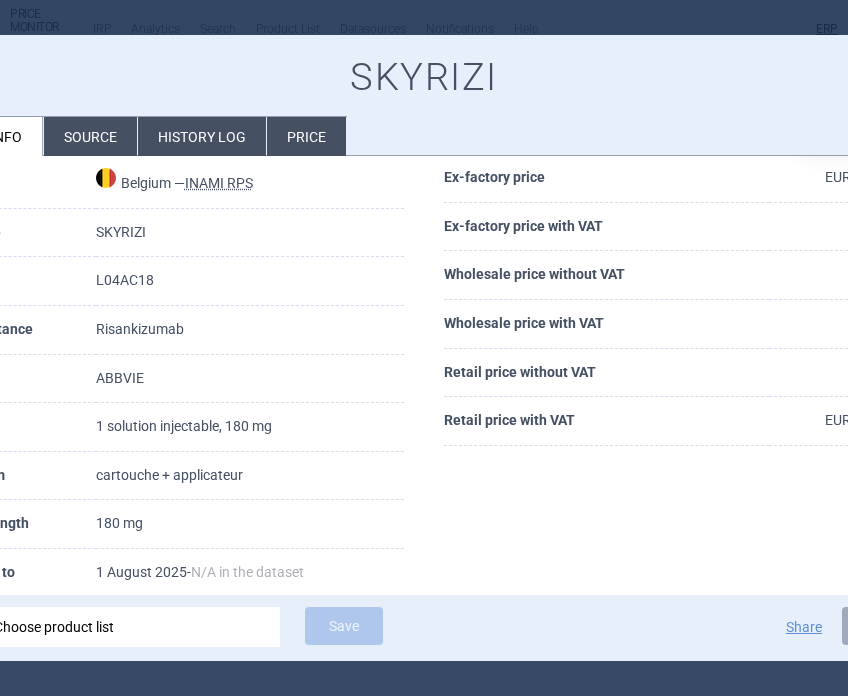 scroll, scrollTop: 84, scrollLeft: 0, axis: vertical 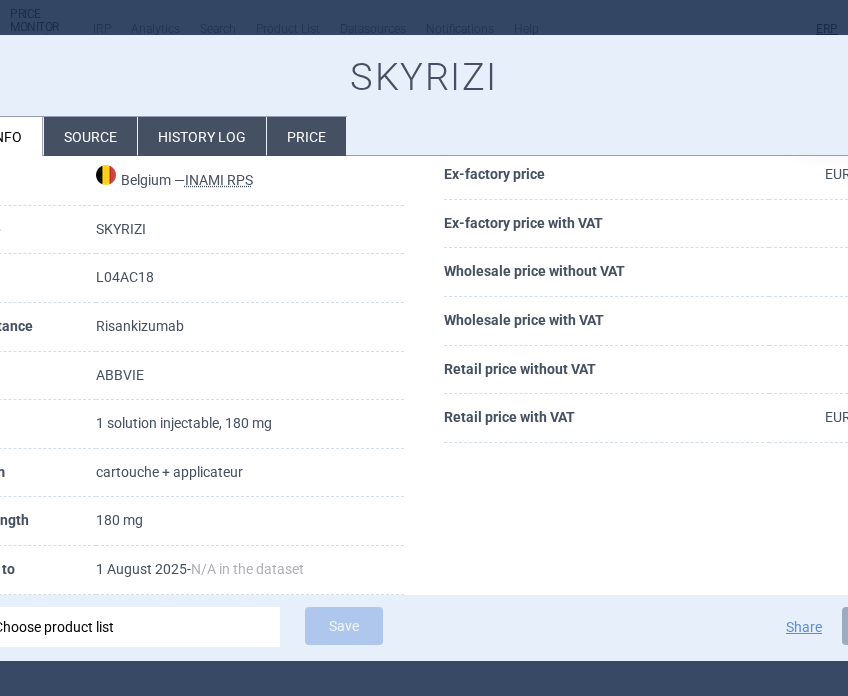 click on "Choose product list" at bounding box center [130, 627] 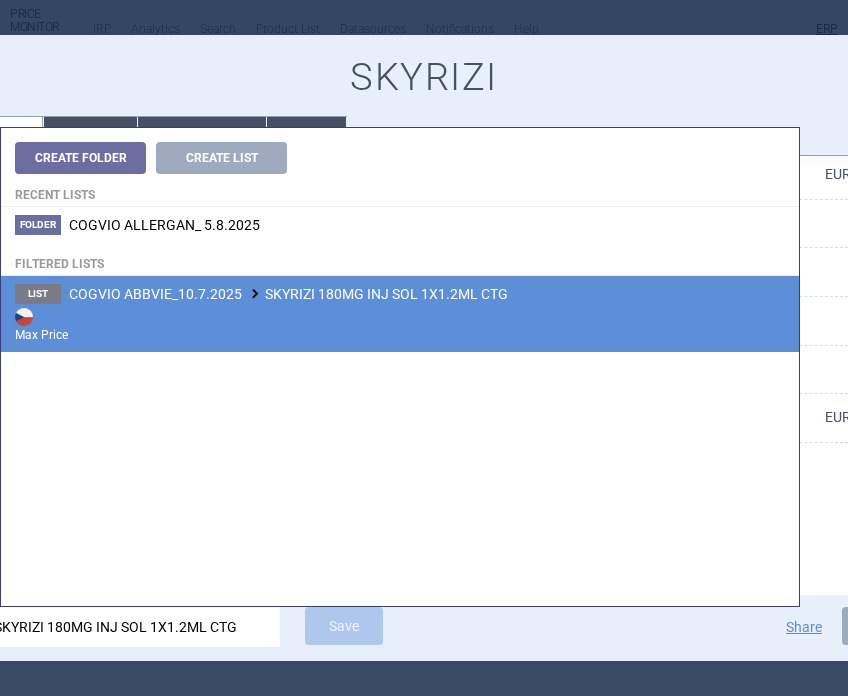 type on "SKYRIZI 180MG INJ SOL 1X1.2ML CTG" 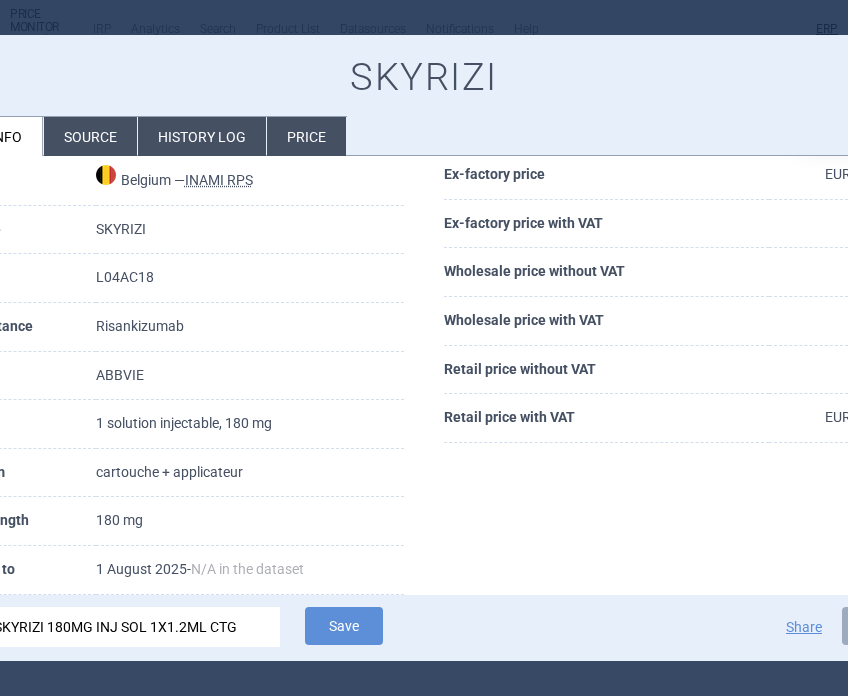 click on "Source" at bounding box center [90, 136] 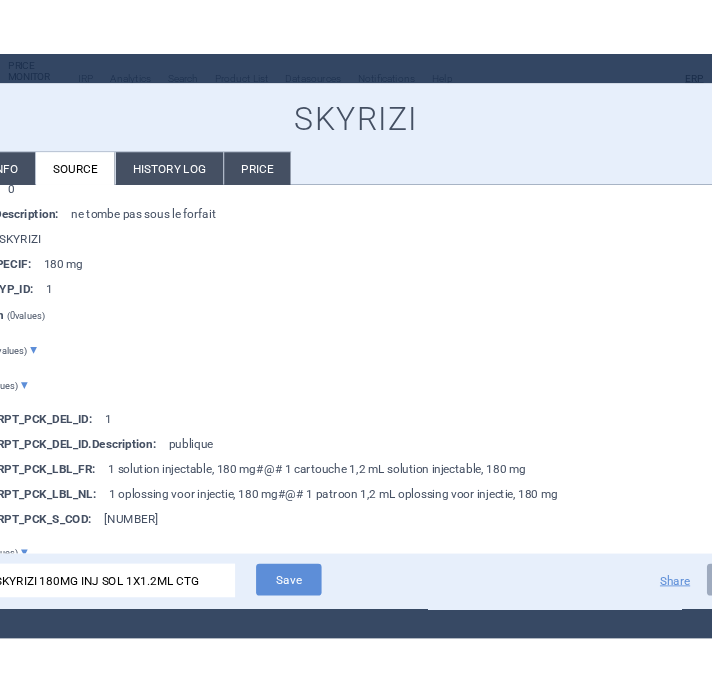 scroll, scrollTop: 729, scrollLeft: 0, axis: vertical 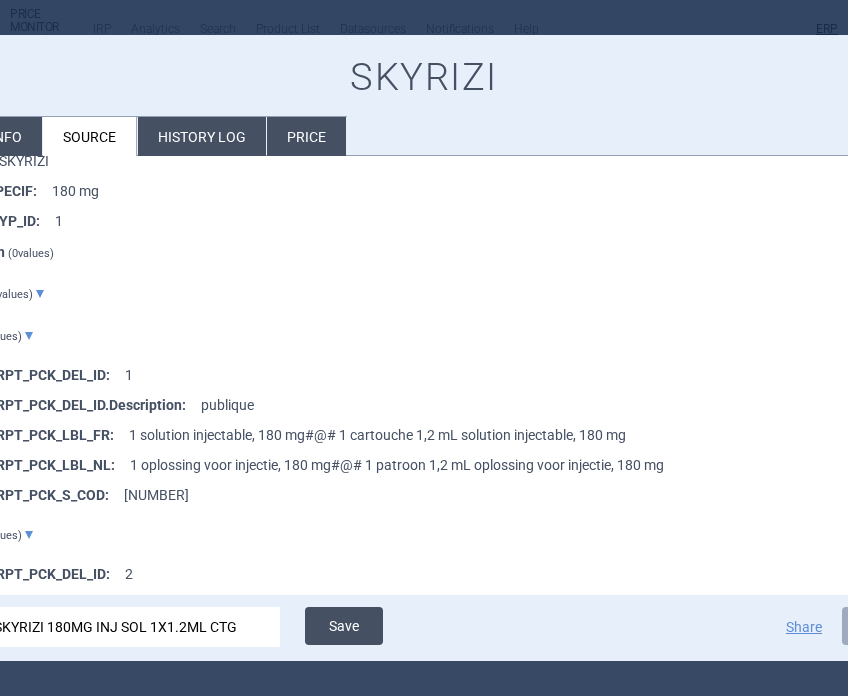 click on "Save" at bounding box center (344, 626) 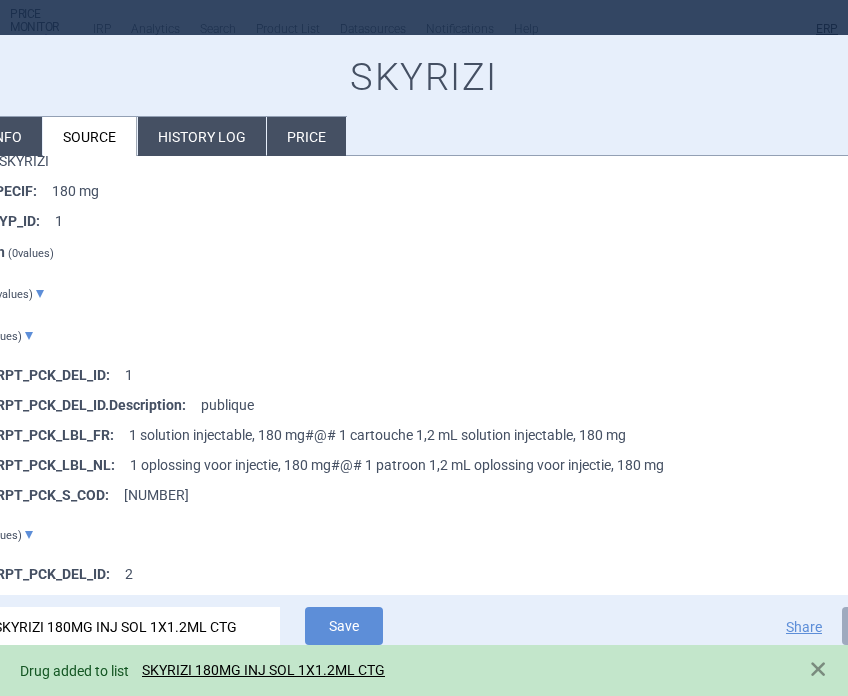 click at bounding box center [424, 348] 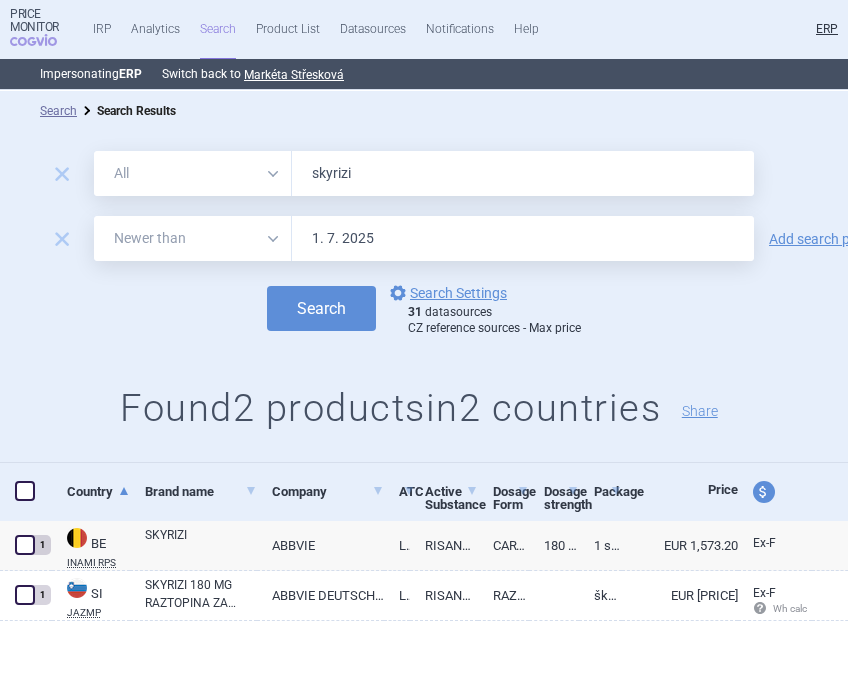 click on "skyrizi" at bounding box center [523, 173] 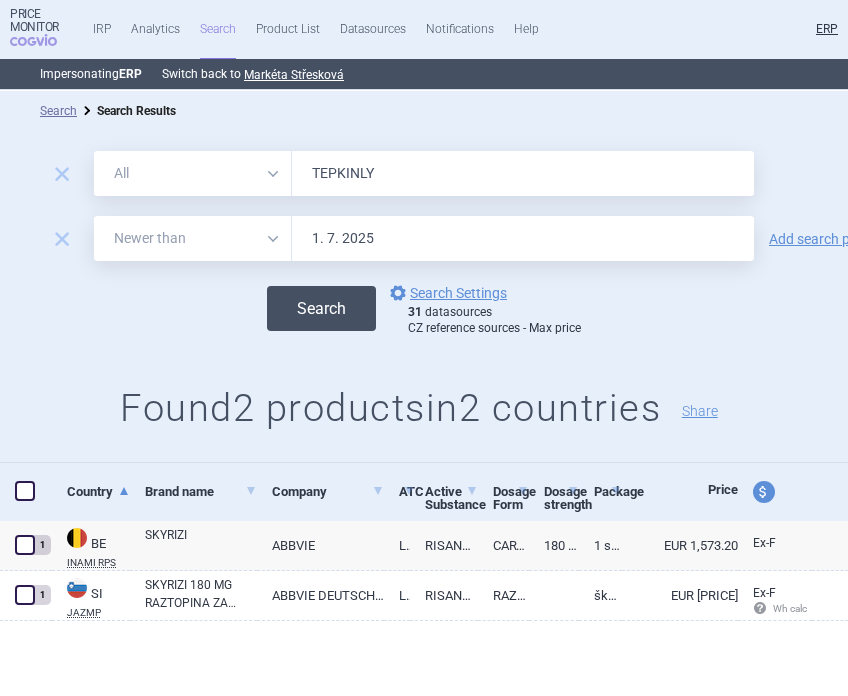 click on "Search" at bounding box center (321, 308) 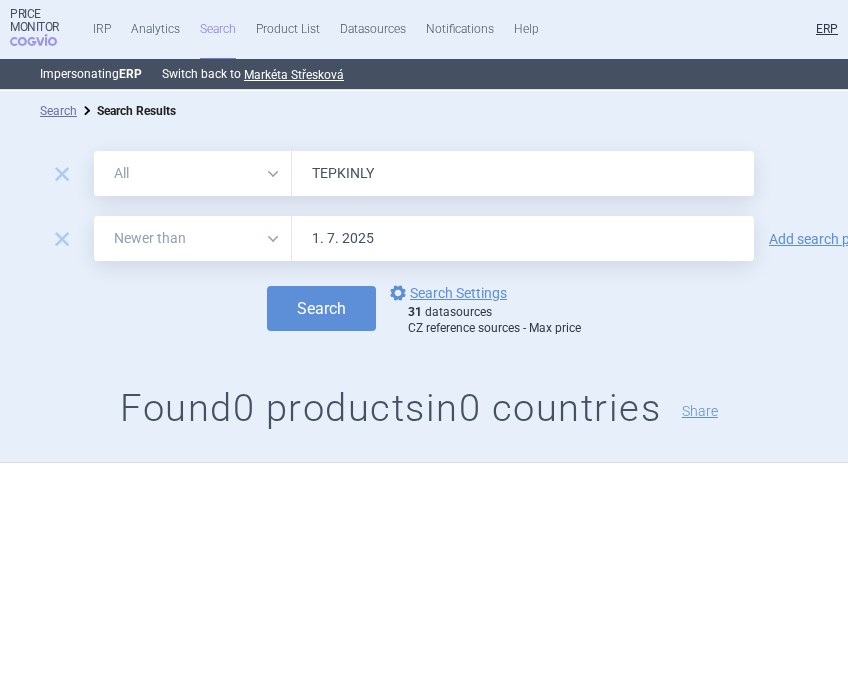 click on "TEPKINLY" at bounding box center (523, 173) 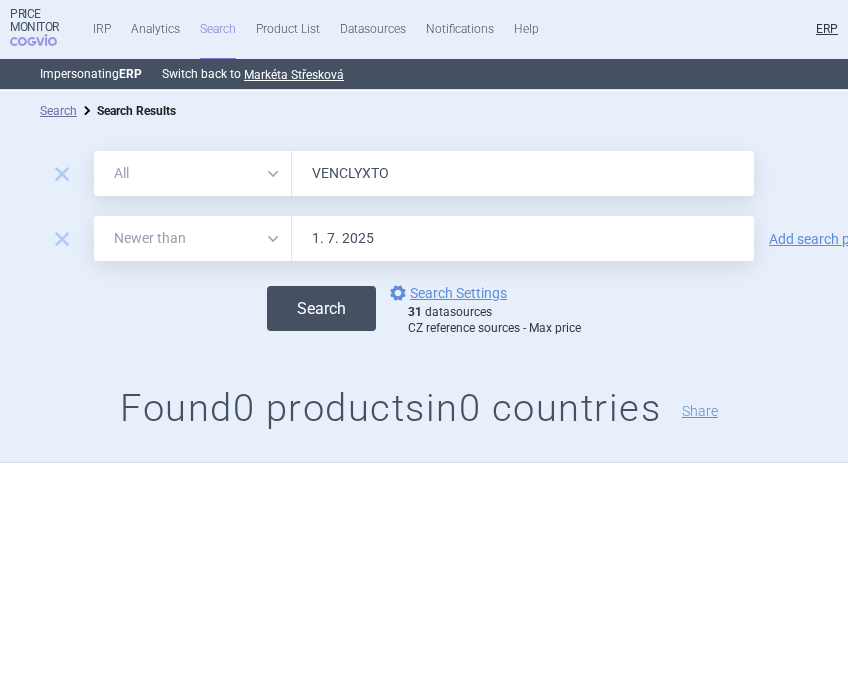 click on "Search" at bounding box center (321, 308) 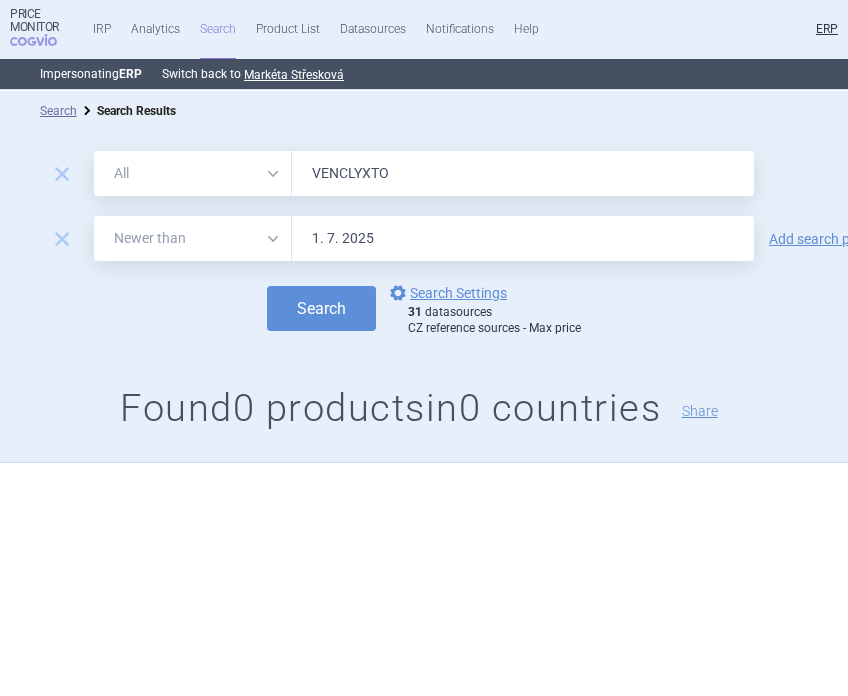 click on "VENCLYXTO" at bounding box center (523, 173) 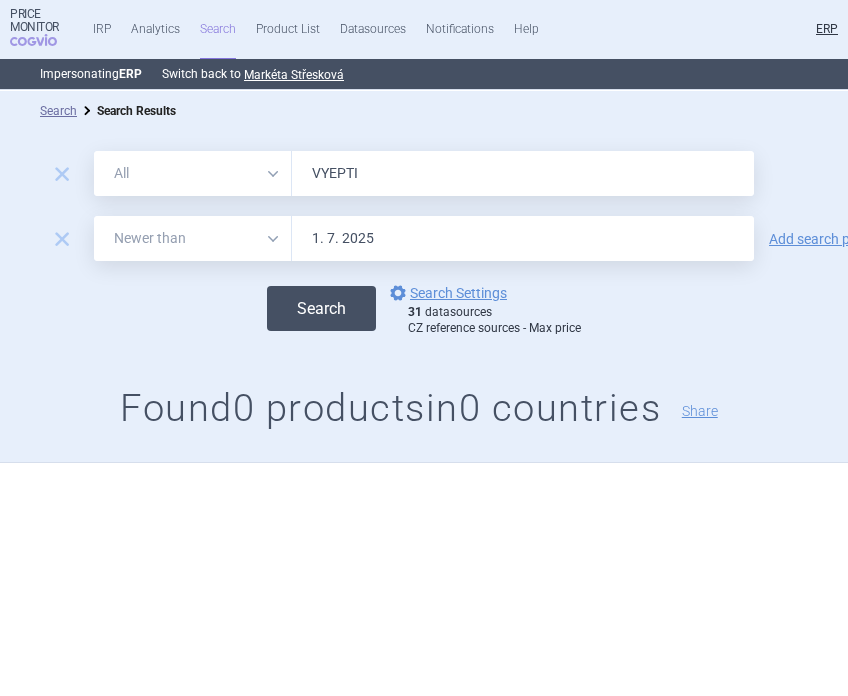 click on "Search" at bounding box center (321, 308) 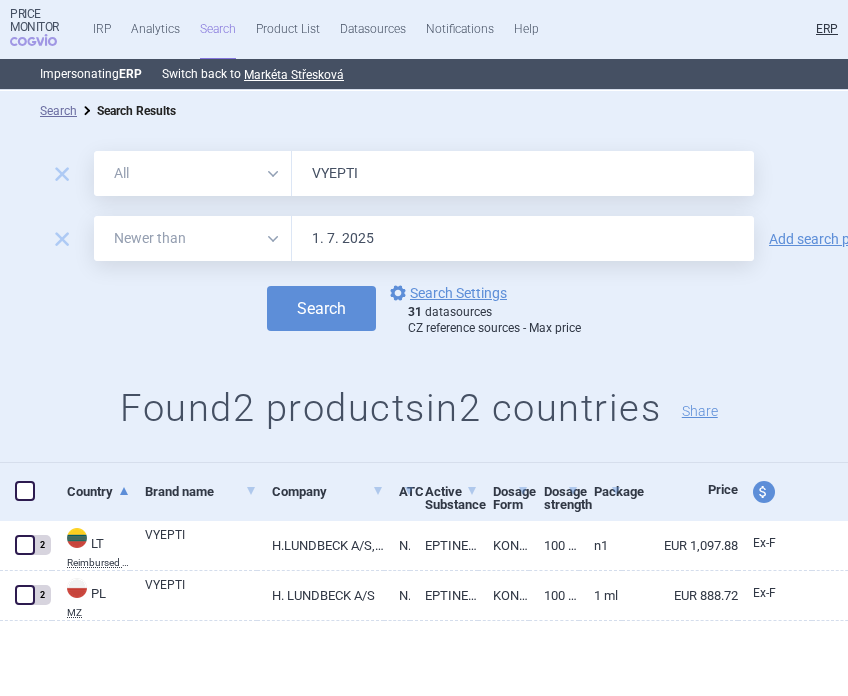 click on "VYEPTI" at bounding box center (523, 173) 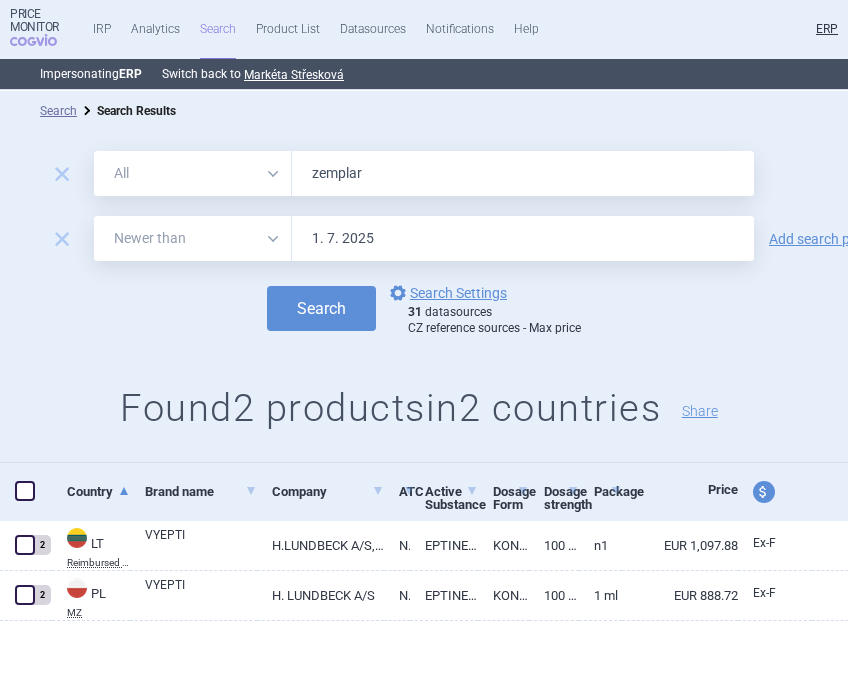 click on "Search" at bounding box center (321, 308) 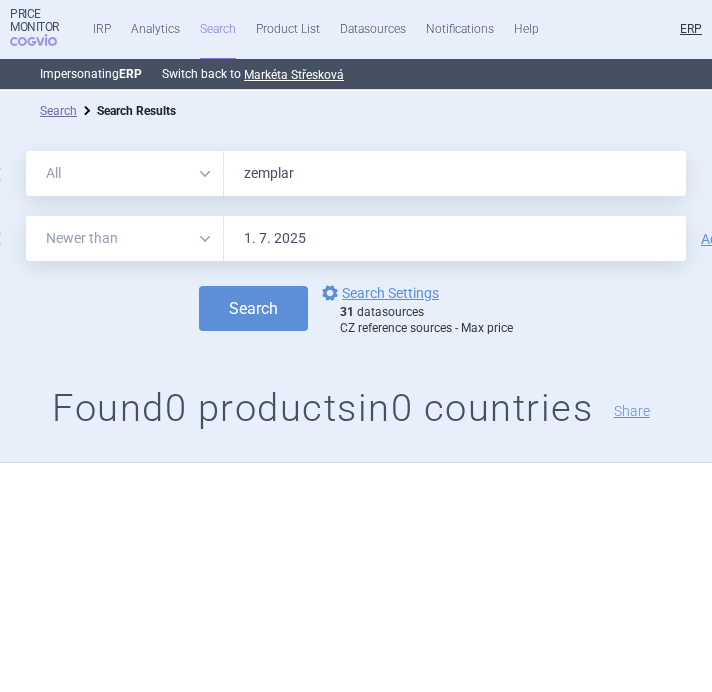 click on "zemplar" at bounding box center [455, 173] 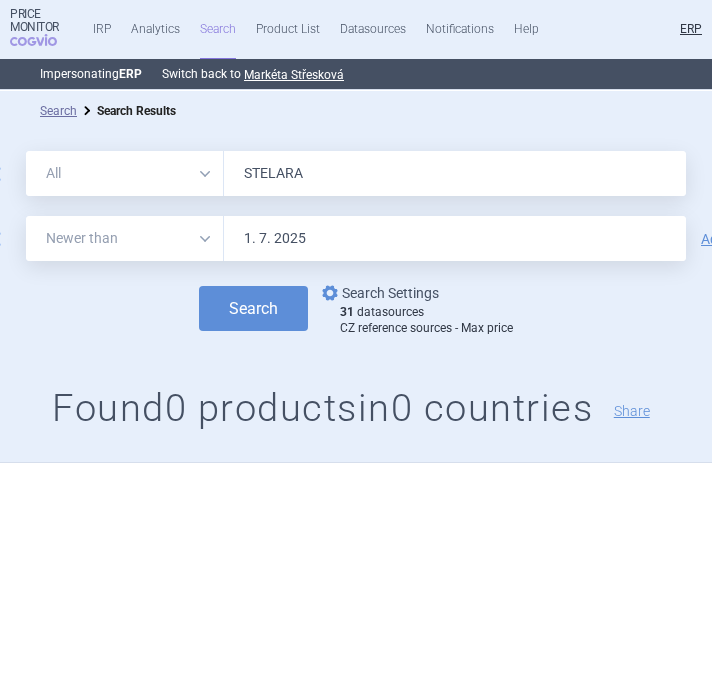 type on "STELARA" 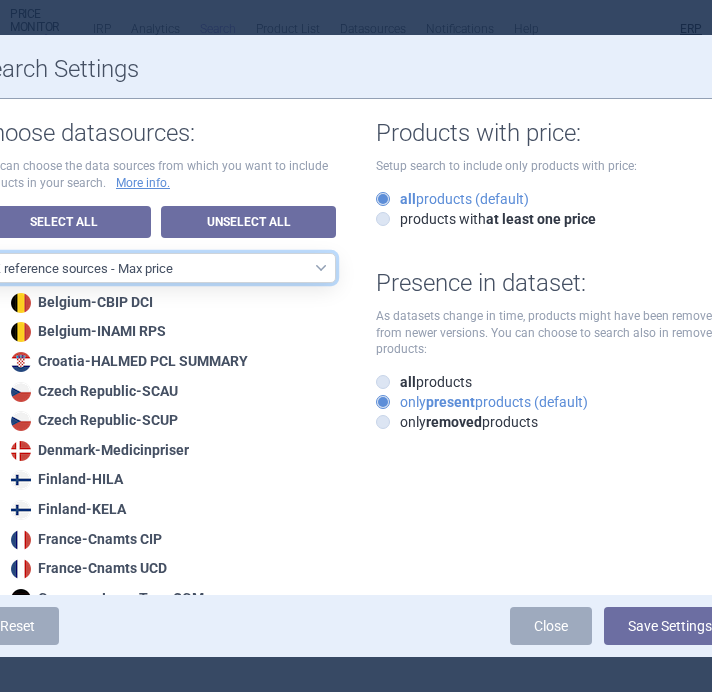 click on "All data sources CZ reference sources - Reimbursement SK reference sources - Official methodology RO reference sources (CGM LauerTaxe included) CZ reference sources - Max price AE recommended reference sources EU4+UK North America EU Europe - all Europe - only recommended sources included Asia and Pacific CA PMPRB7 MENA RO reference sources (LauerTaxe included) RO reference sources SI reference countries BG reference countries HR reference sources LT reference countries CA PMPRB11 LABELING - unit datasources without US LABELING - nonunit datasources without US Labeling - US datasources Nordics Benelux Baltics HU reference countries LV reference countries PL reference countries SK DP reference sources - Official methodology" at bounding box center (156, 268) 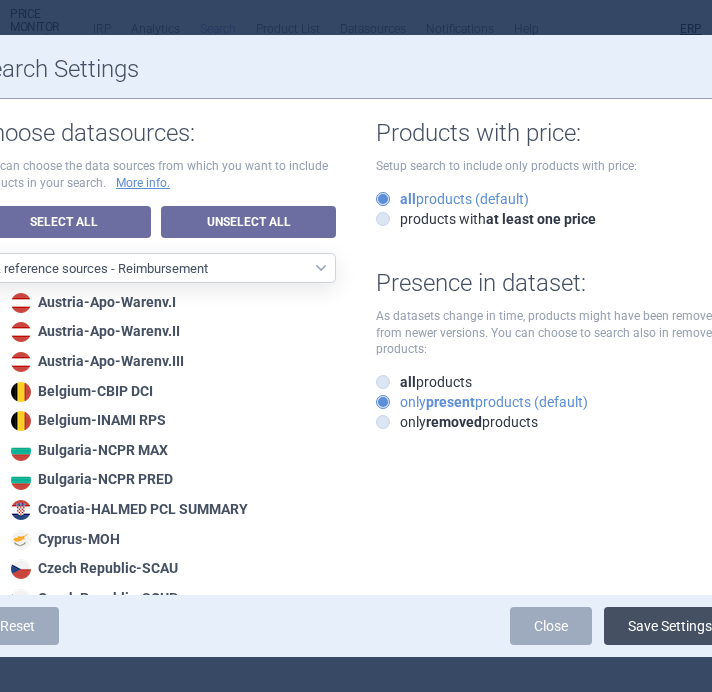 click on "Save Settings" at bounding box center [670, 626] 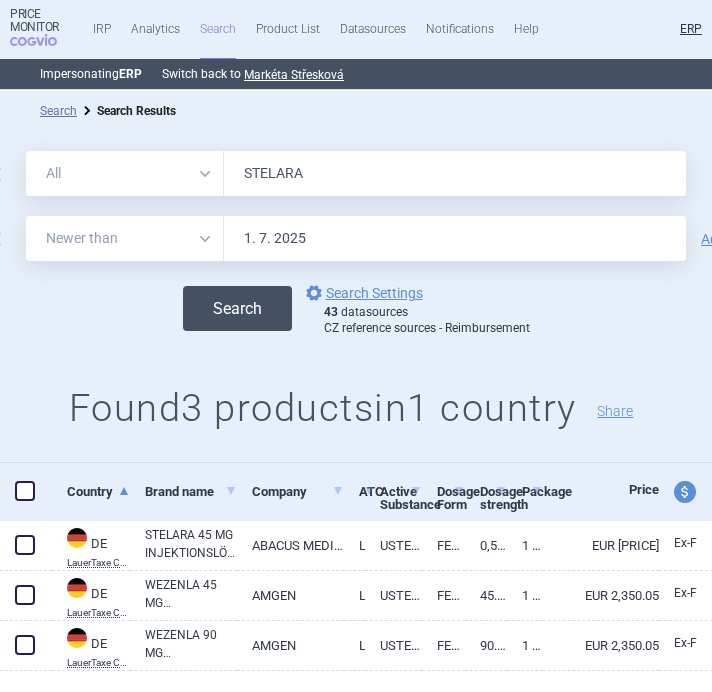 click on "Search" at bounding box center (237, 308) 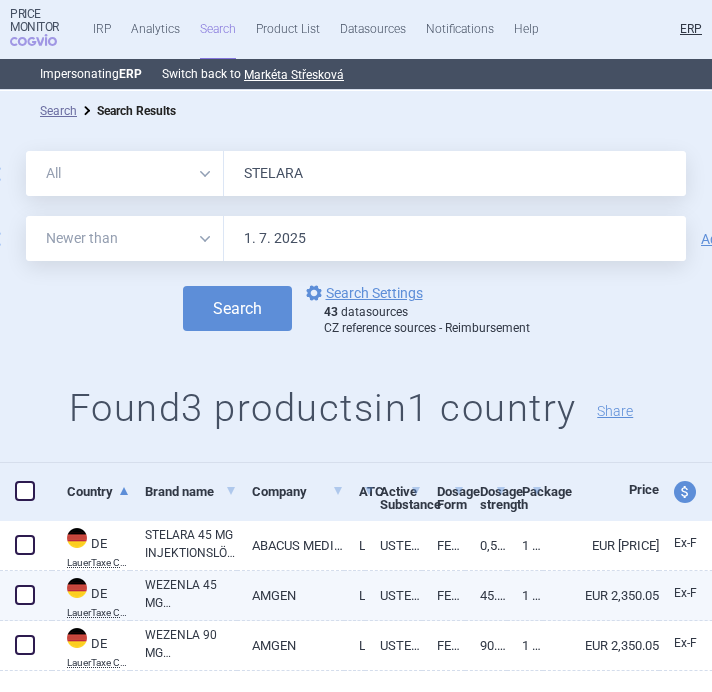 scroll, scrollTop: 44, scrollLeft: 0, axis: vertical 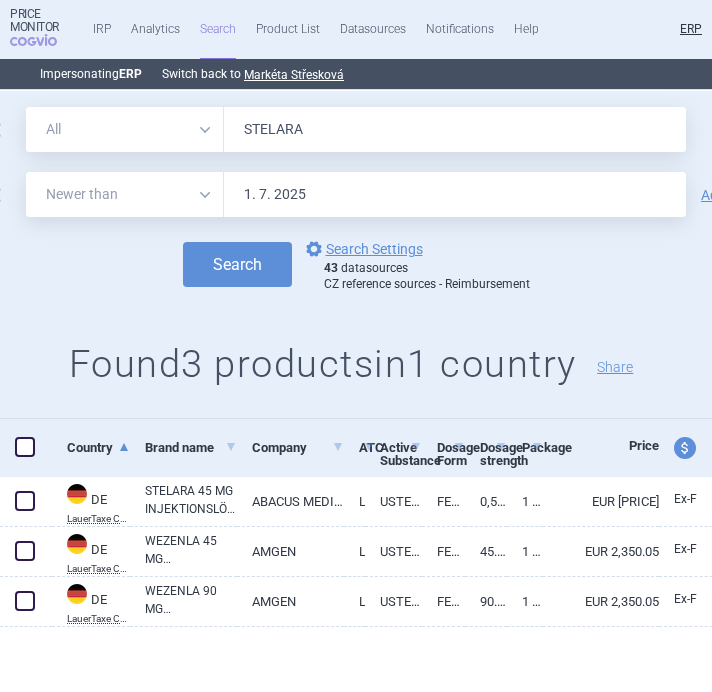 click on "All Brand Name ATC Company Active Substance Country Newer than" at bounding box center [125, 129] 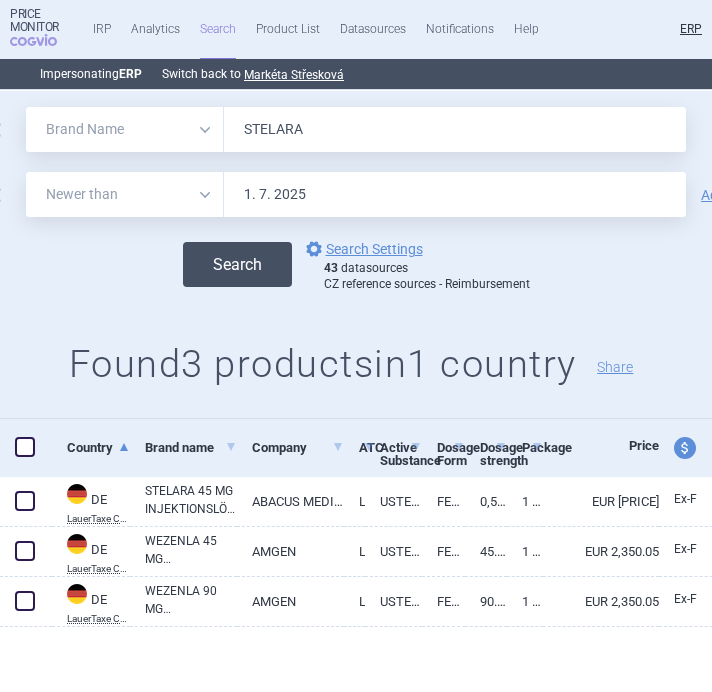 click on "Search" at bounding box center (237, 264) 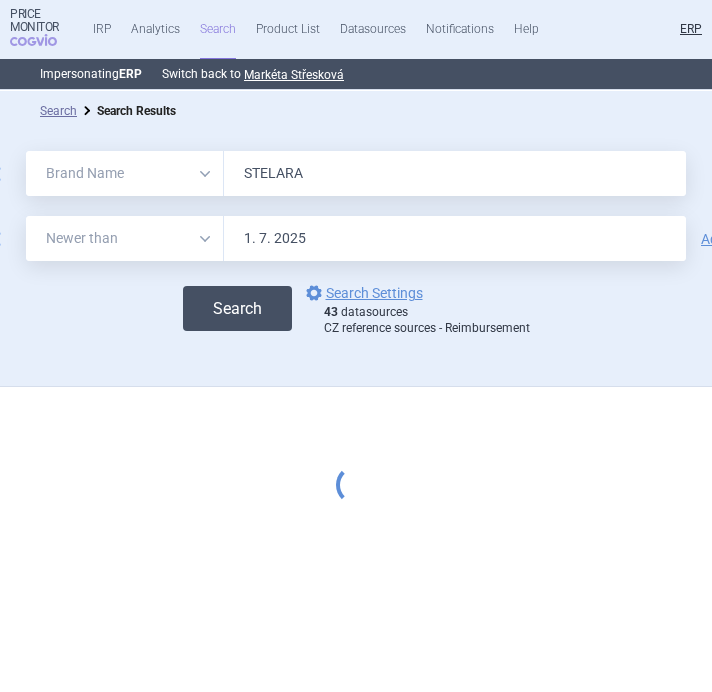 scroll, scrollTop: 0, scrollLeft: 0, axis: both 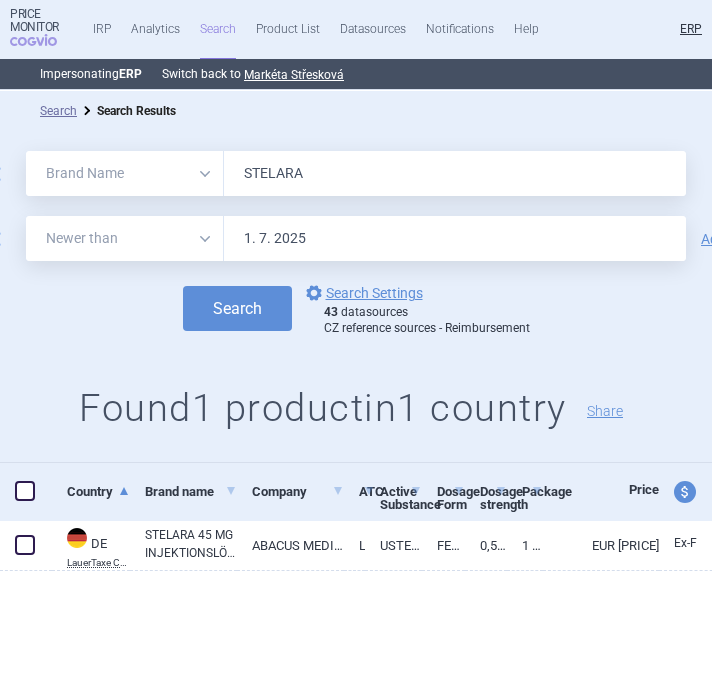 click on "STELARA" at bounding box center [455, 173] 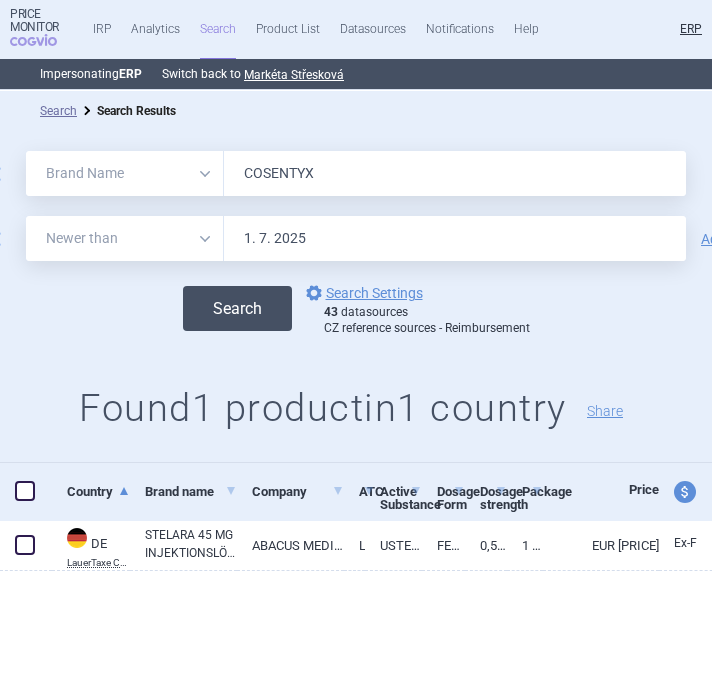 click on "Search" at bounding box center [237, 308] 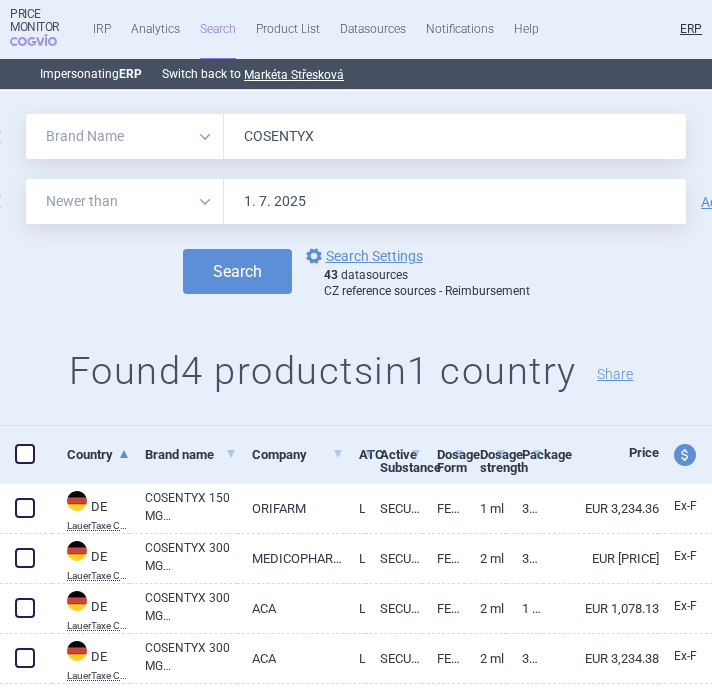 scroll, scrollTop: 28, scrollLeft: 0, axis: vertical 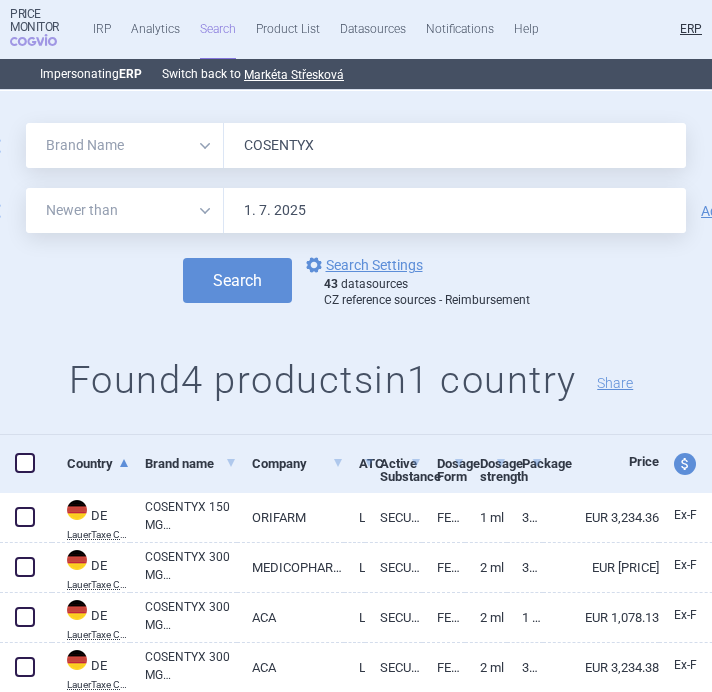 click on "COSENTYX" at bounding box center (455, 145) 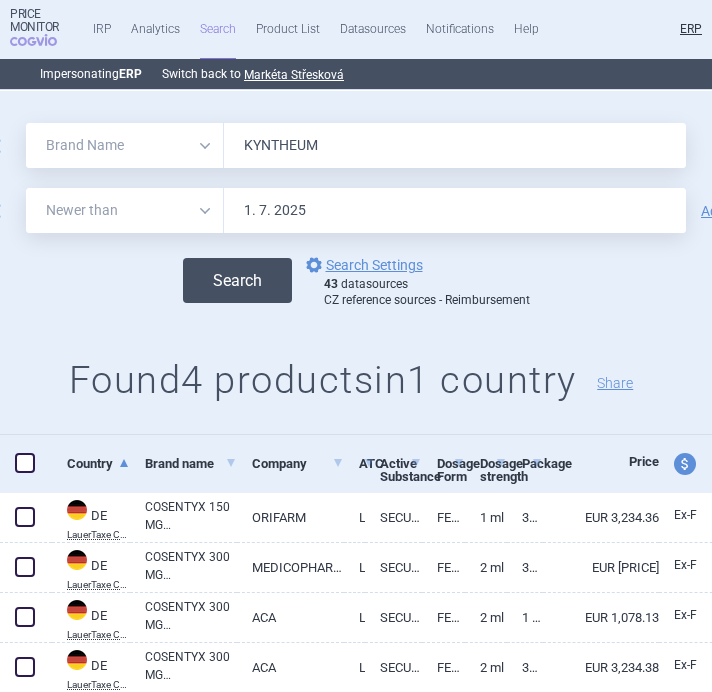 click on "Search" at bounding box center [237, 280] 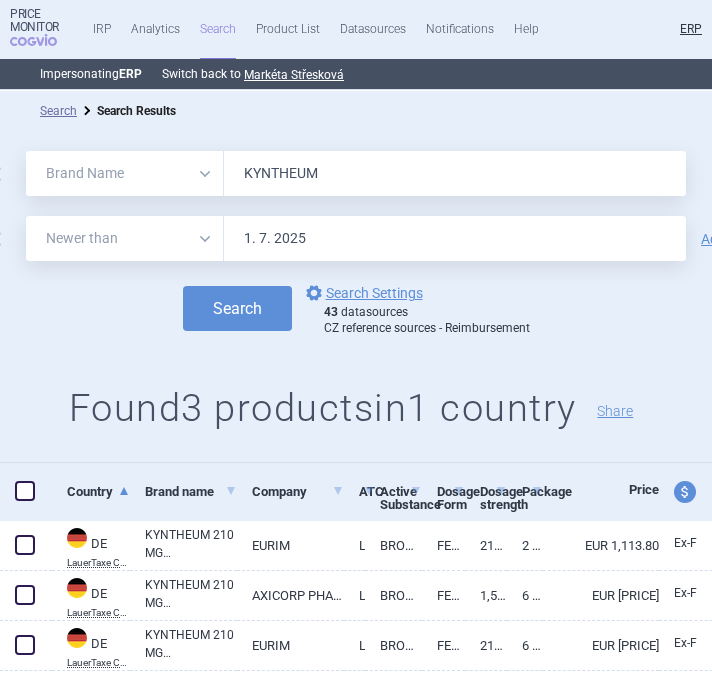 scroll, scrollTop: 44, scrollLeft: 0, axis: vertical 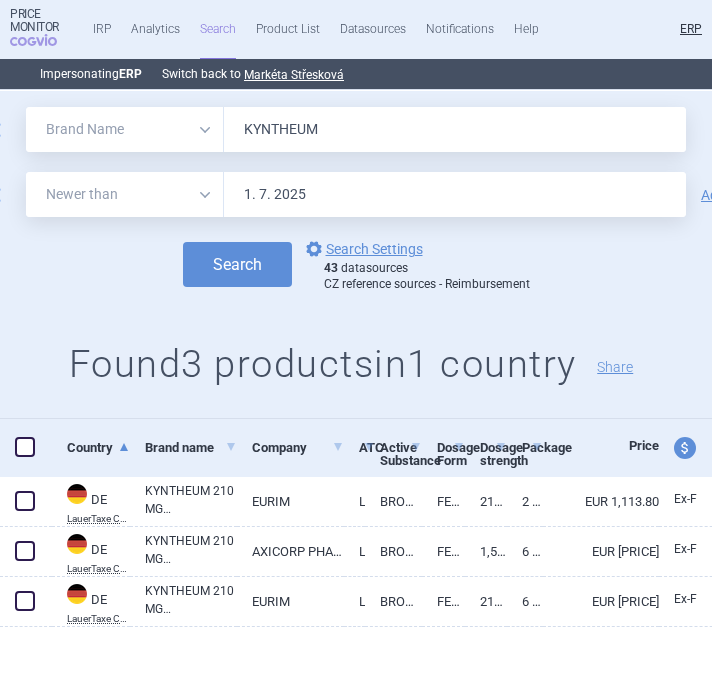 click on "KYNTHEUM" at bounding box center [455, 129] 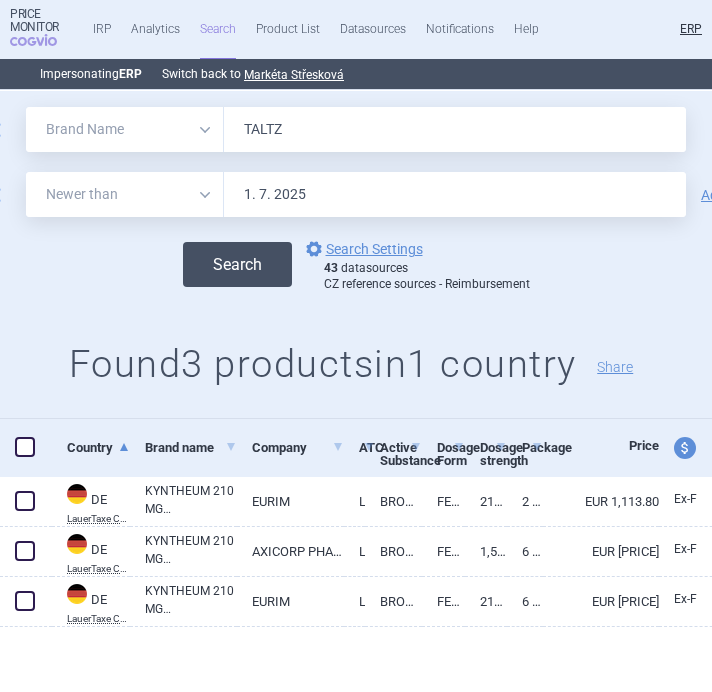 click on "Search" at bounding box center (237, 264) 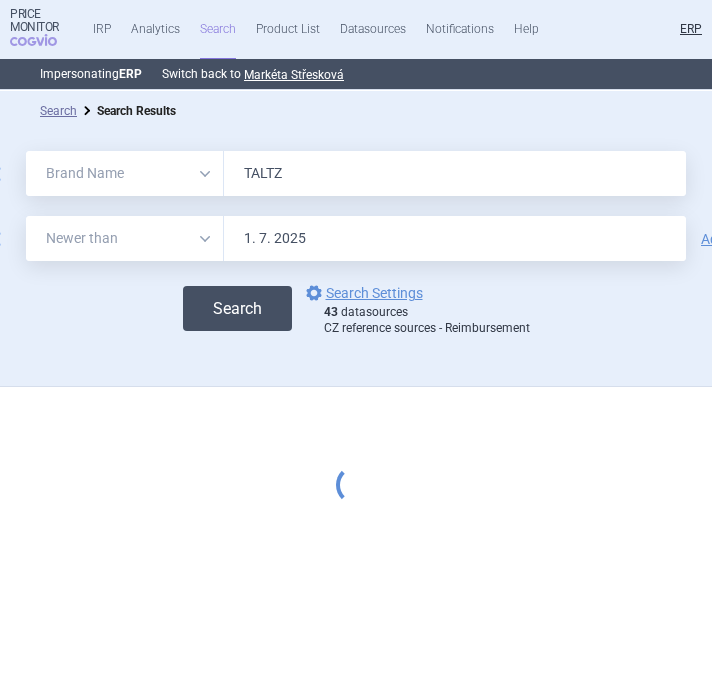 scroll, scrollTop: 0, scrollLeft: 0, axis: both 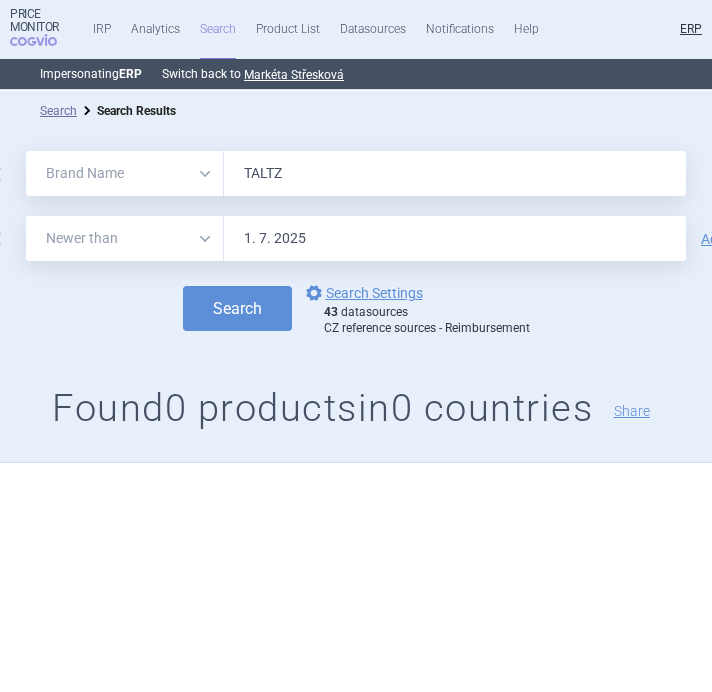 click on "TALTZ" at bounding box center (455, 173) 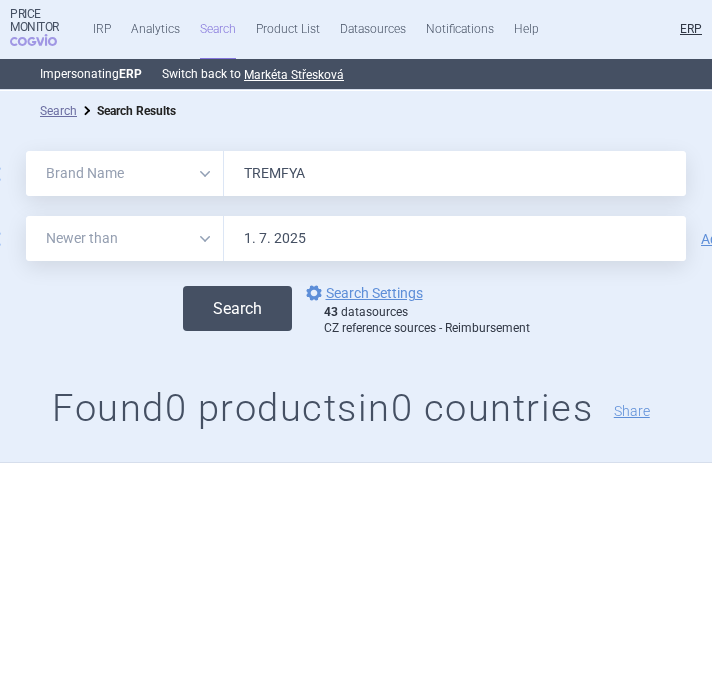 type on "TREMFYA" 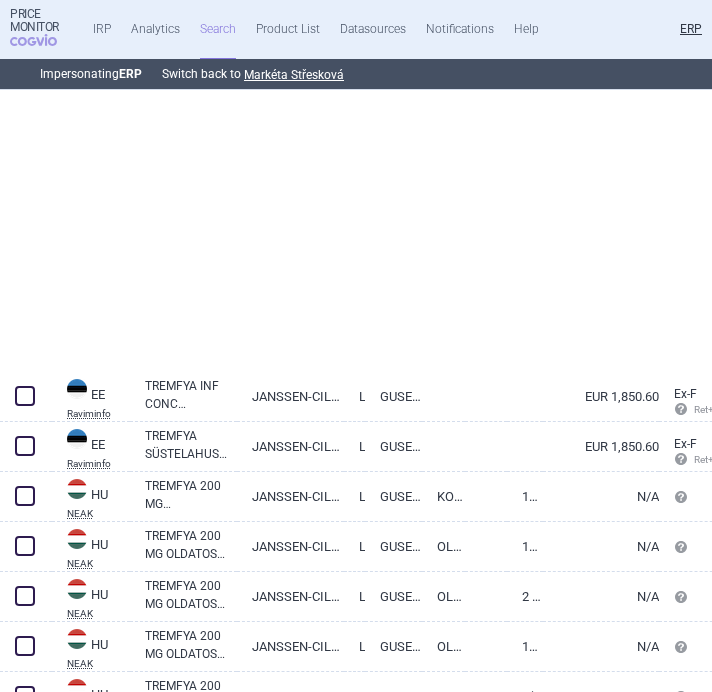 scroll, scrollTop: 0, scrollLeft: 0, axis: both 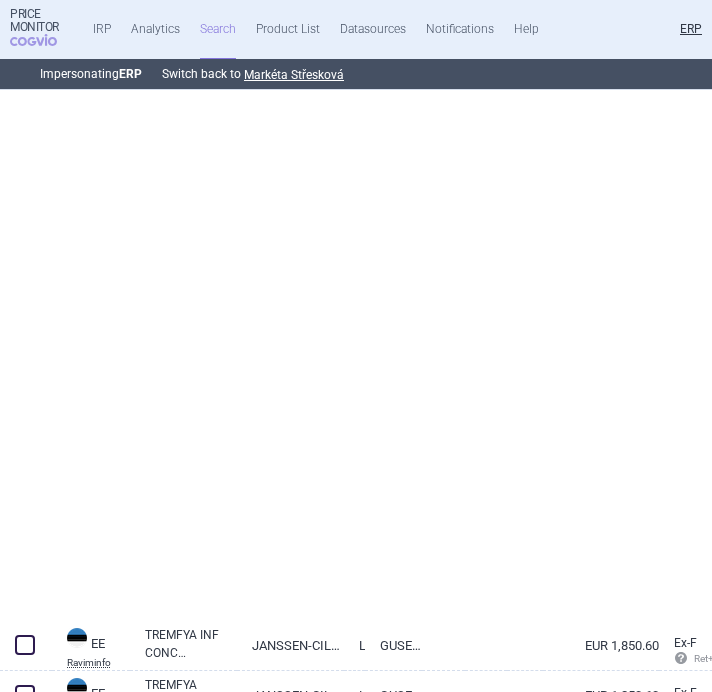 select on "brandName" 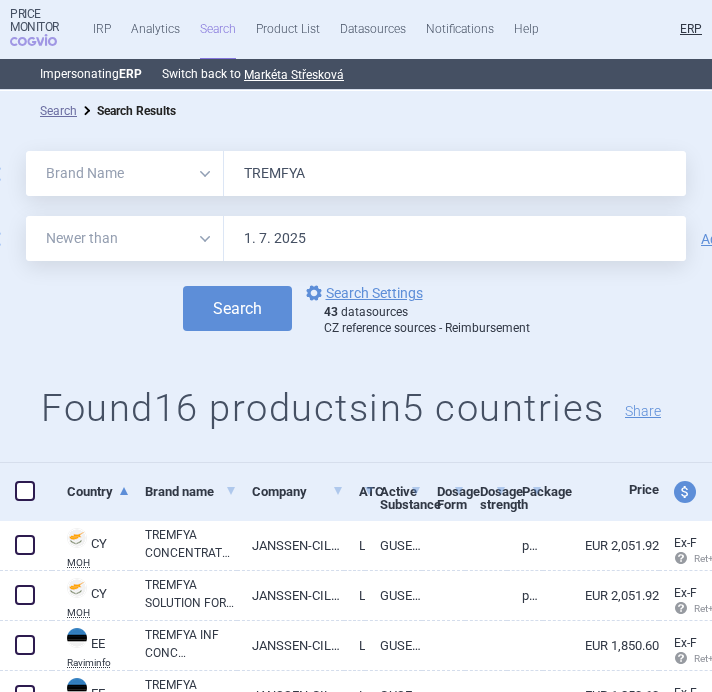 click on "TREMFYA" at bounding box center (455, 173) 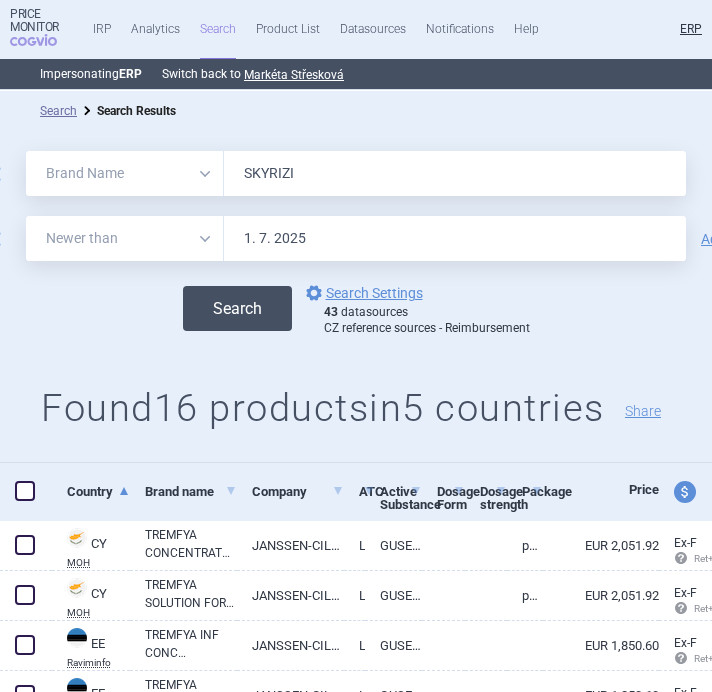 click on "Search" at bounding box center [237, 308] 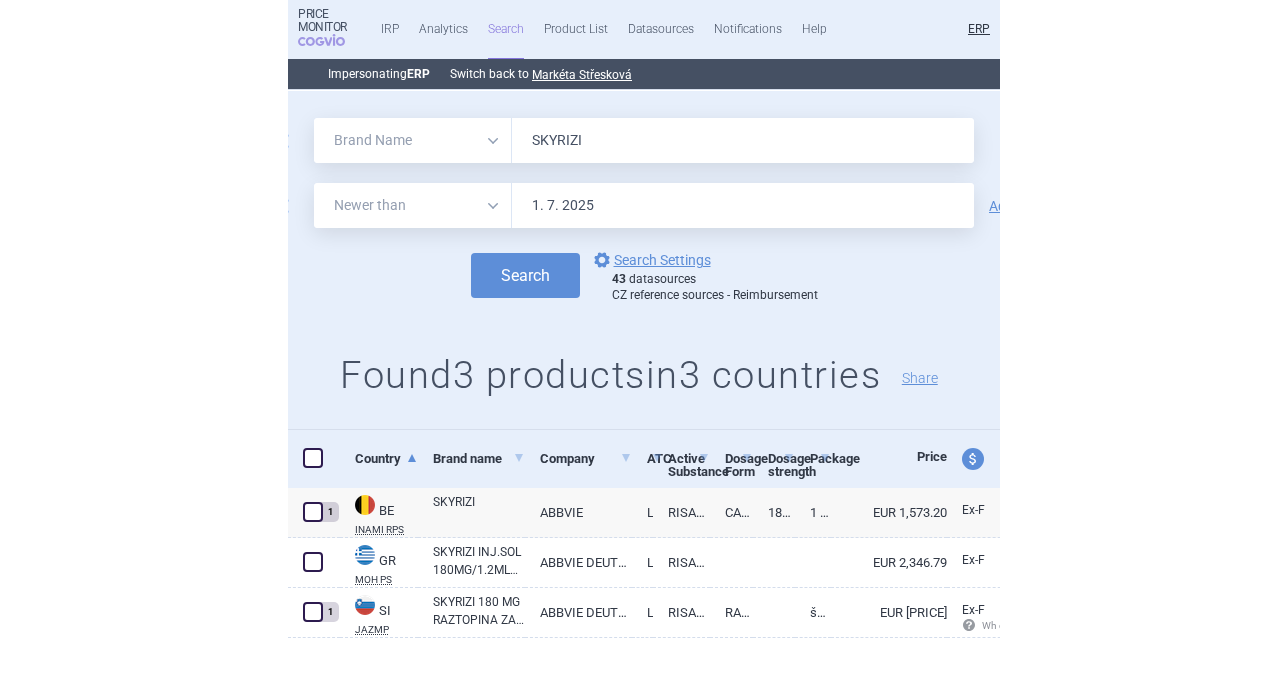 scroll, scrollTop: 44, scrollLeft: 0, axis: vertical 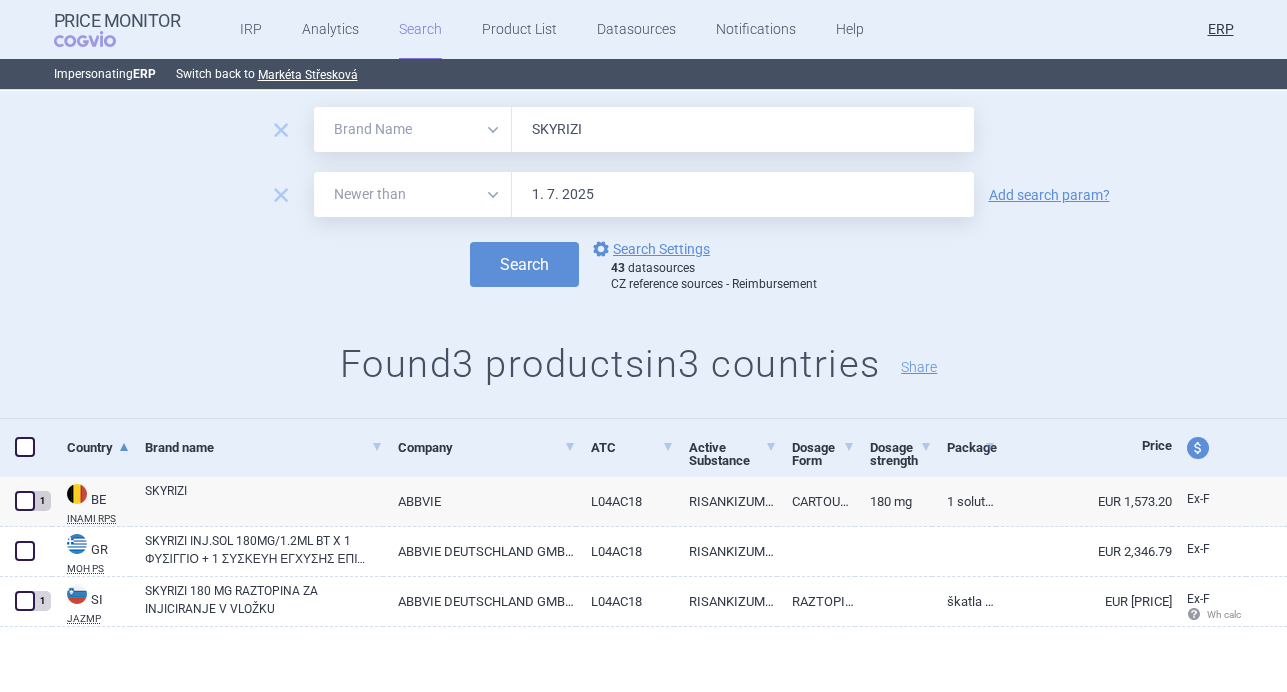 click on "SKYRIZI" at bounding box center (743, 129) 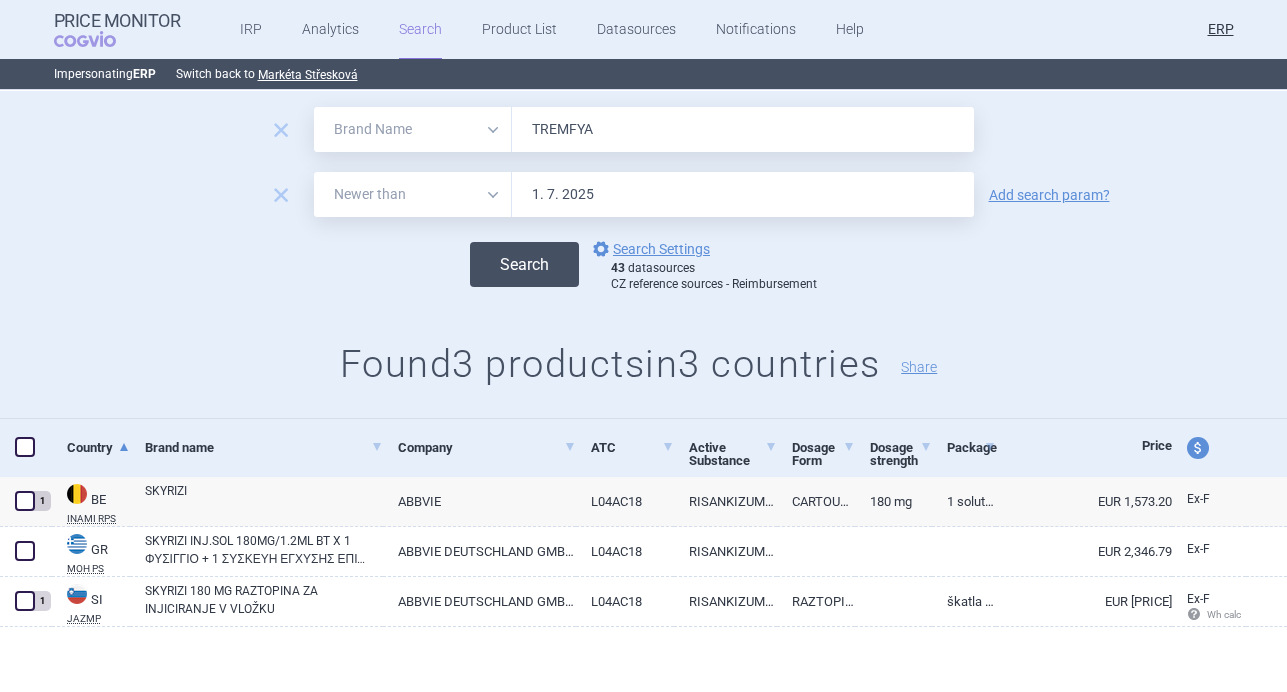 type on "TREMFYA" 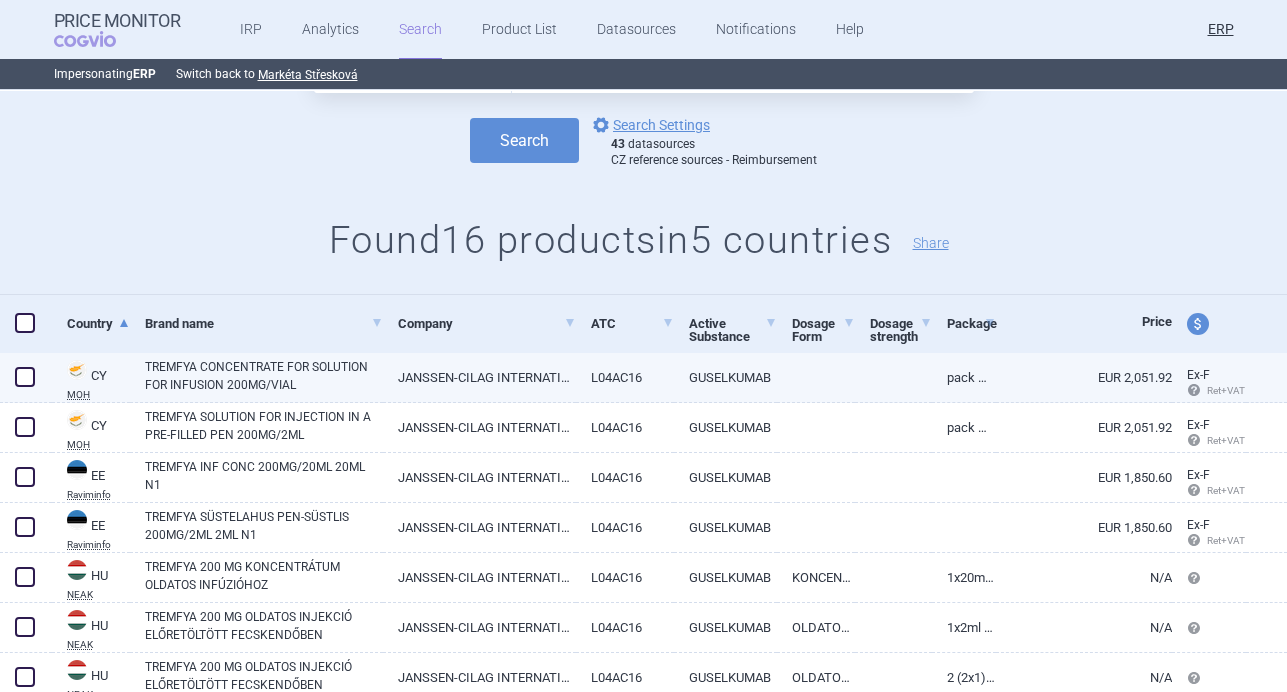 scroll, scrollTop: 272, scrollLeft: 0, axis: vertical 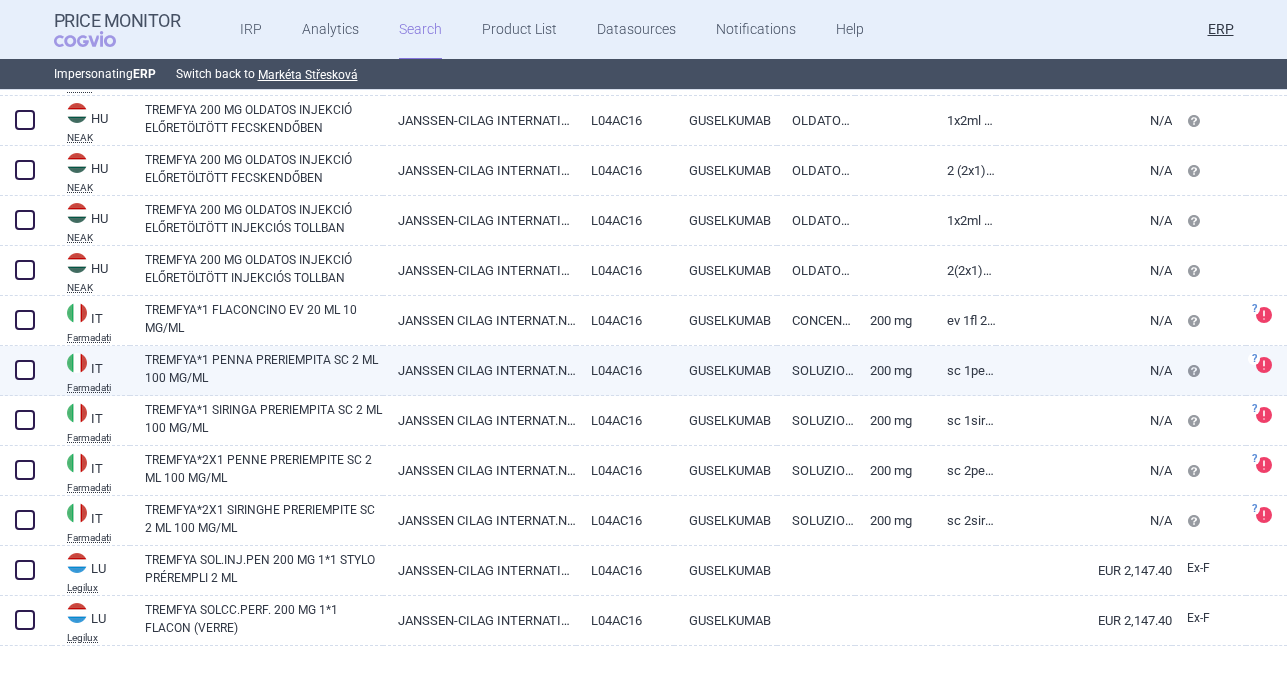 click on "TREMFYA*1 PENNA PRERIEMPITA SC 2 ML 100 MG/ML" at bounding box center (264, 369) 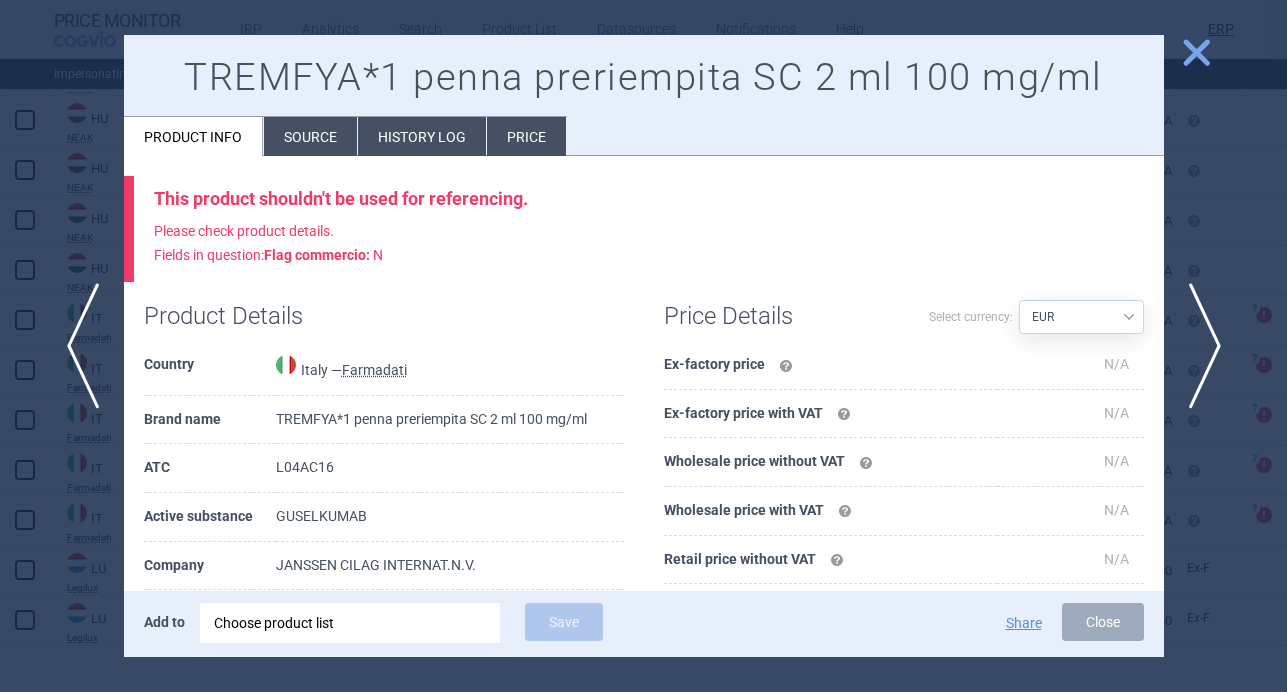 click on "Source" at bounding box center (310, 136) 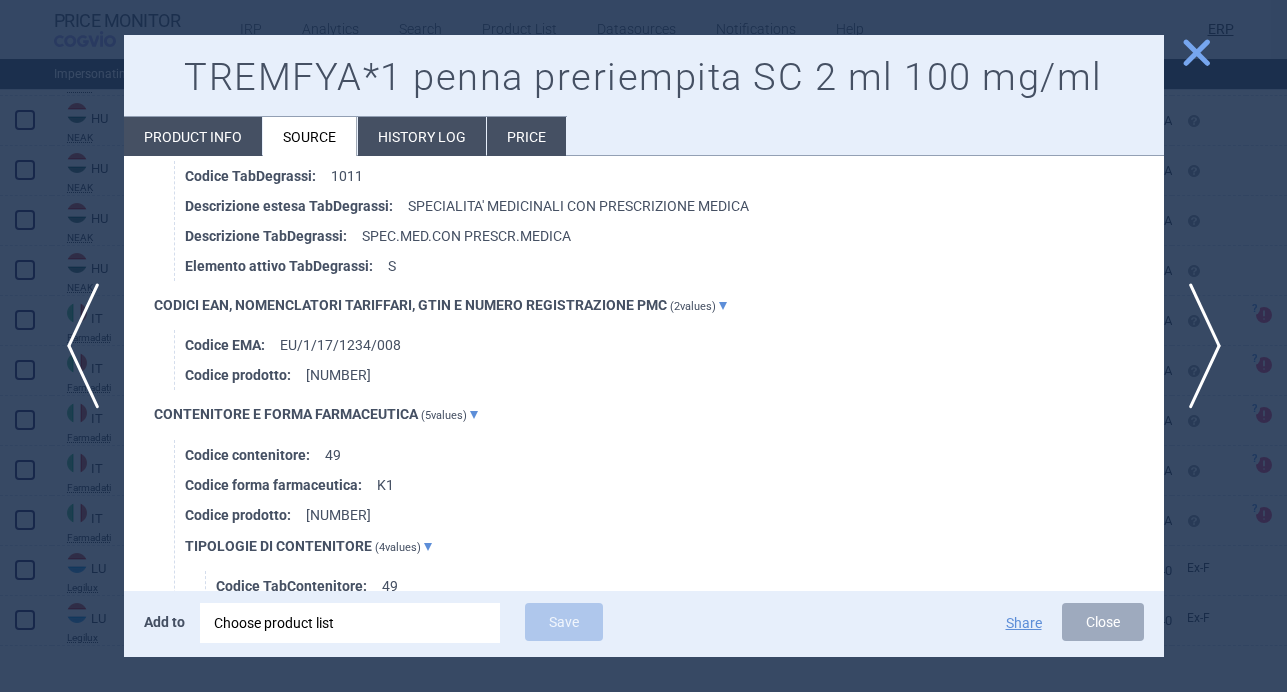 scroll, scrollTop: 1399, scrollLeft: 0, axis: vertical 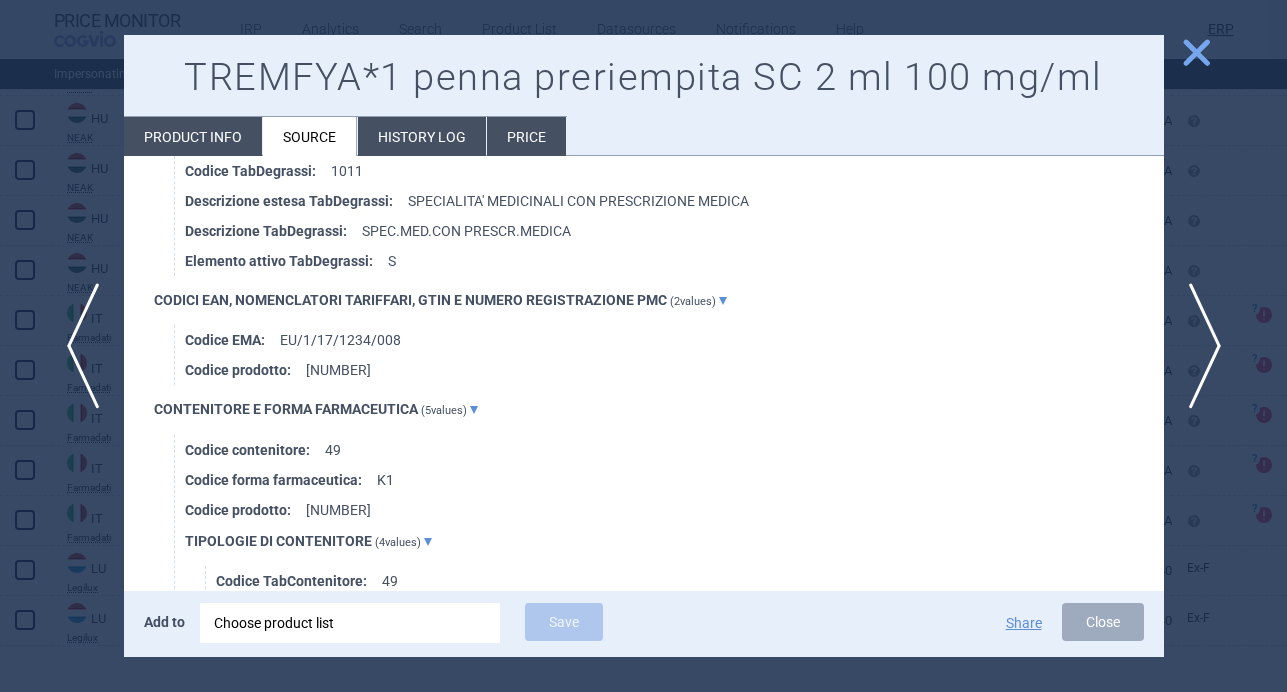 click at bounding box center [643, 346] 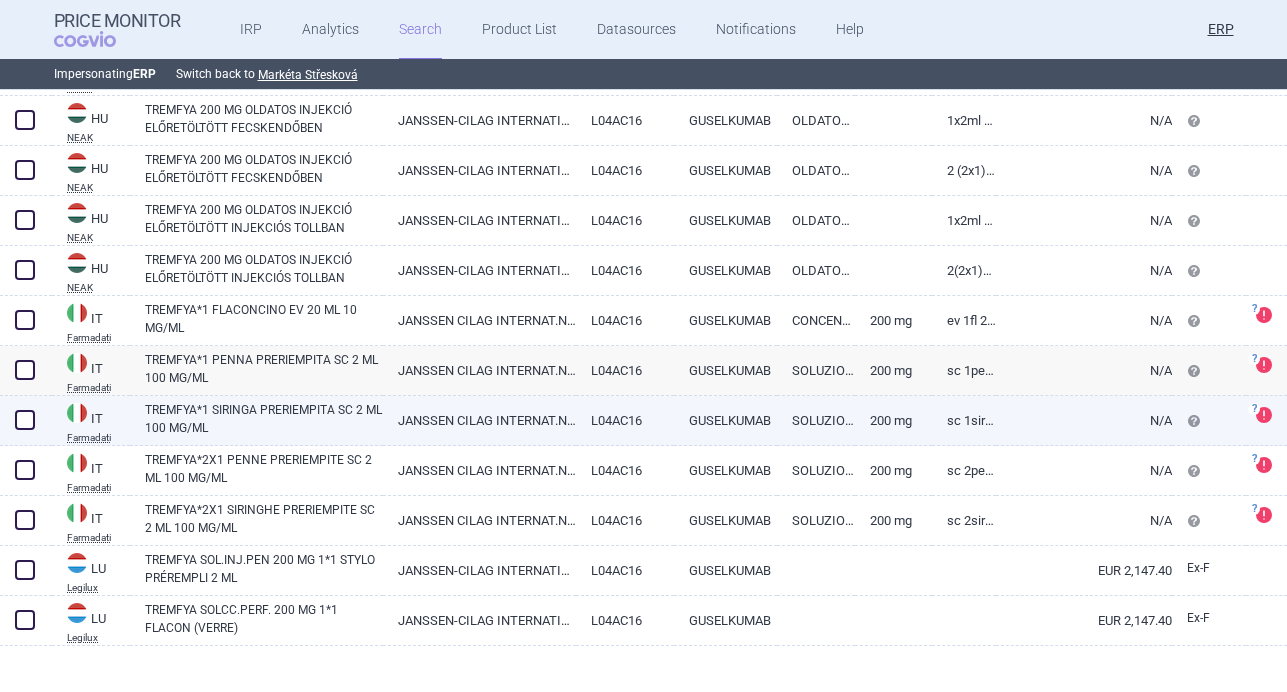 click on "TREMFYA*1 SIRINGA PRERIEMPITA SC 2 ML 100 MG/ML" at bounding box center (264, 419) 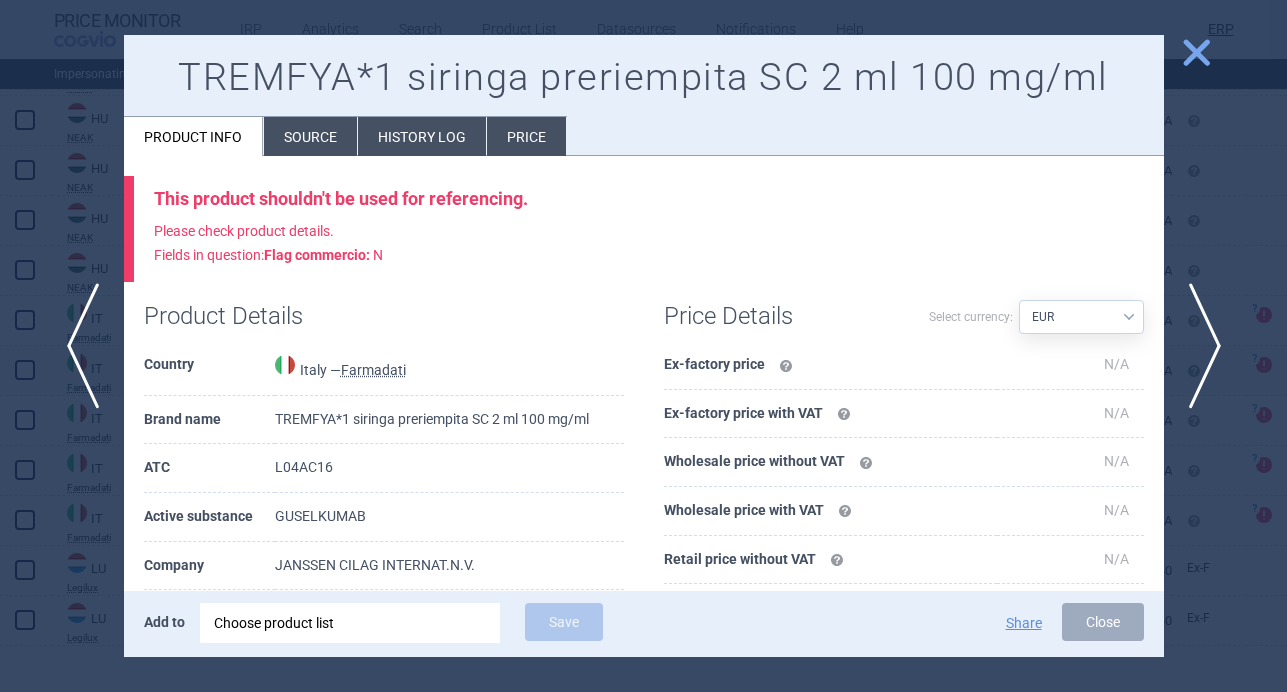 click on "Source" at bounding box center (310, 136) 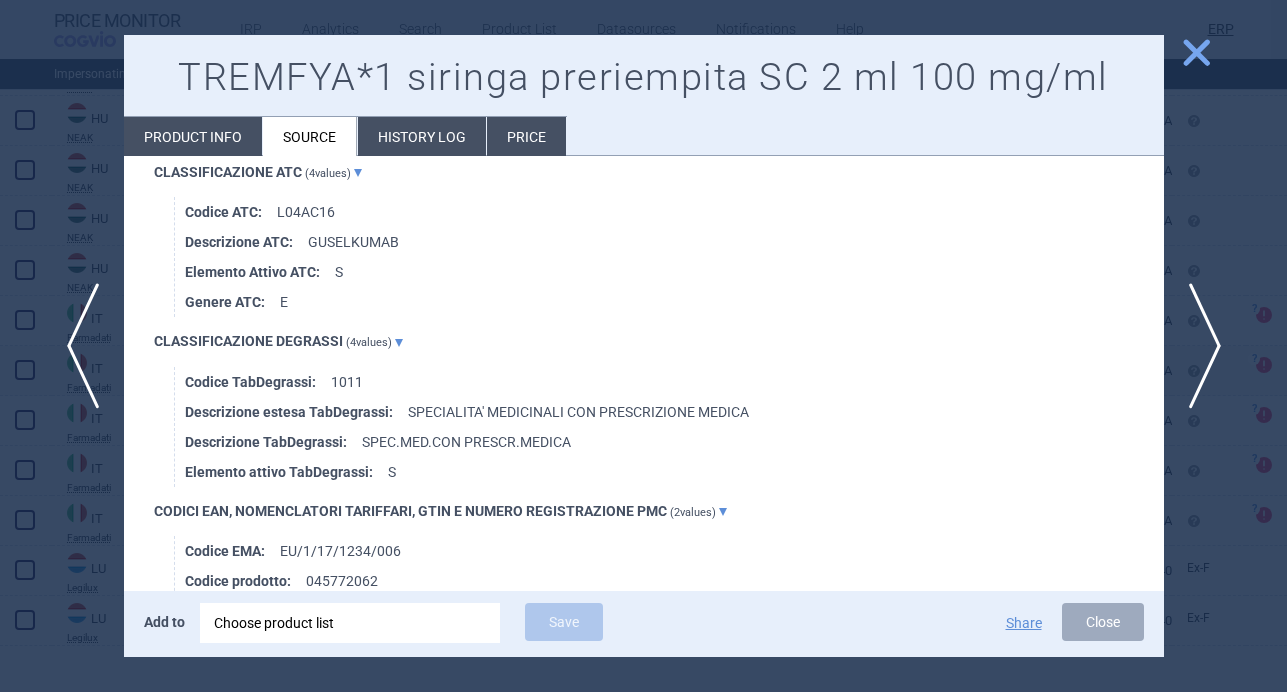 scroll, scrollTop: 1296, scrollLeft: 0, axis: vertical 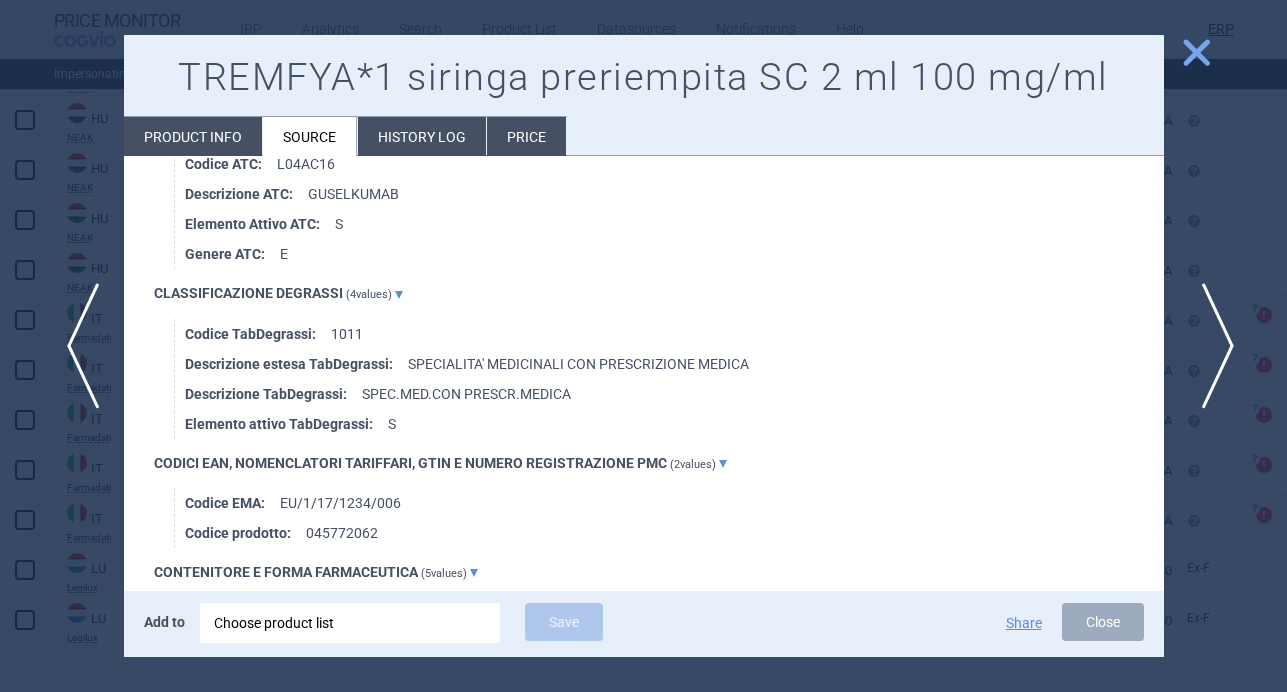 click on "next" at bounding box center [1211, 346] 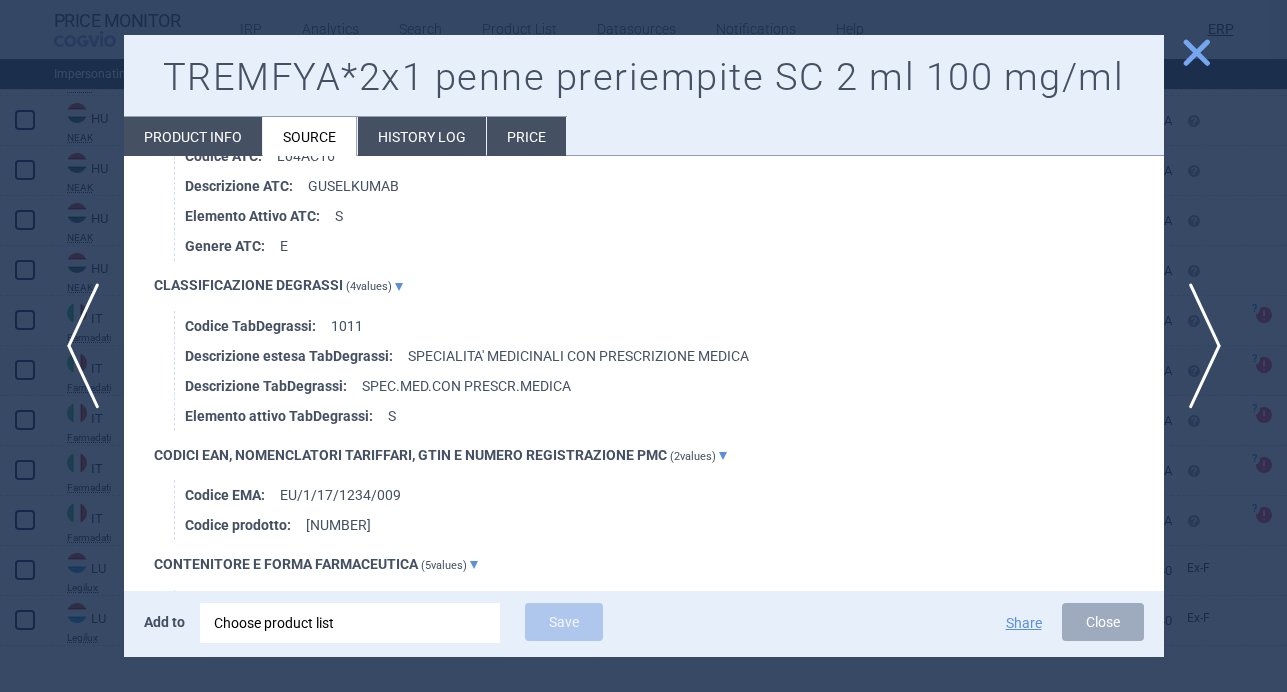 scroll, scrollTop: 1306, scrollLeft: 0, axis: vertical 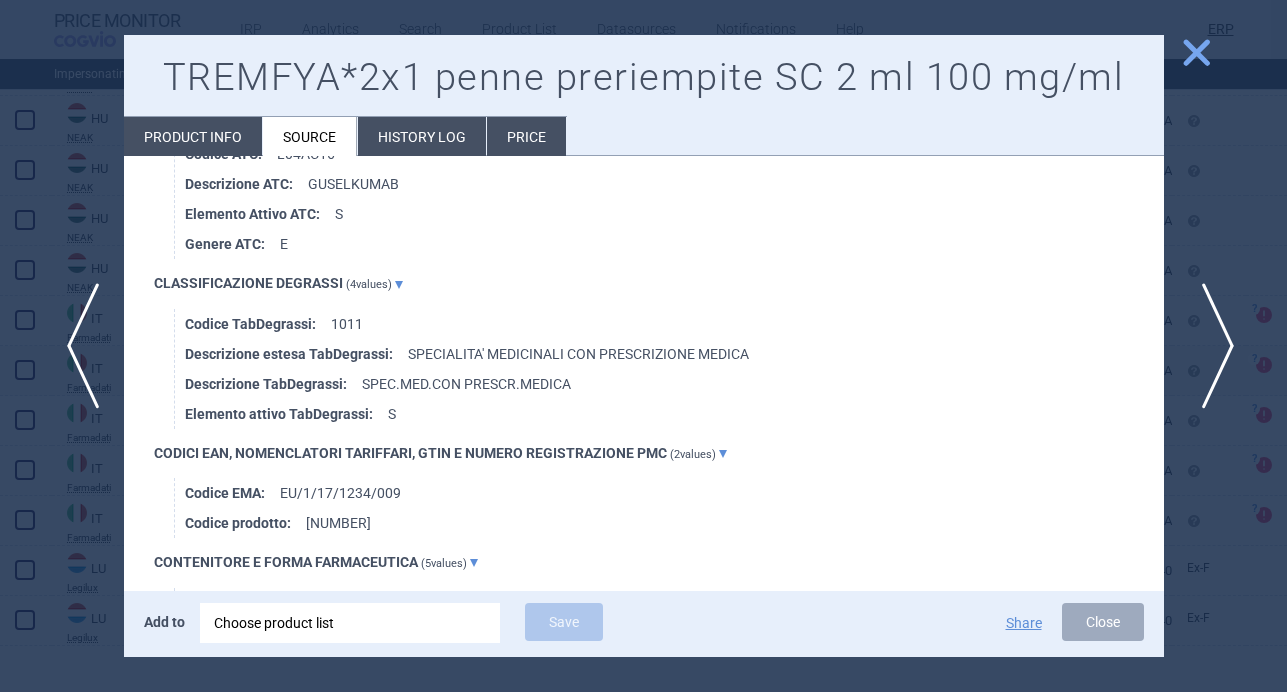 click on "next" at bounding box center (1211, 346) 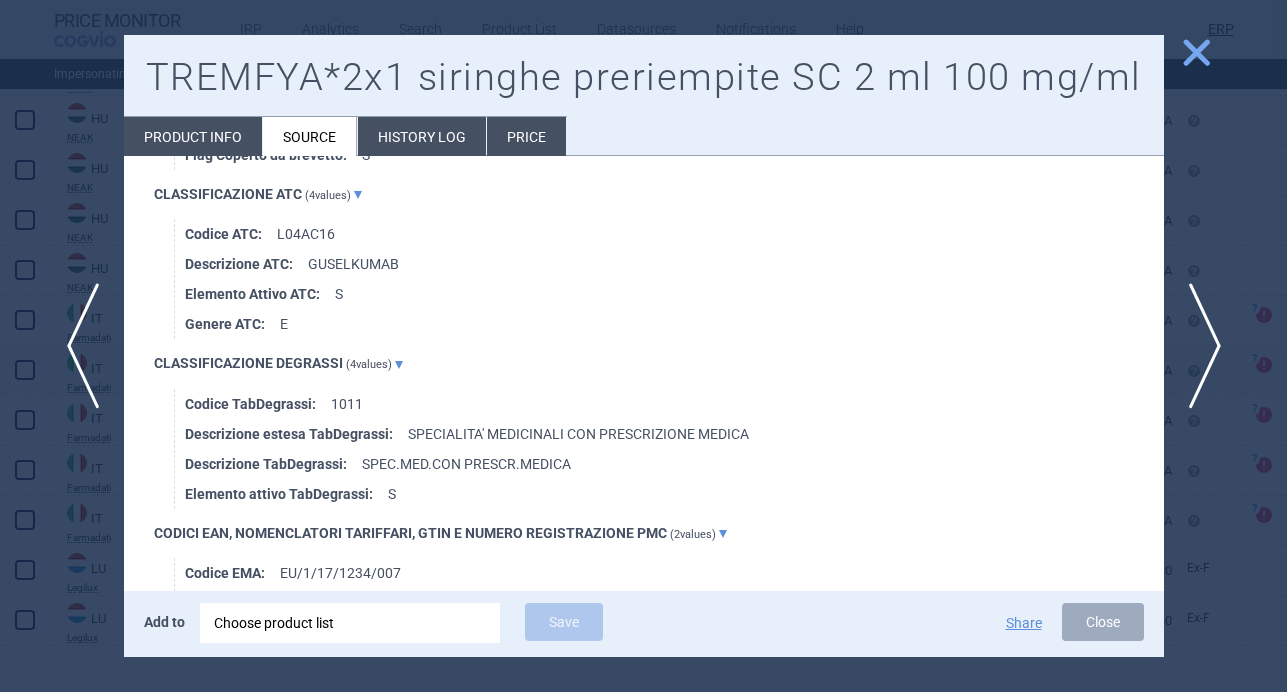 scroll, scrollTop: 1298, scrollLeft: 0, axis: vertical 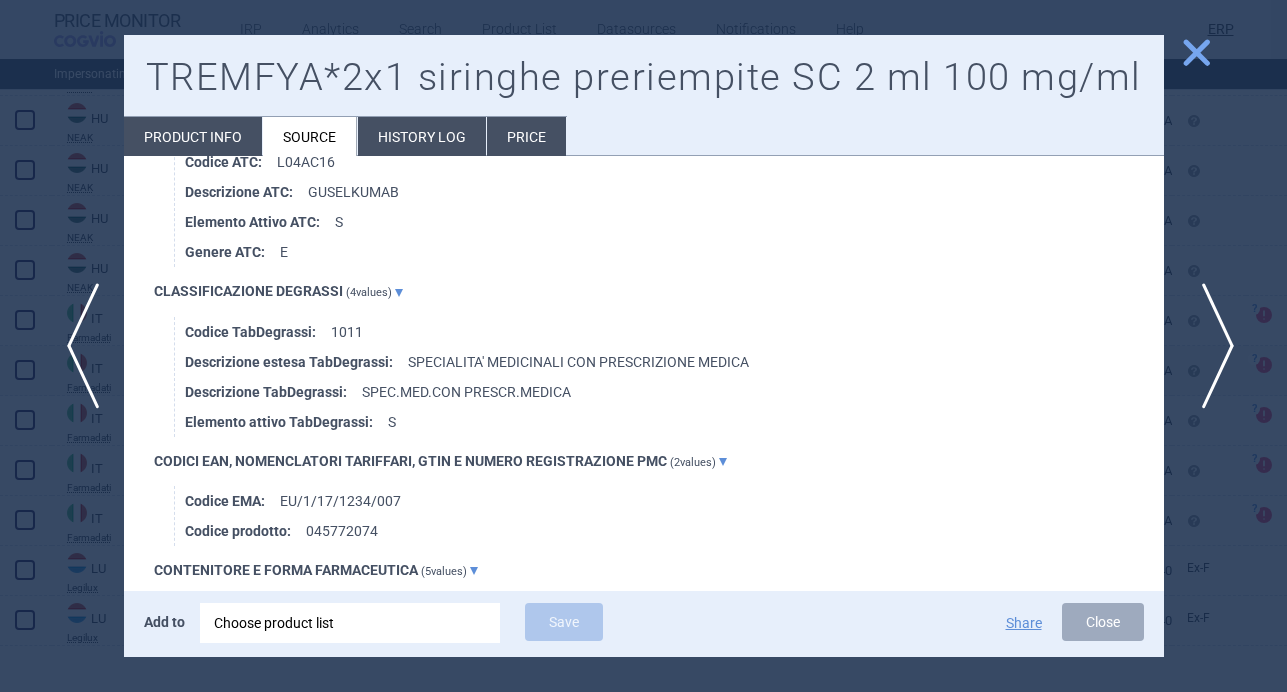 click on "next" at bounding box center [1211, 346] 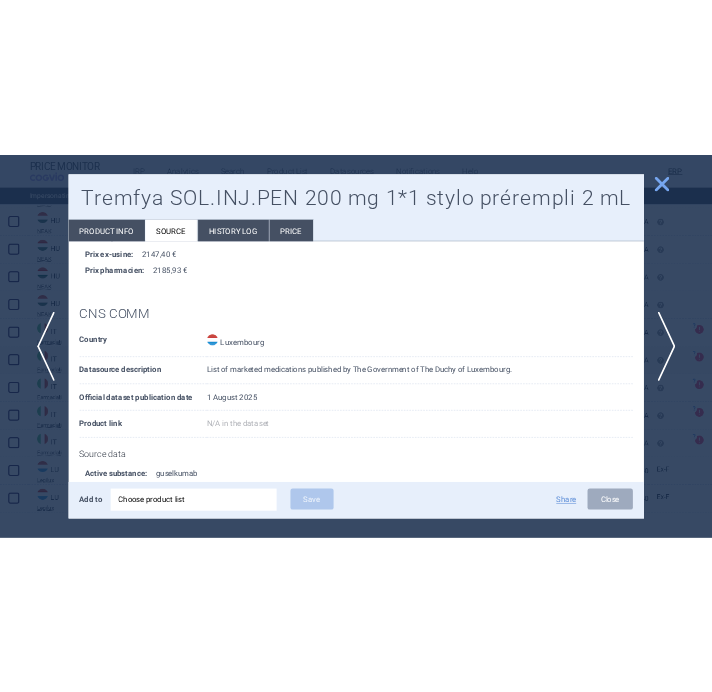 scroll, scrollTop: 463, scrollLeft: 0, axis: vertical 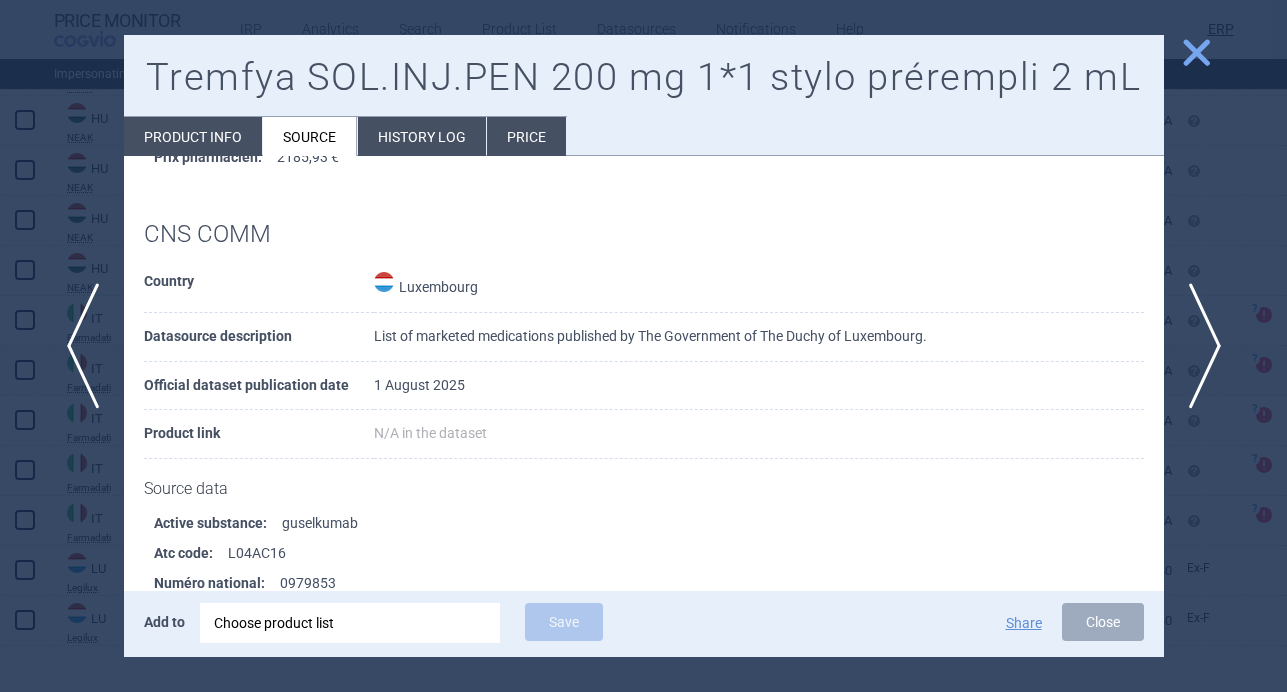 click at bounding box center [643, 346] 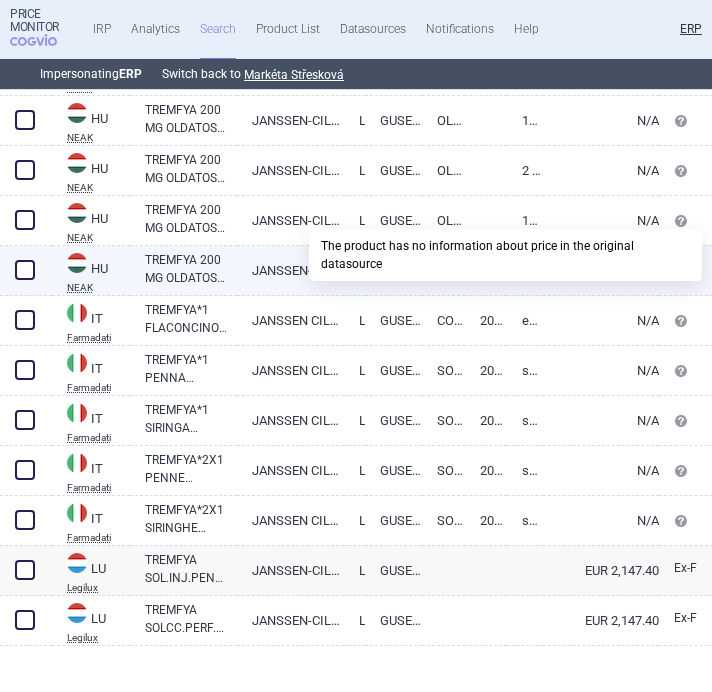 select on "brandName" 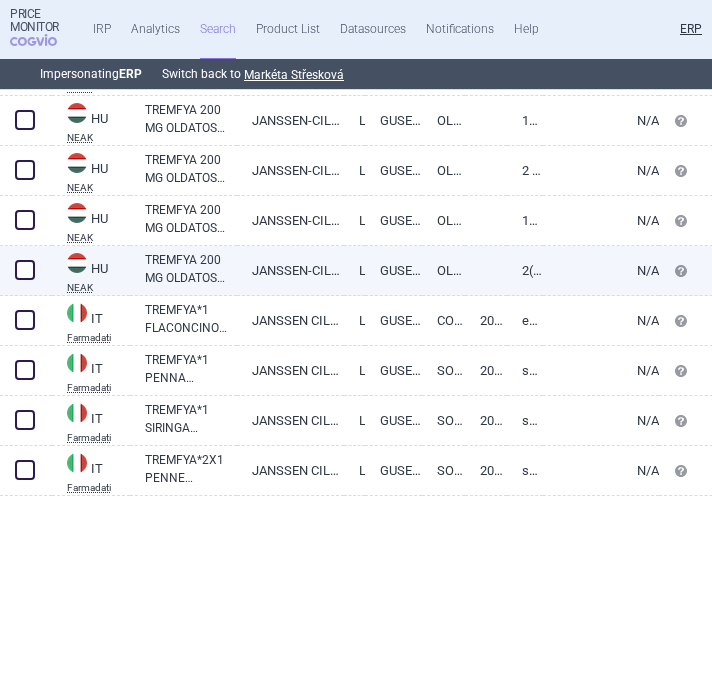 scroll, scrollTop: 0, scrollLeft: 0, axis: both 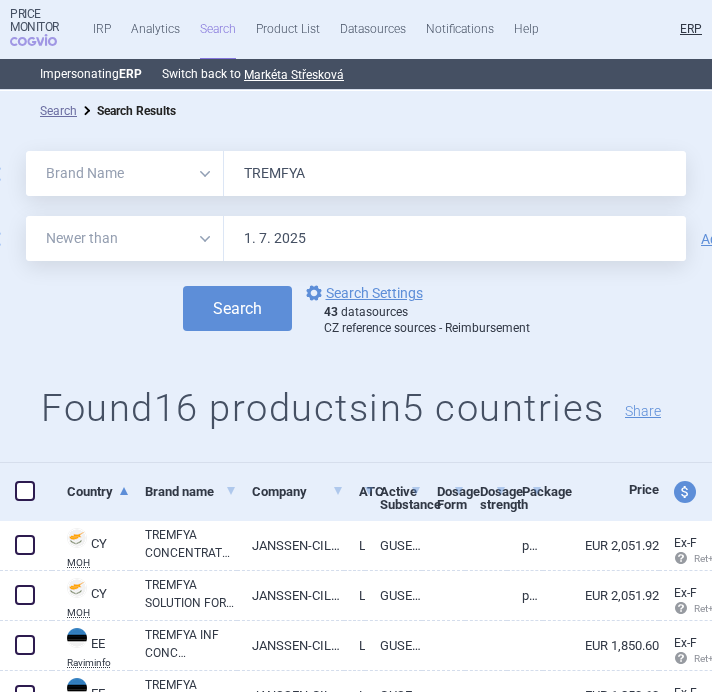 click on "TREMFYA" at bounding box center (455, 173) 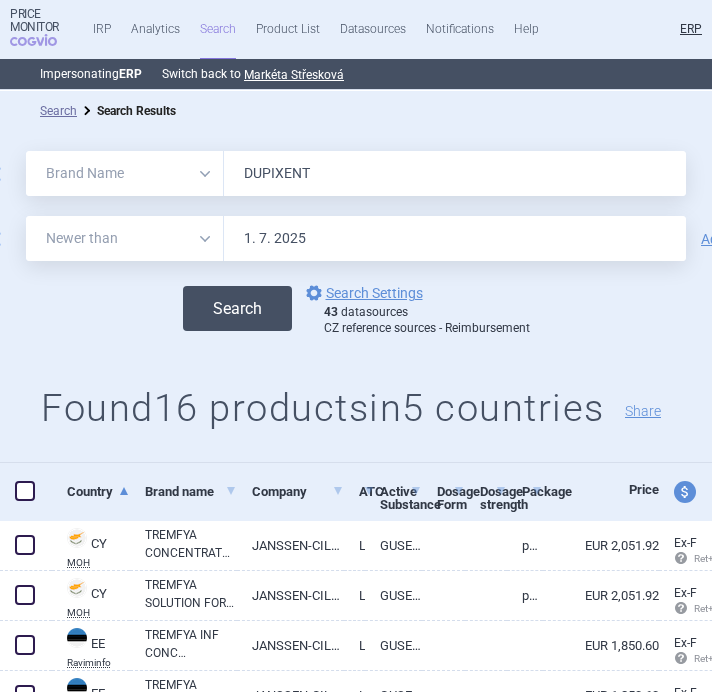 type on "DUPIXENT" 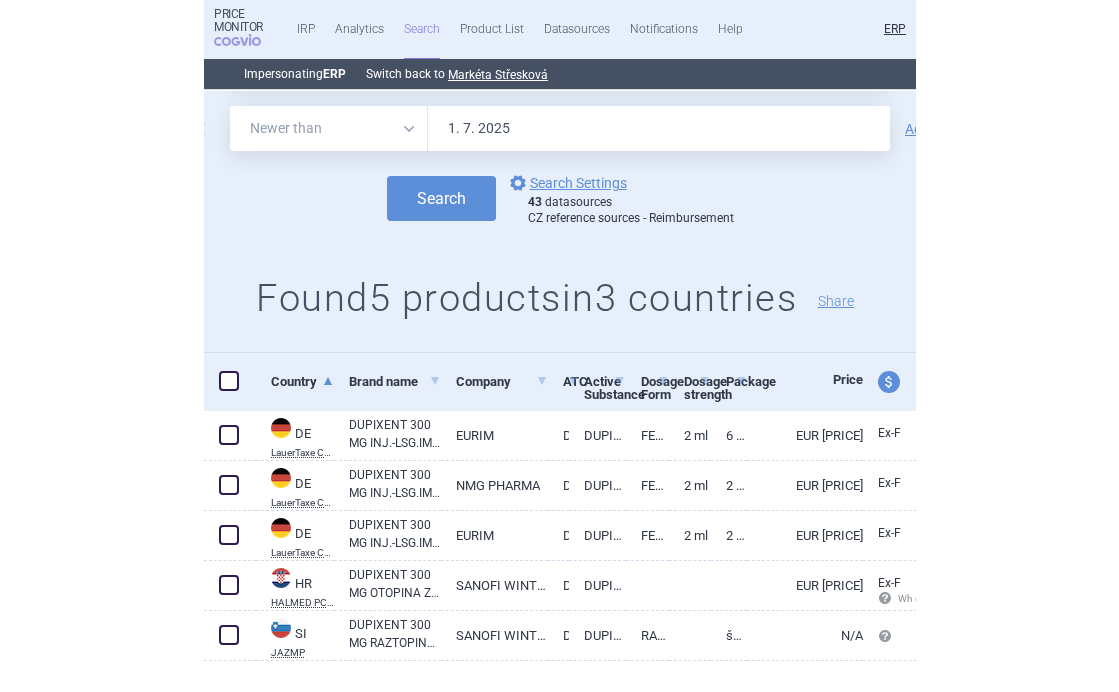 scroll, scrollTop: 144, scrollLeft: 0, axis: vertical 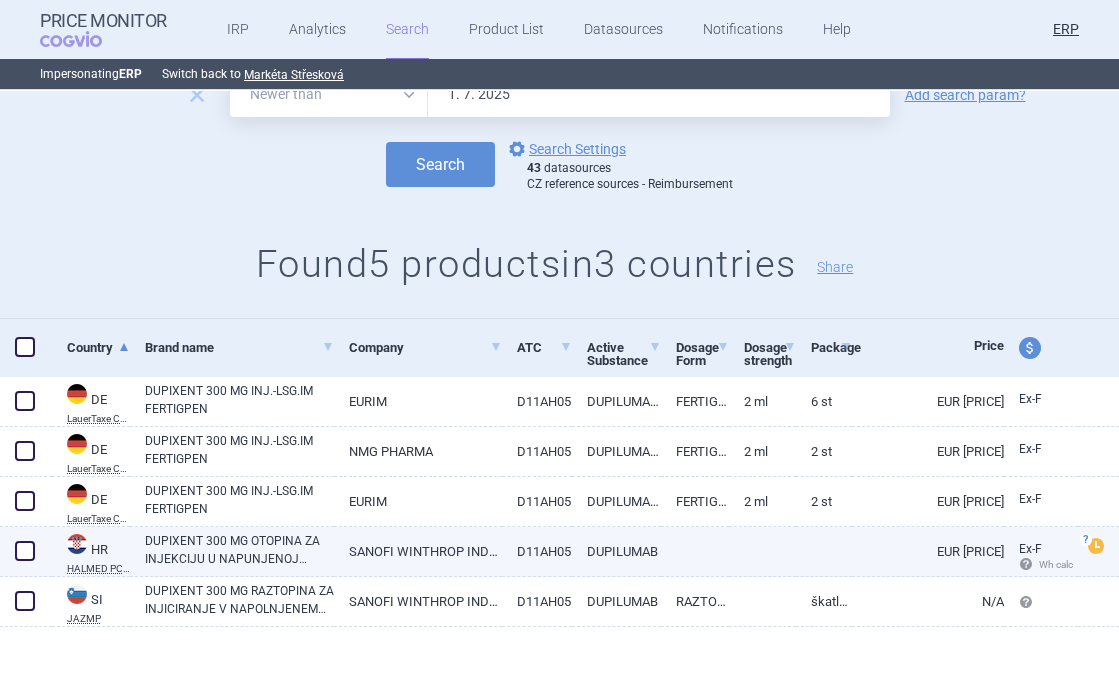 click on "DUPIXENT 300 MG OTOPINA ZA INJEKCIJU U NAPUNJENOJ BRIZGALICI, 2 NAPUNJENE BRIZGALICE S 2 ML OTOPINE" at bounding box center [239, 550] 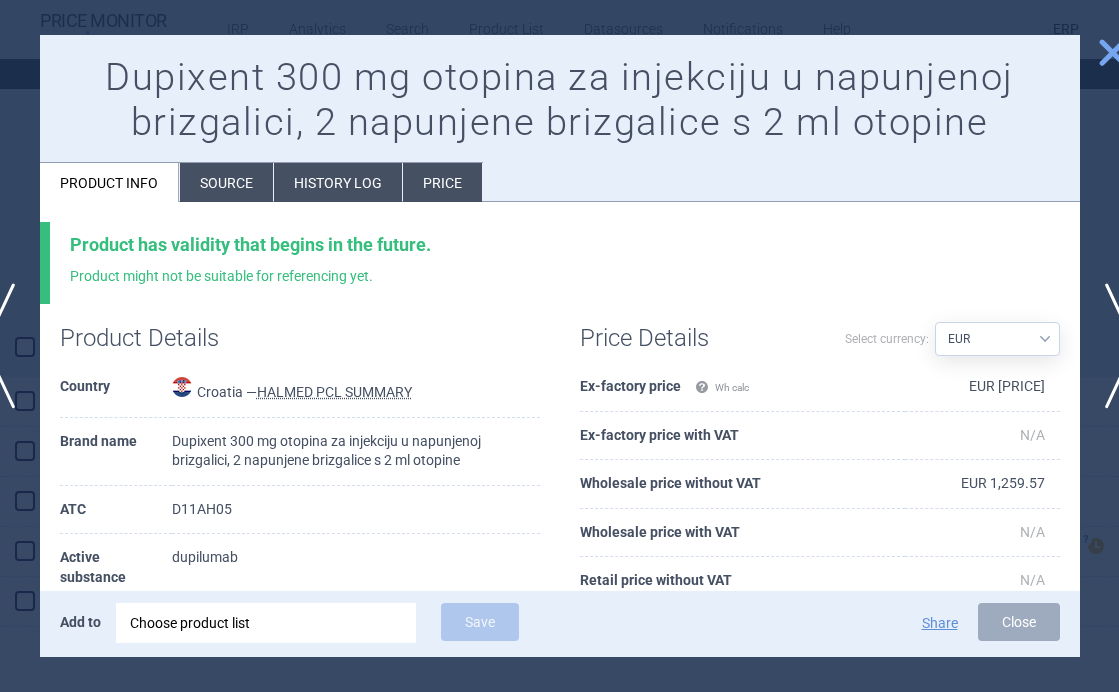 click on "Source" at bounding box center (226, 182) 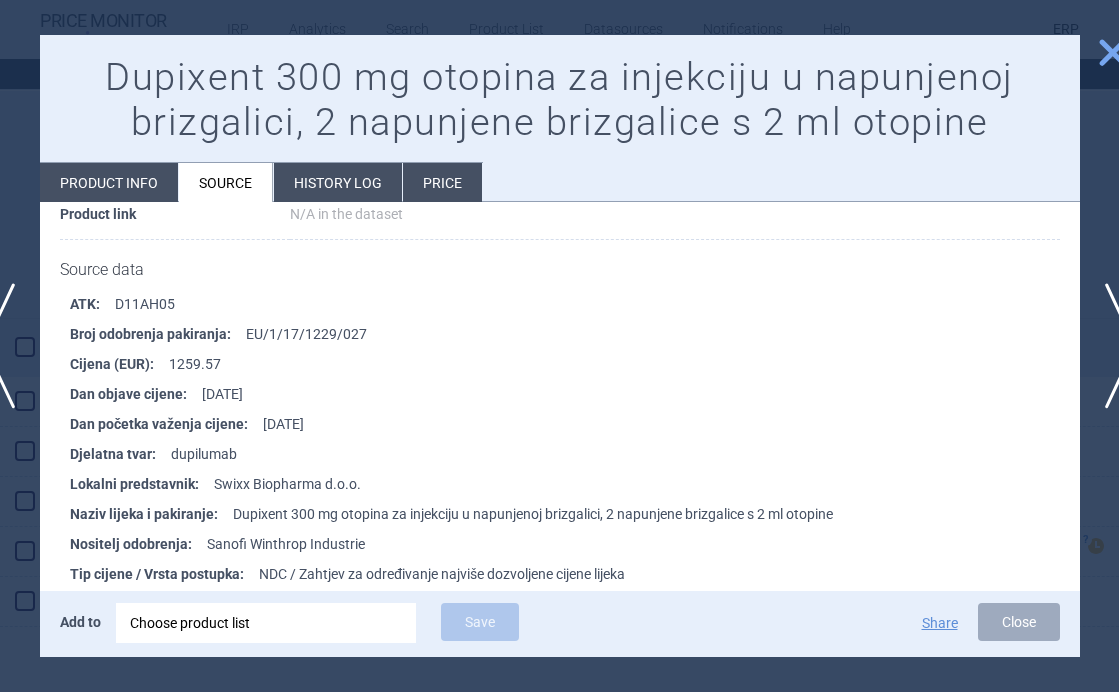 scroll, scrollTop: 290, scrollLeft: 0, axis: vertical 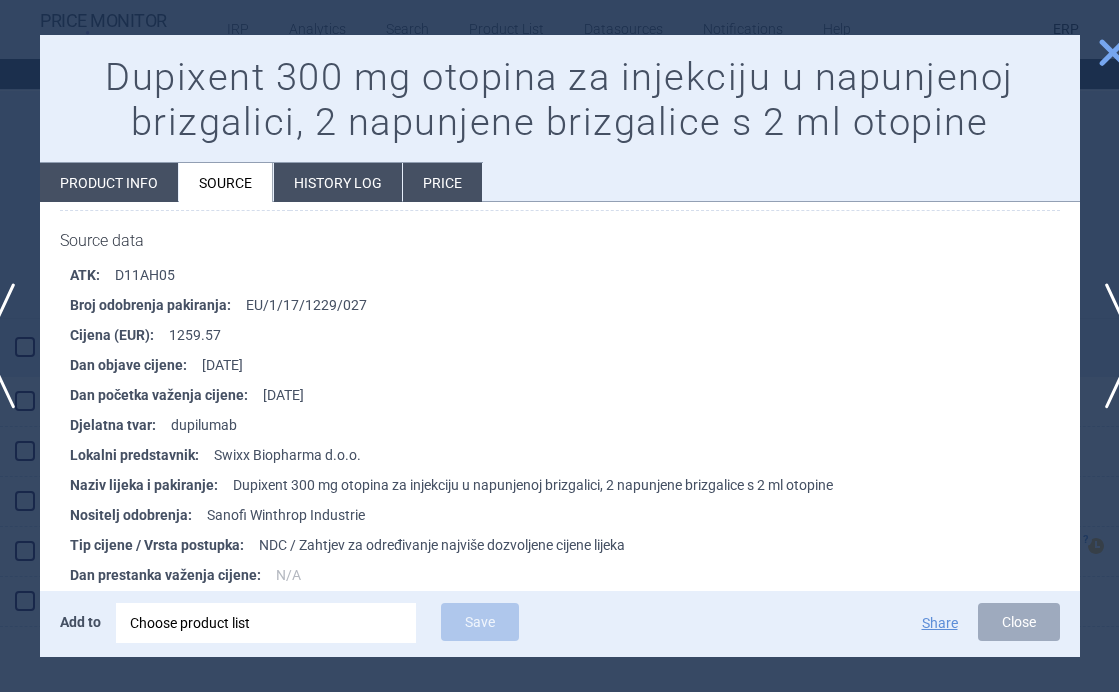 click at bounding box center [559, 346] 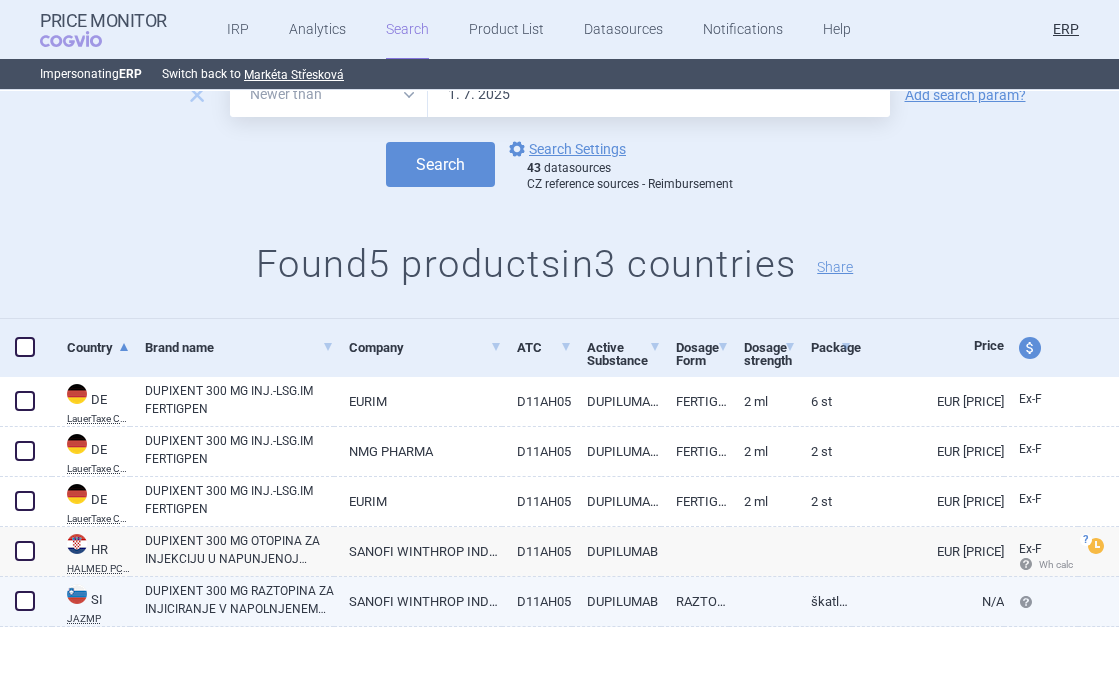 click on "DUPIXENT 300 MG RAZTOPINA ZA INJICIRANJE V NAPOLNJENEM INJEKCIJSKEM PERESNIKU" at bounding box center (239, 600) 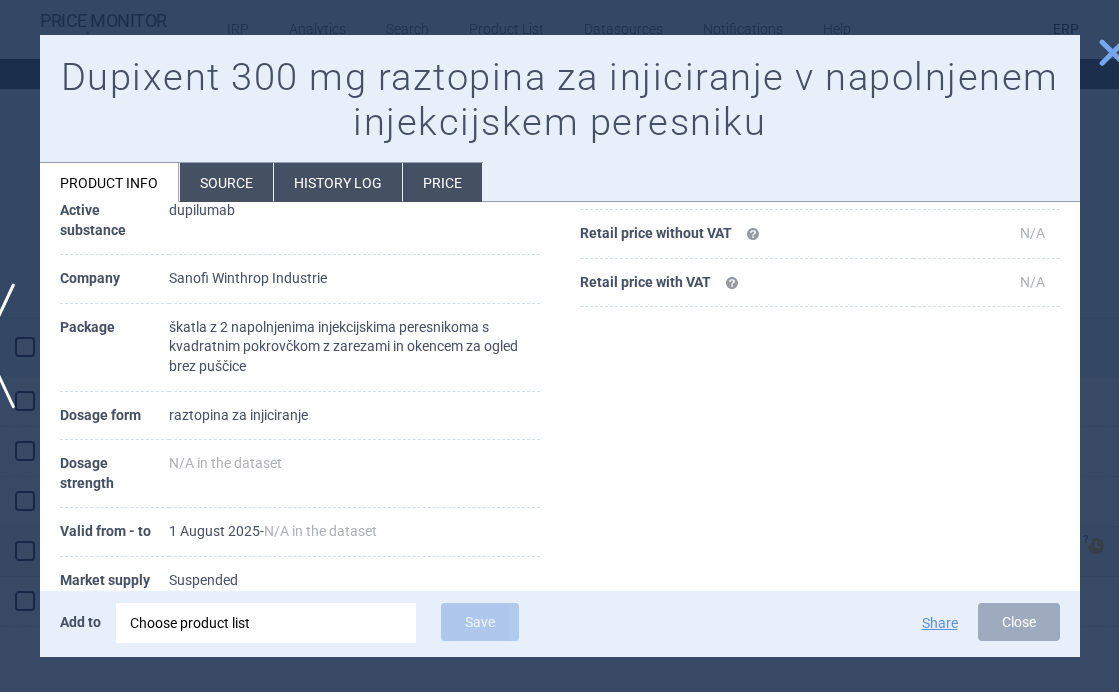 scroll, scrollTop: 267, scrollLeft: 0, axis: vertical 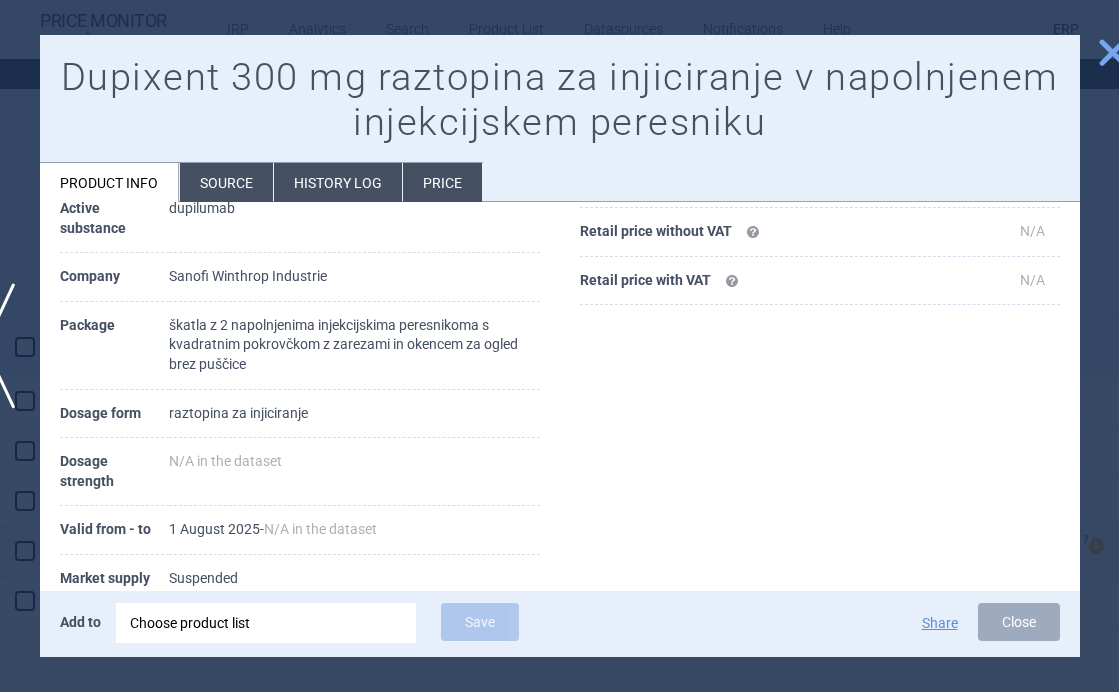 click on "Source" at bounding box center (226, 182) 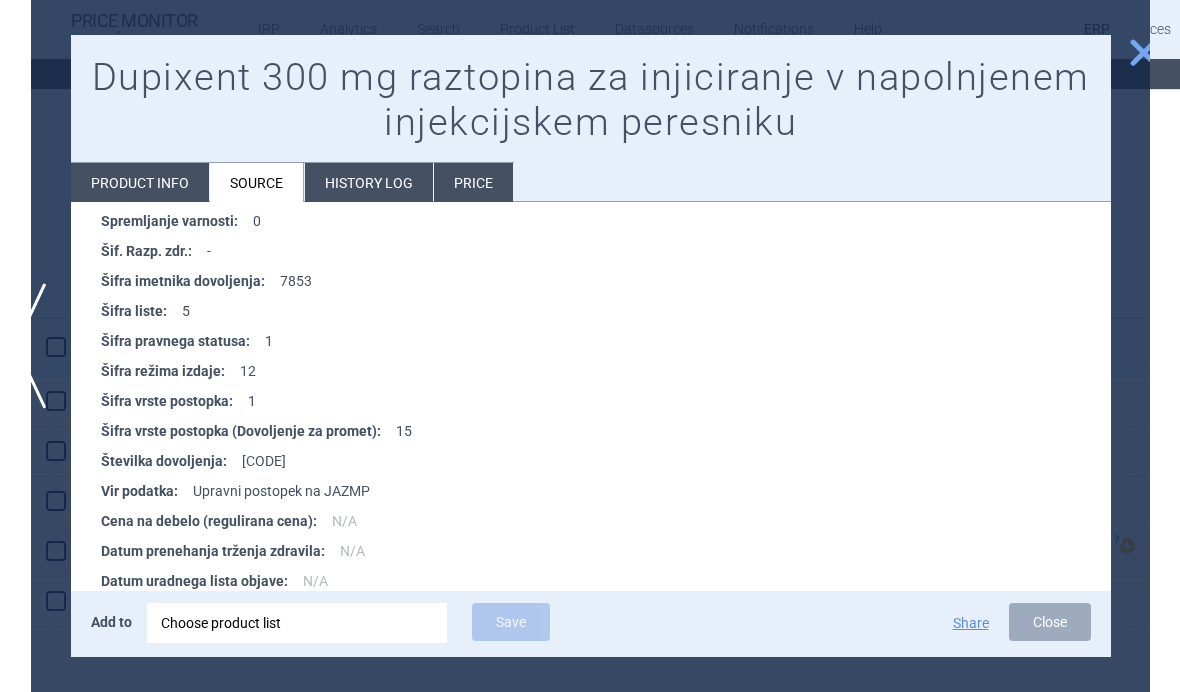 scroll, scrollTop: 1845, scrollLeft: 0, axis: vertical 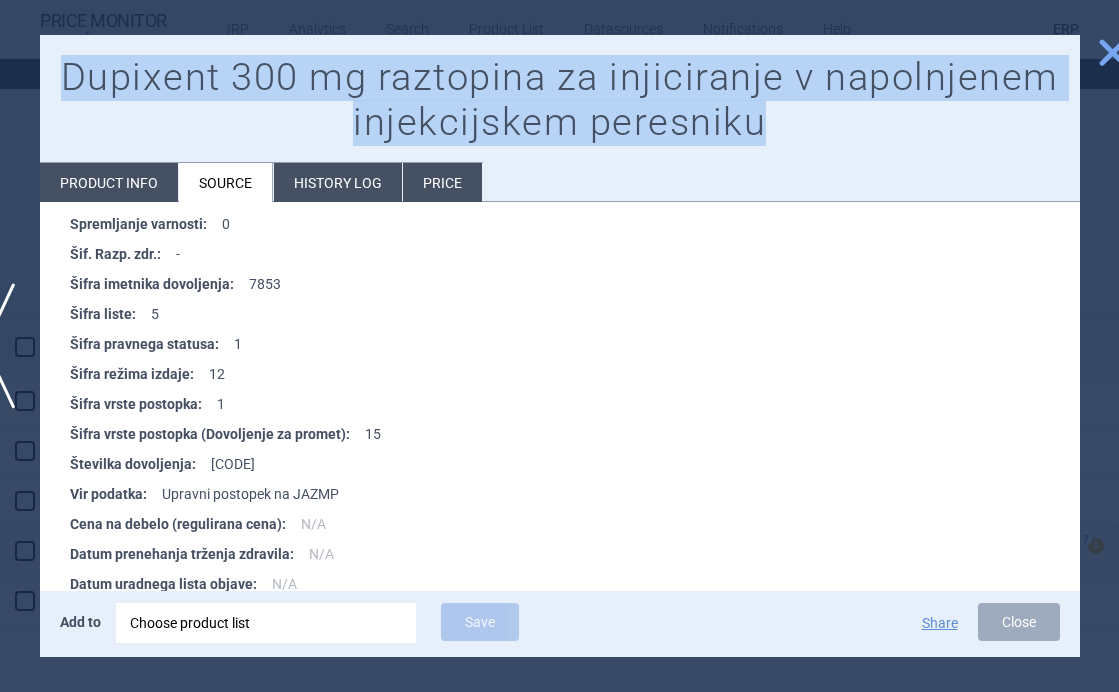 drag, startPoint x: 780, startPoint y: 126, endPoint x: 52, endPoint y: 52, distance: 731.75134 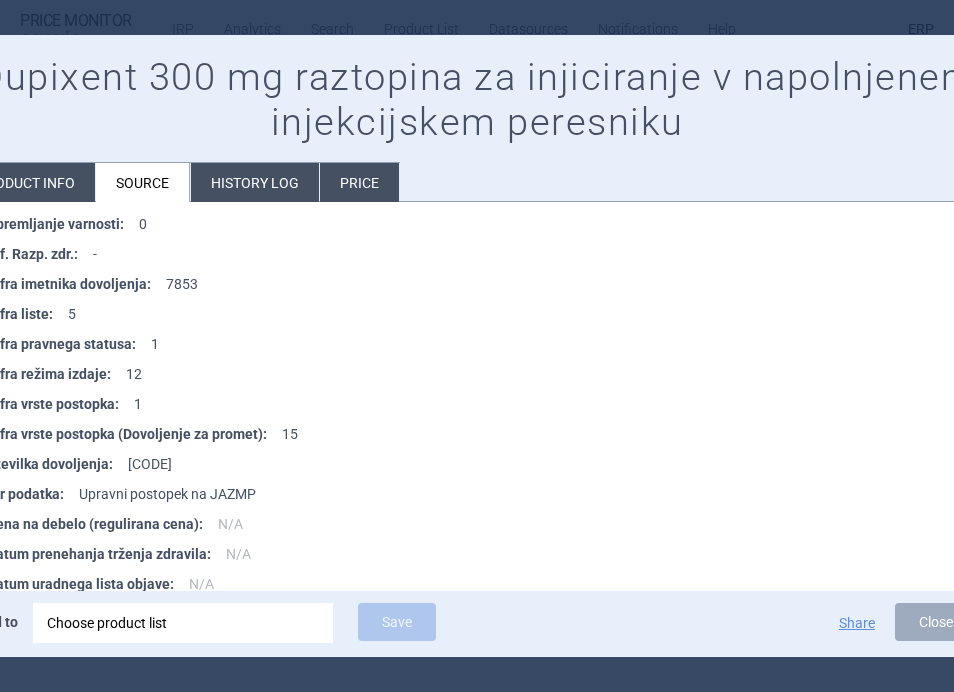 click at bounding box center (477, 346) 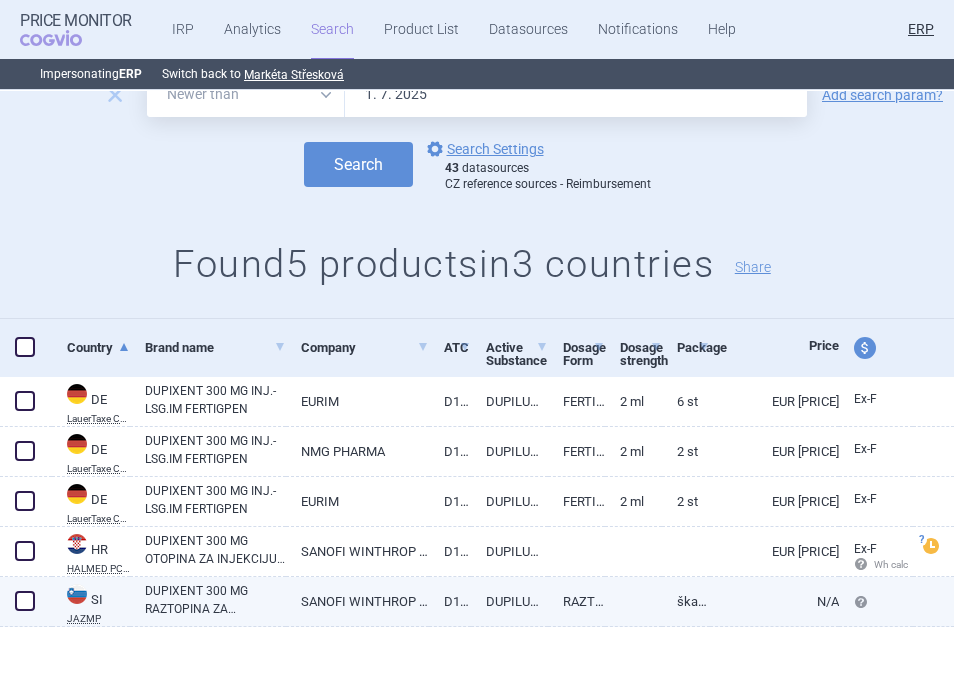 click on "DUPIXENT 300 MG RAZTOPINA ZA INJICIRANJE V NAPOLNJENEM INJEKCIJSKEM PERESNIKU" at bounding box center (215, 600) 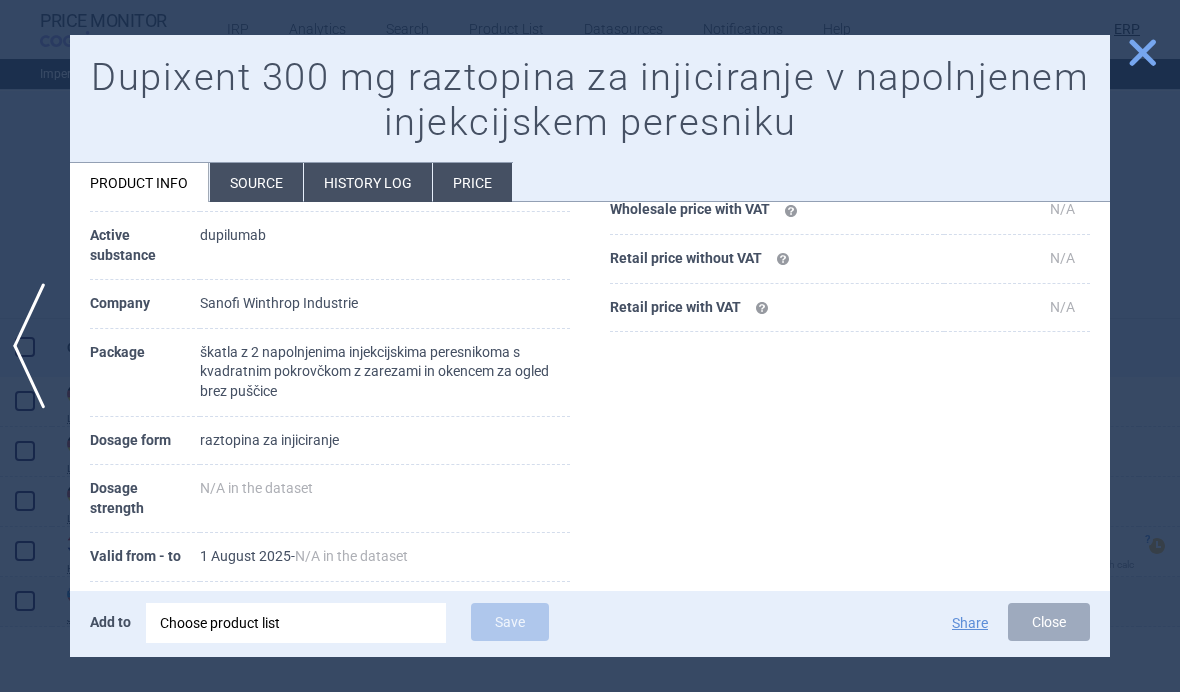 scroll, scrollTop: 243, scrollLeft: 0, axis: vertical 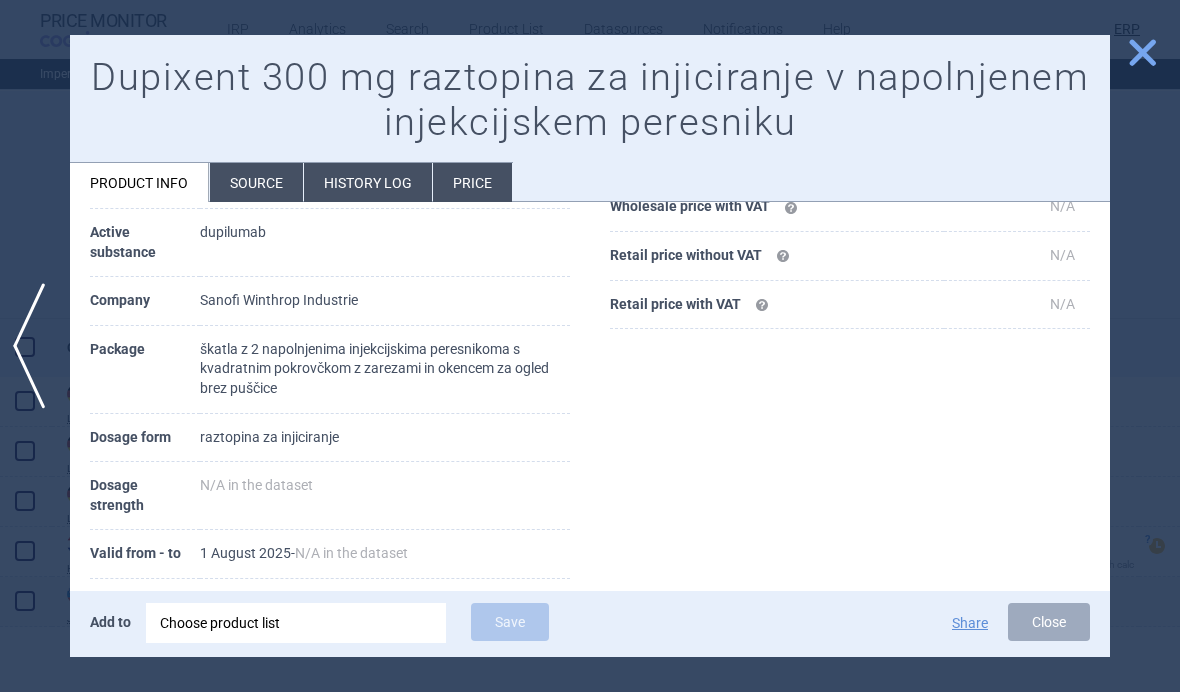 click on "Source" at bounding box center (256, 182) 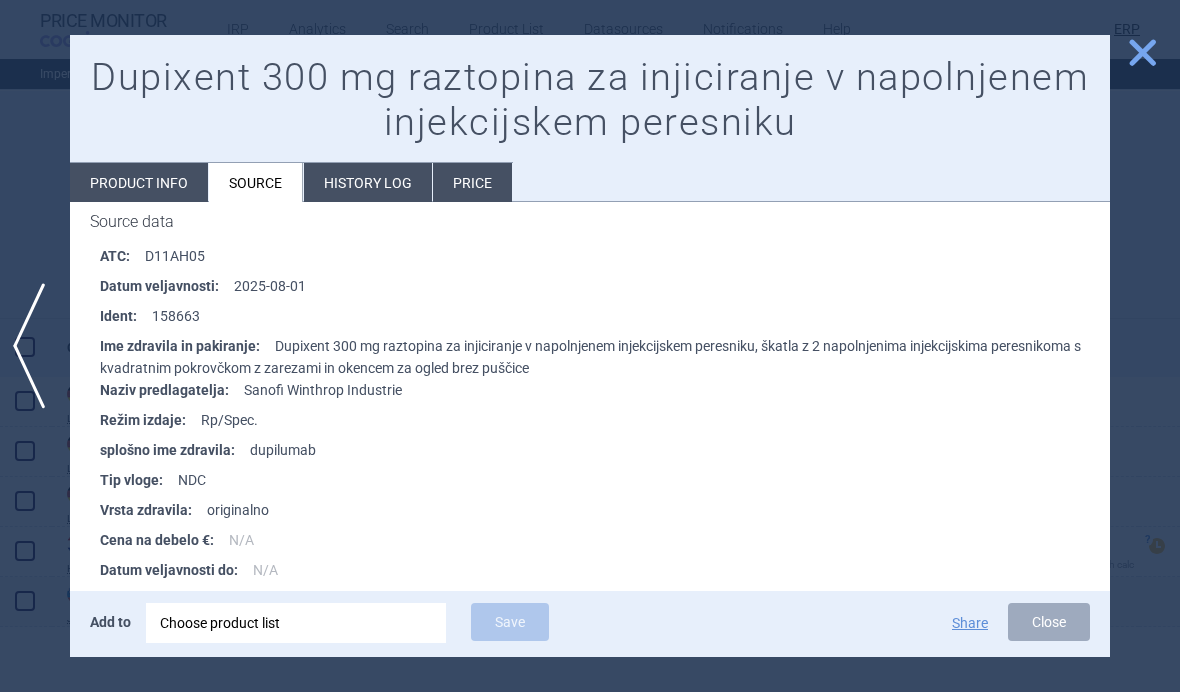 scroll, scrollTop: 0, scrollLeft: 0, axis: both 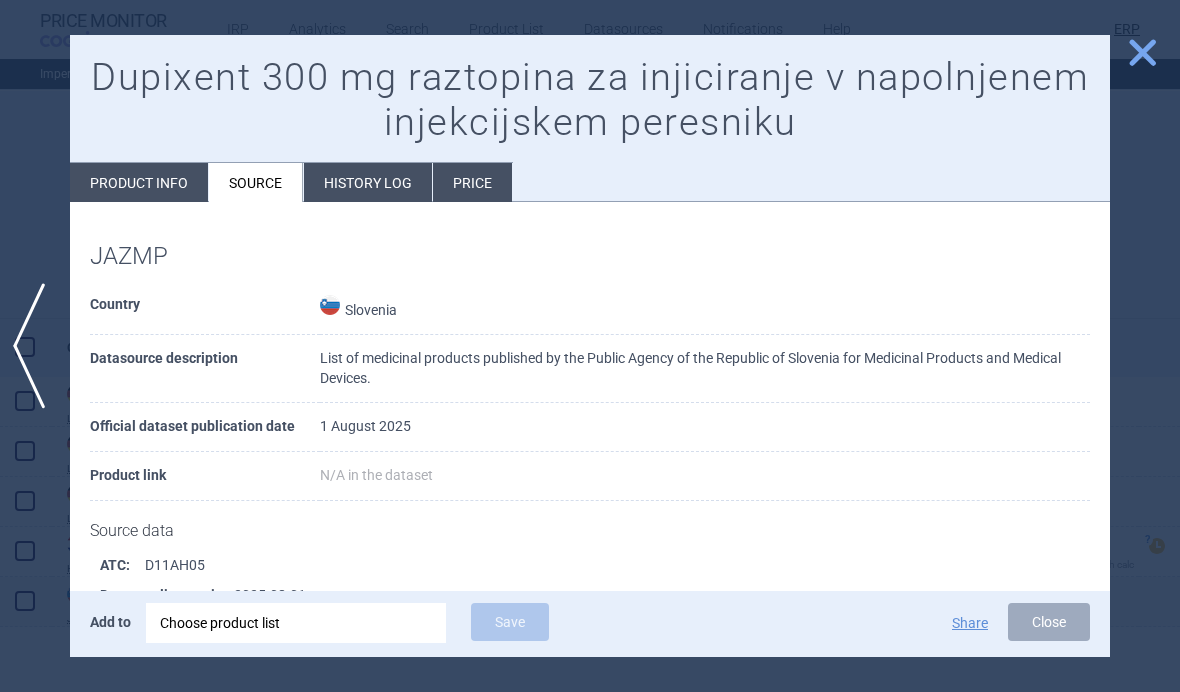 click at bounding box center [590, 346] 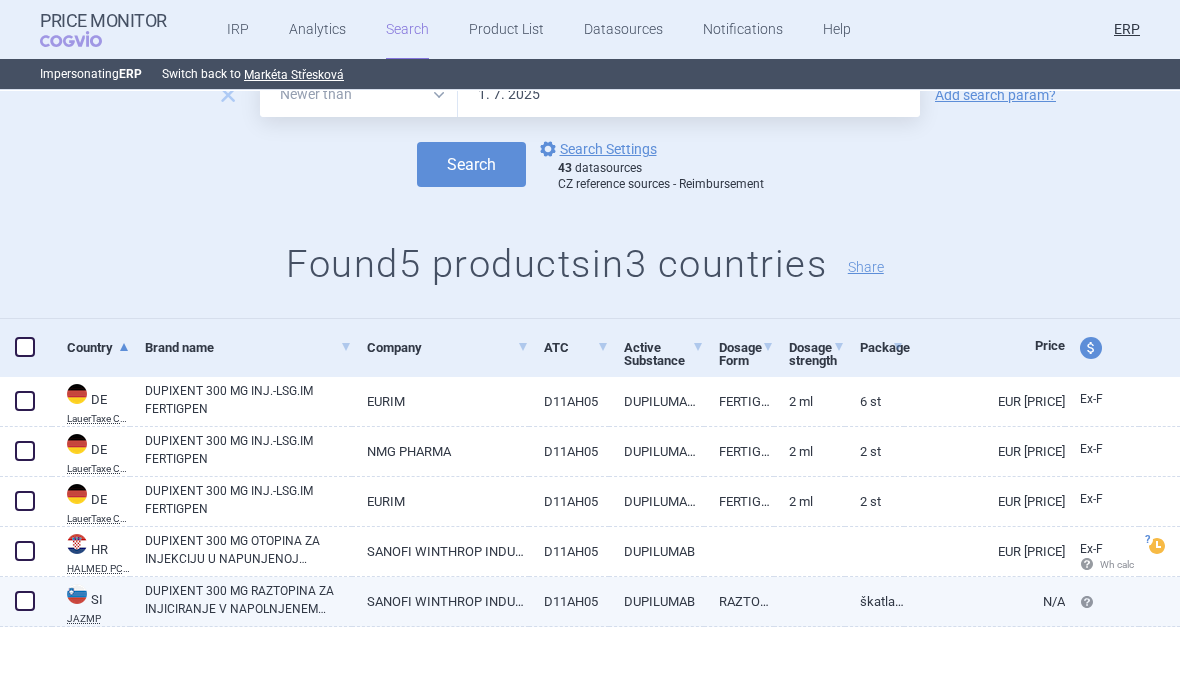 click at bounding box center [25, 601] 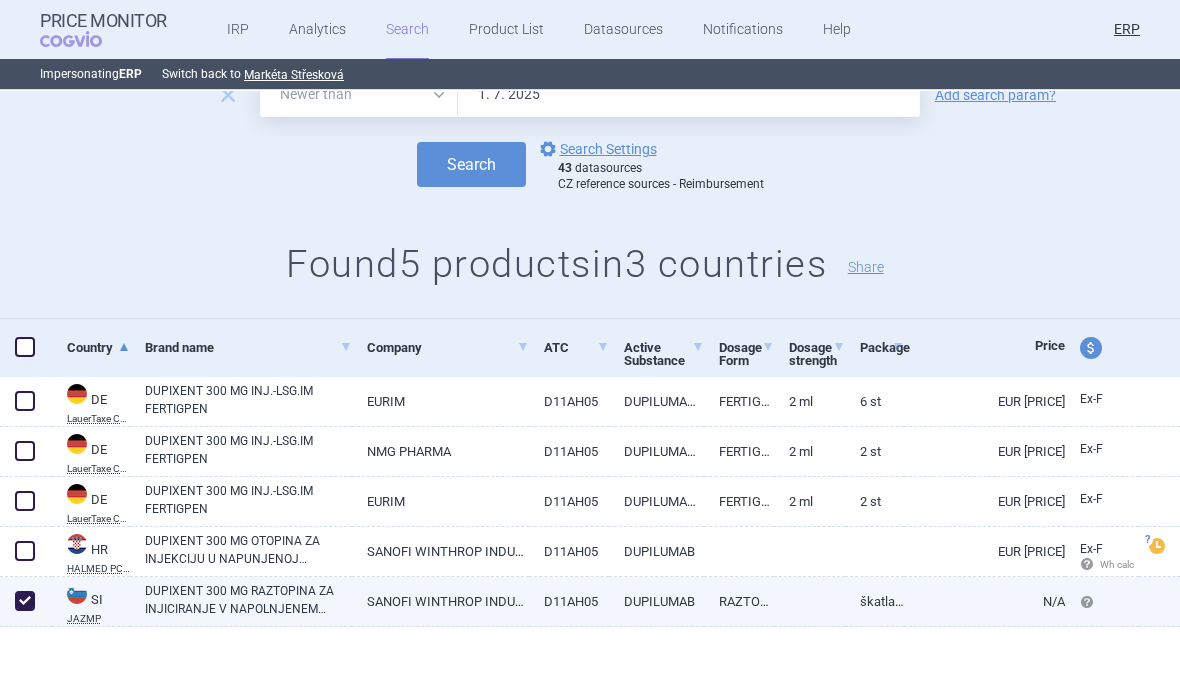 checkbox on "true" 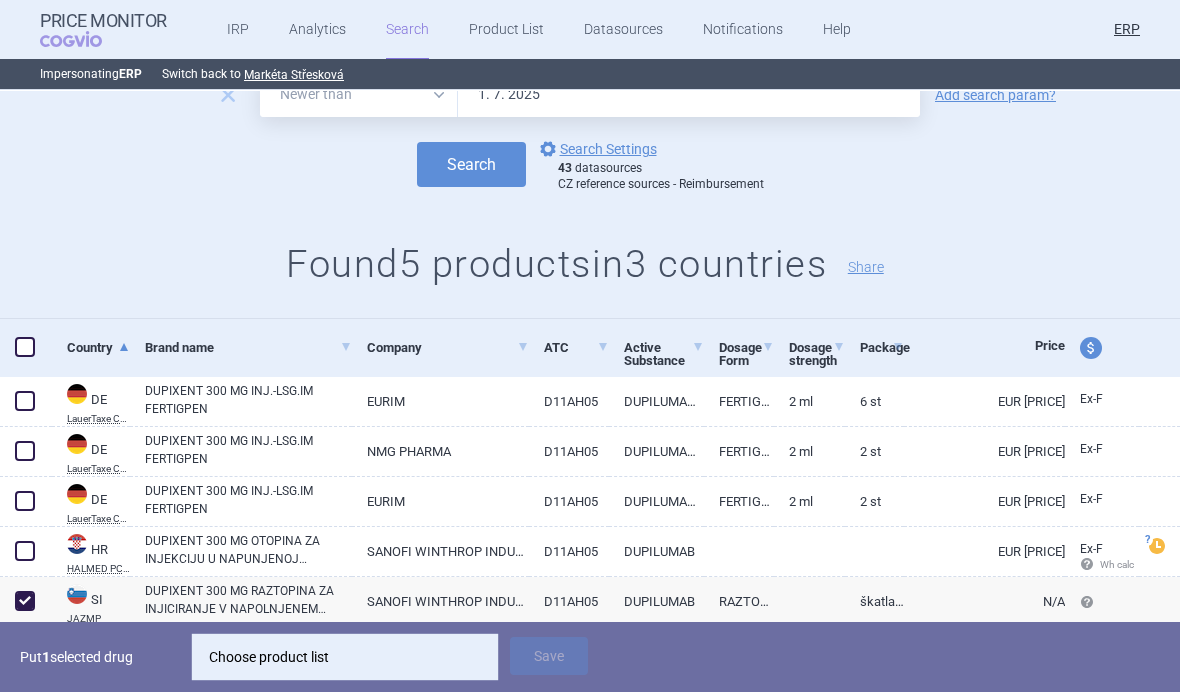 click on "Choose product list" at bounding box center (345, 657) 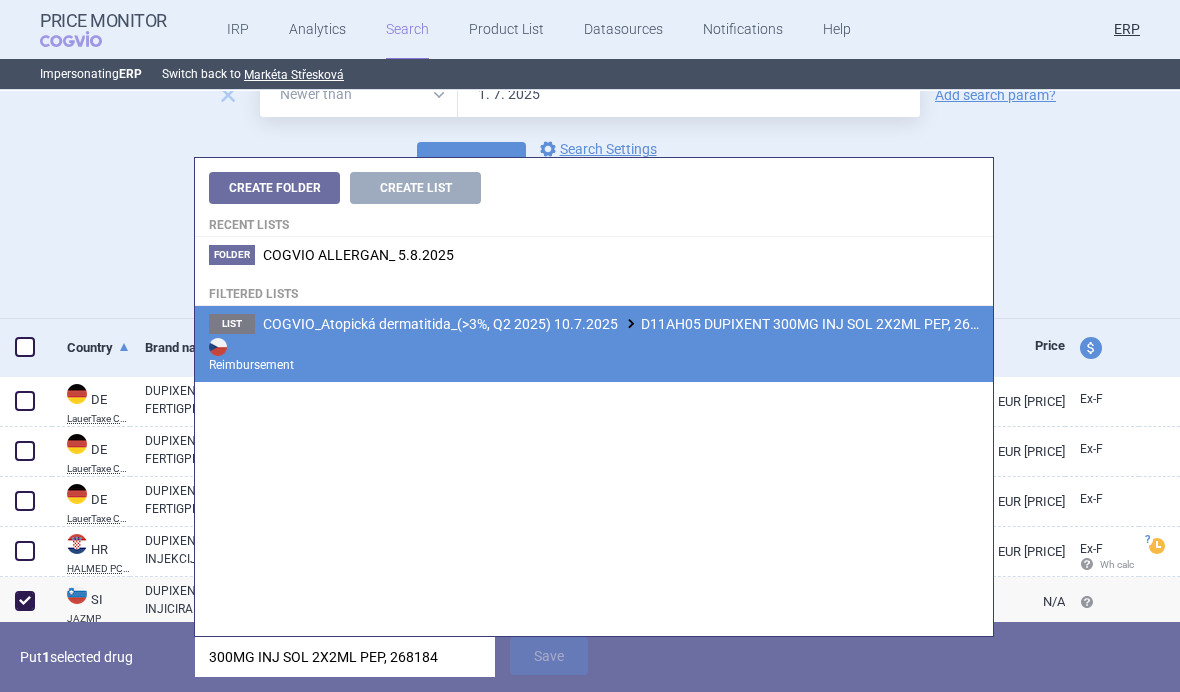 type on "300MG INJ SOL 2X2ML PEP, 268184" 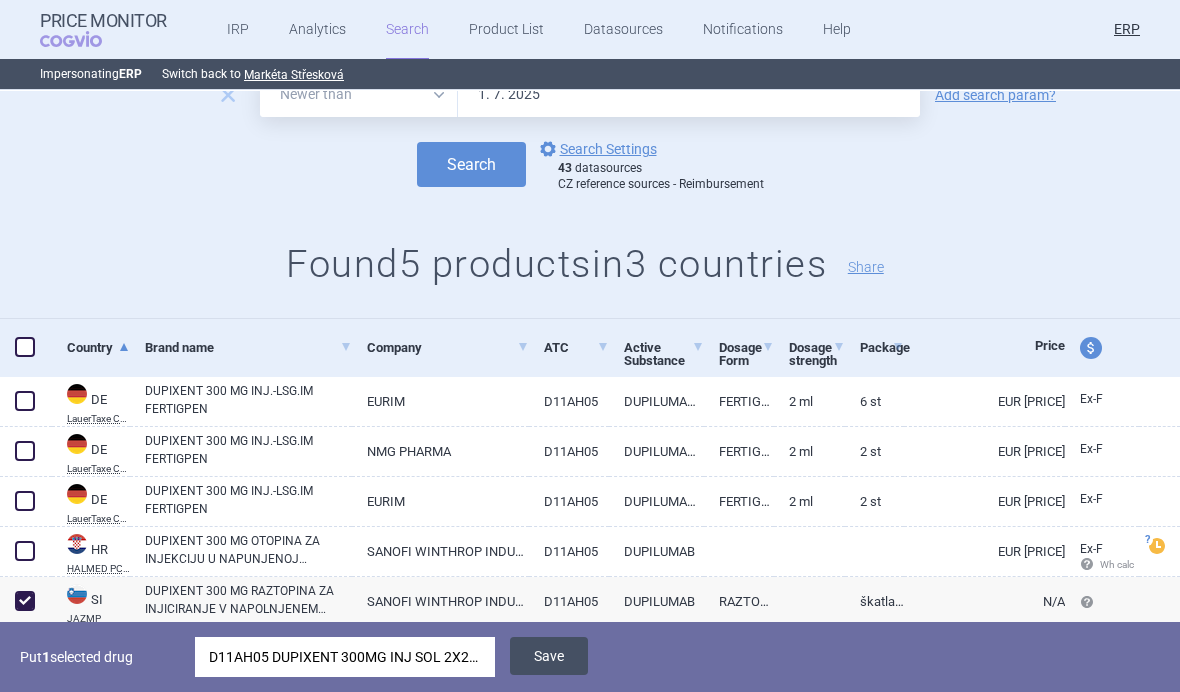 click on "Save" at bounding box center (549, 656) 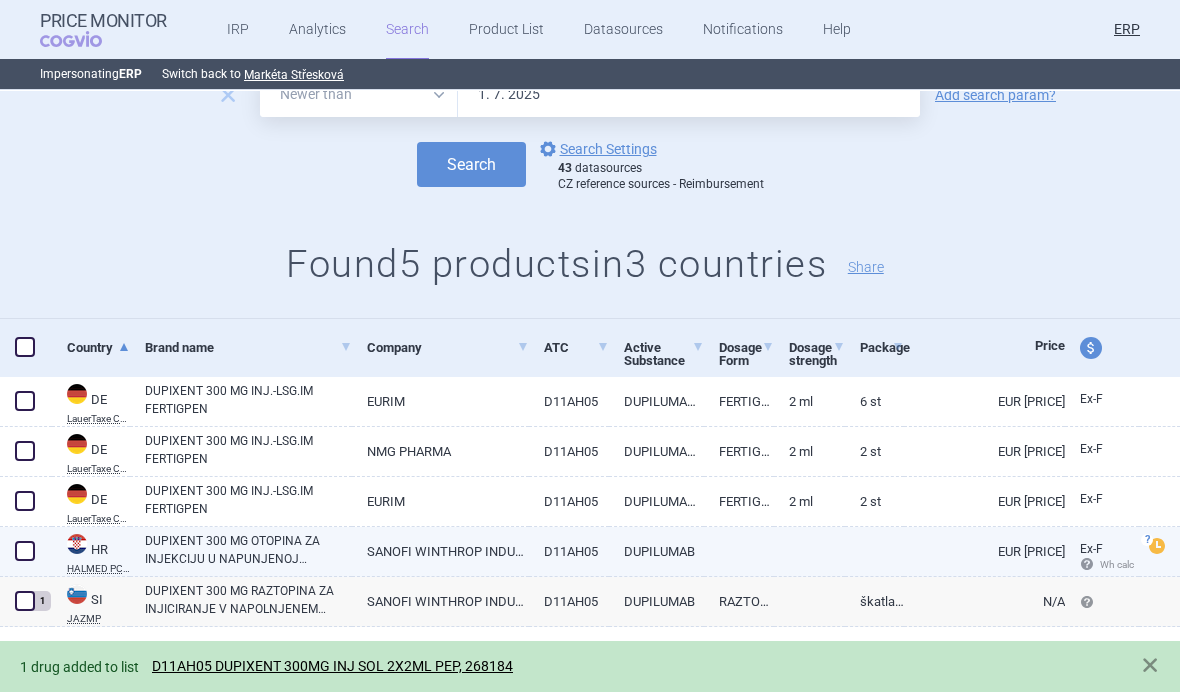click on "DUPIXENT 300 MG OTOPINA ZA INJEKCIJU U NAPUNJENOJ BRIZGALICI, 2 NAPUNJENE BRIZGALICE S 2 ML OTOPINE" at bounding box center (248, 550) 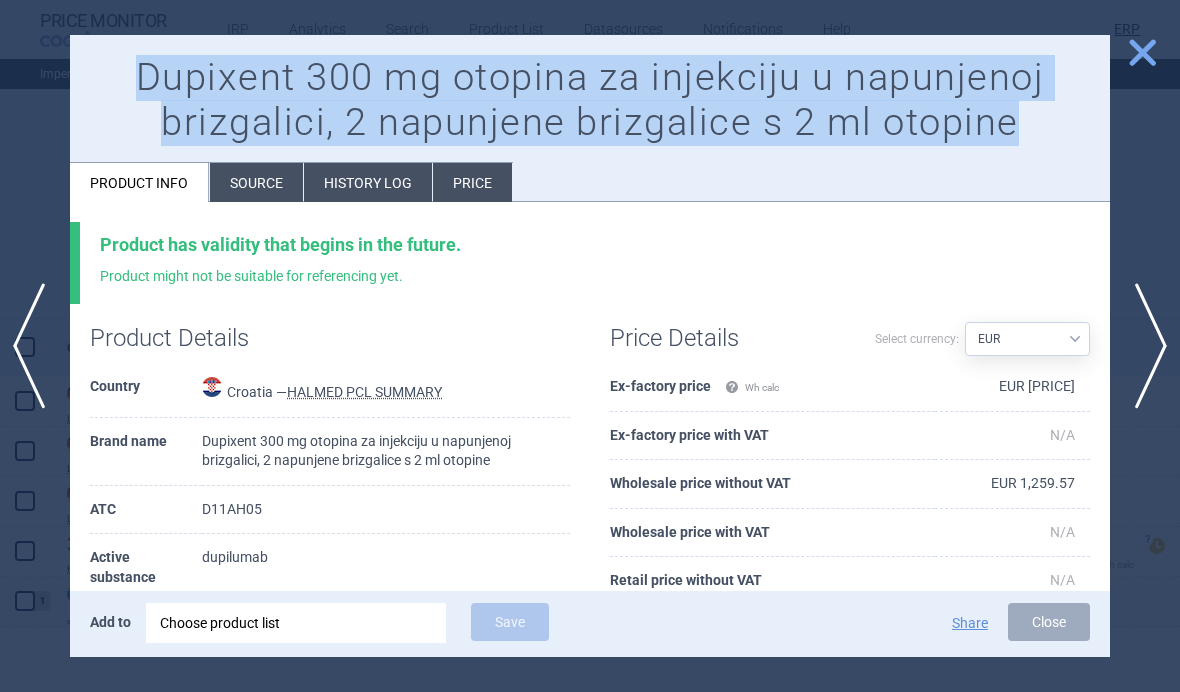drag, startPoint x: 992, startPoint y: 135, endPoint x: 148, endPoint y: 81, distance: 845.7257 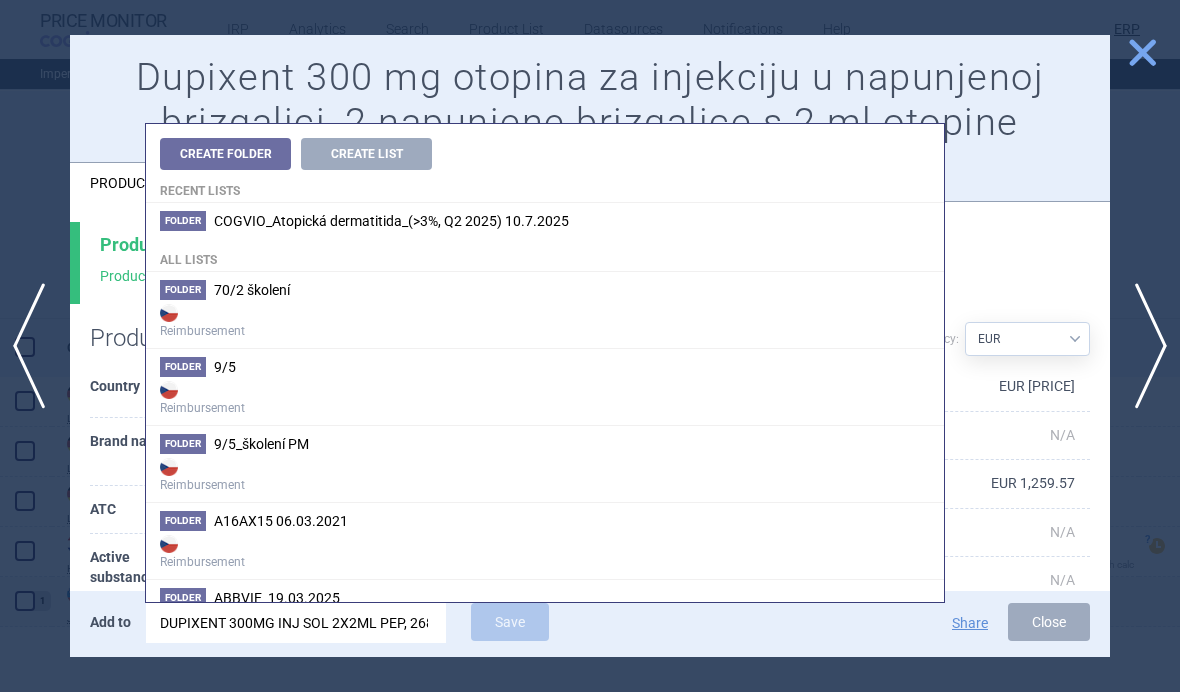 scroll, scrollTop: 0, scrollLeft: 28, axis: horizontal 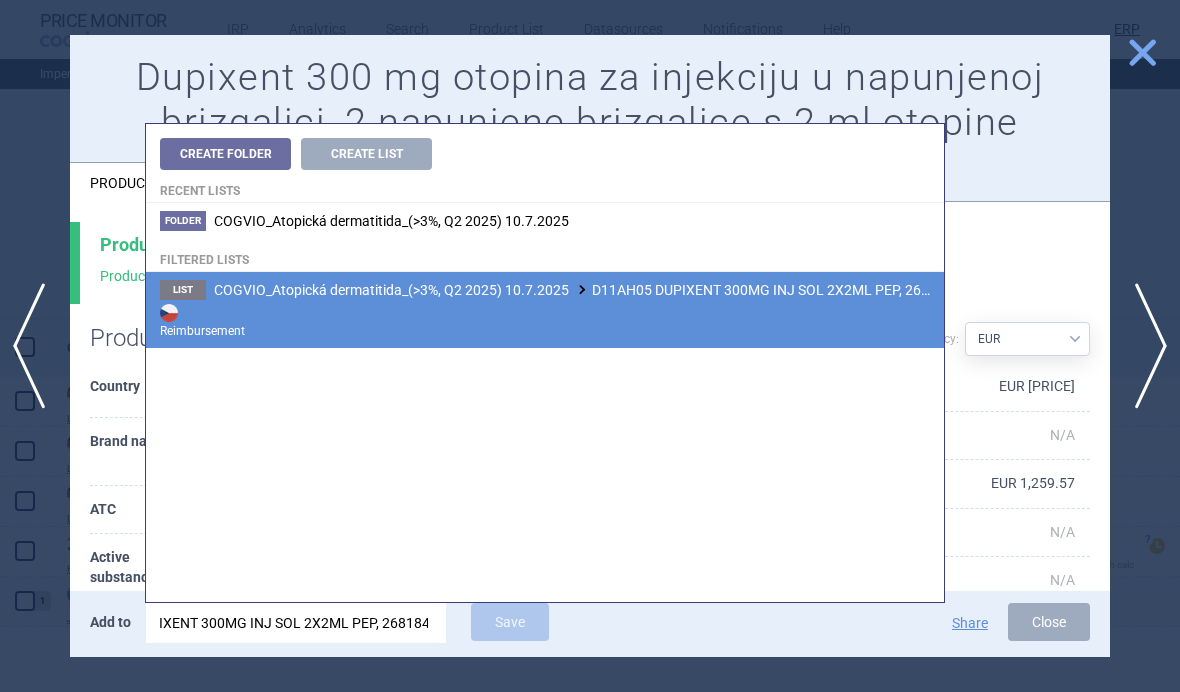 type on "DUPIXENT 300MG INJ SOL 2X2ML PEP, 268184" 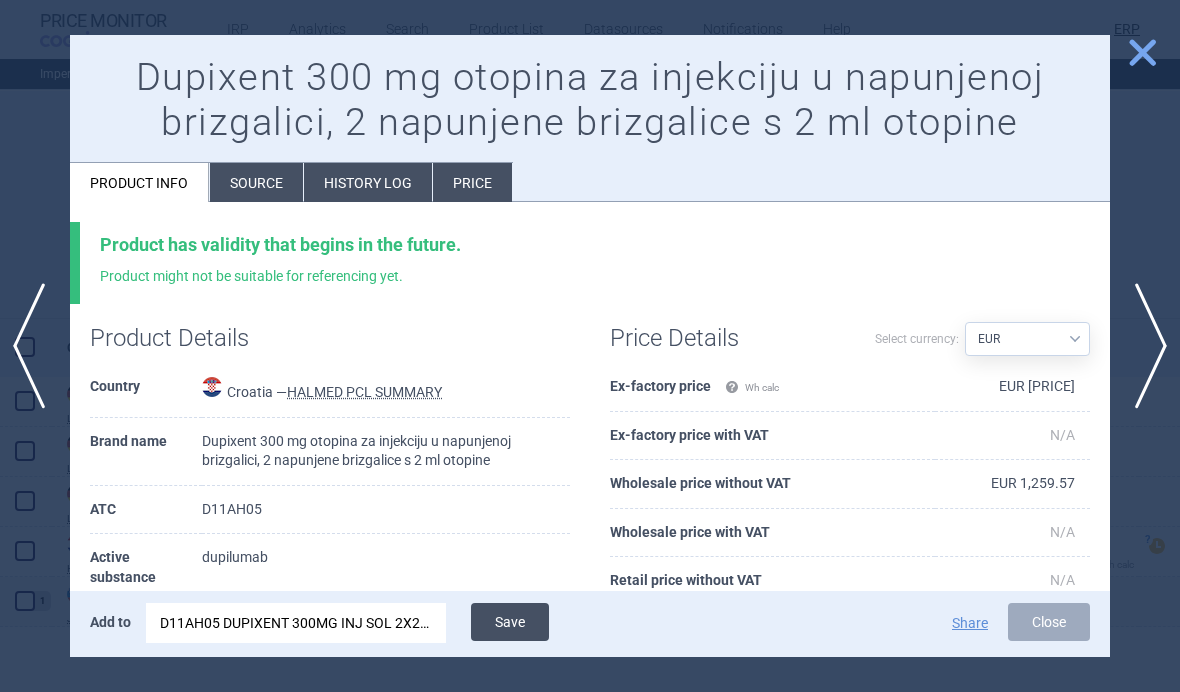 click on "Save" at bounding box center [510, 622] 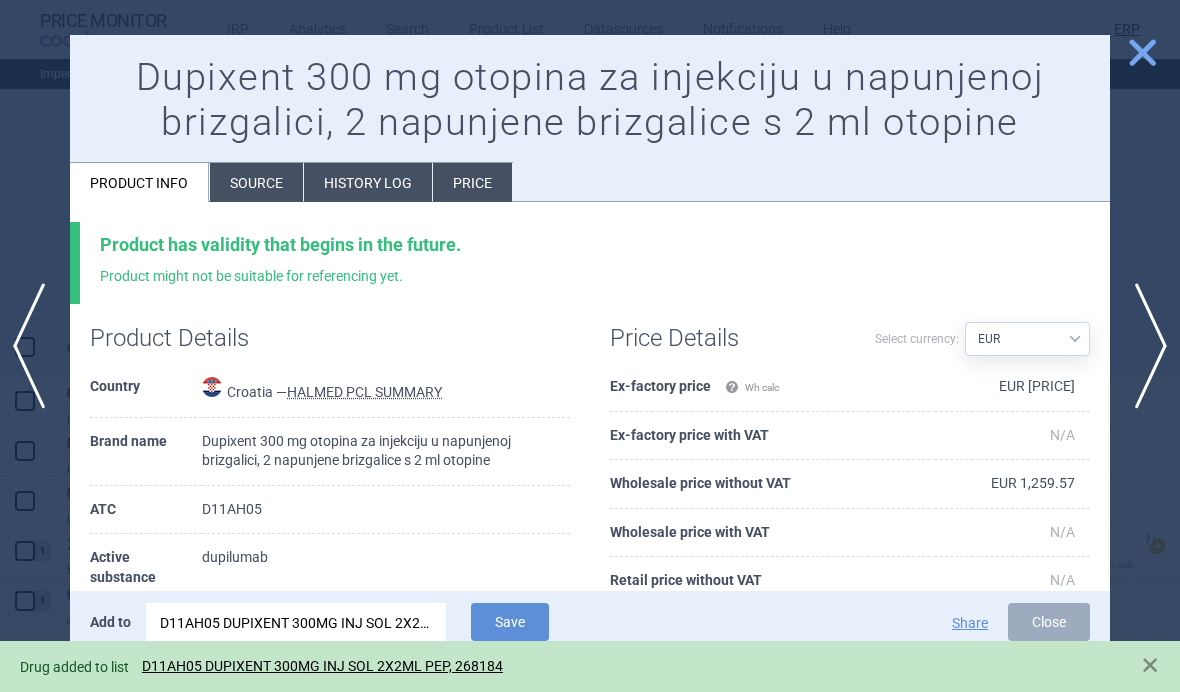 click at bounding box center (590, 346) 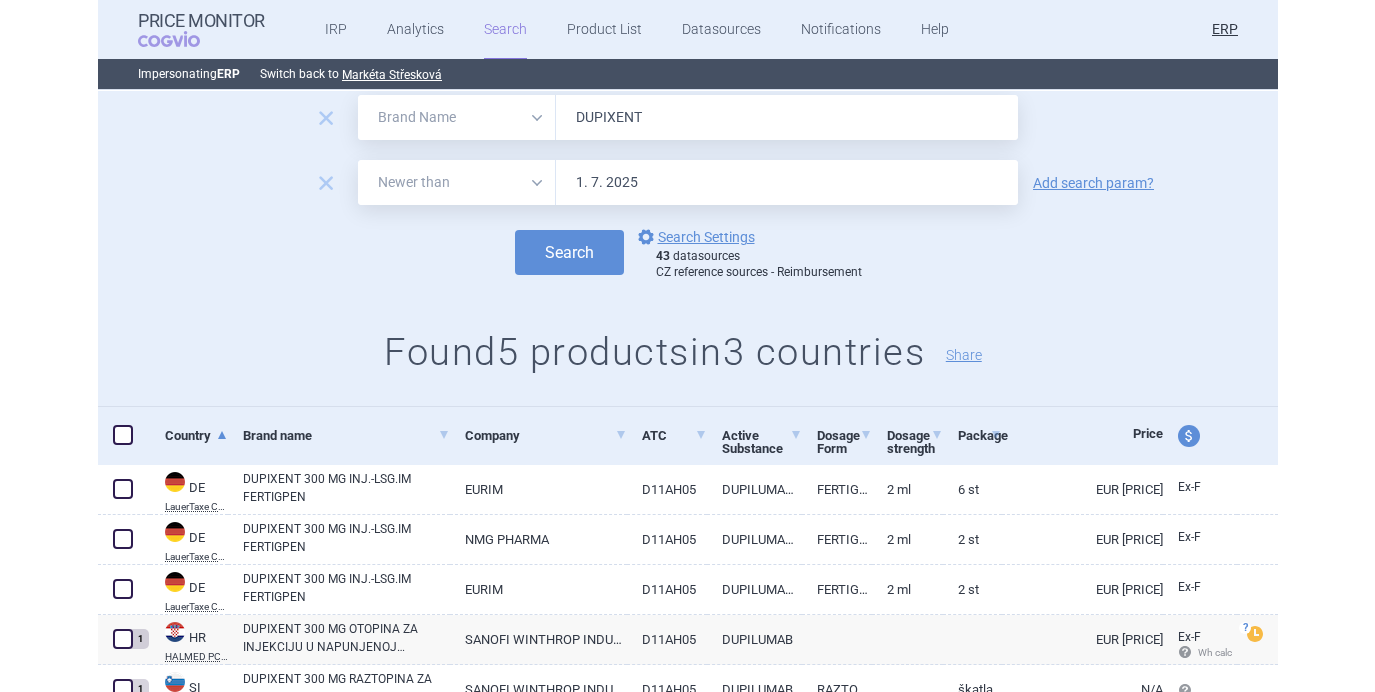 scroll, scrollTop: 0, scrollLeft: 0, axis: both 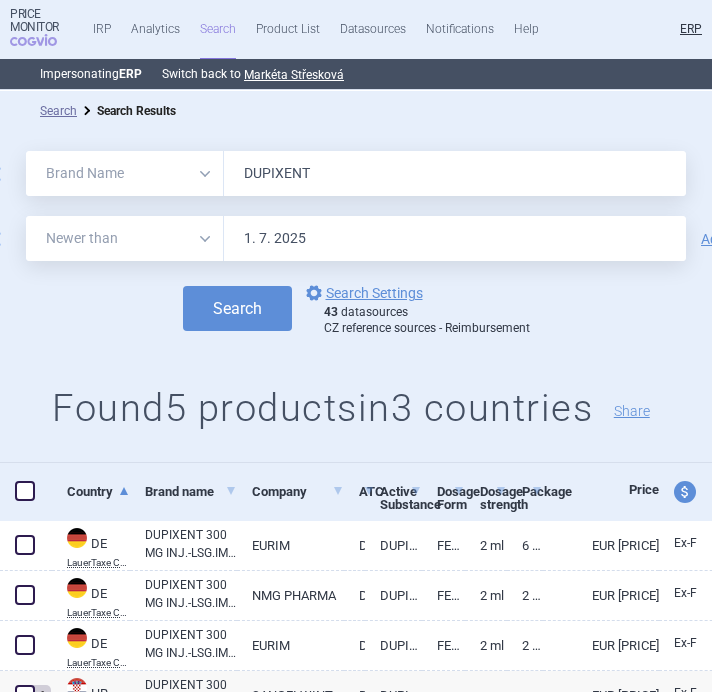 click on "DUPIXENT" at bounding box center [455, 173] 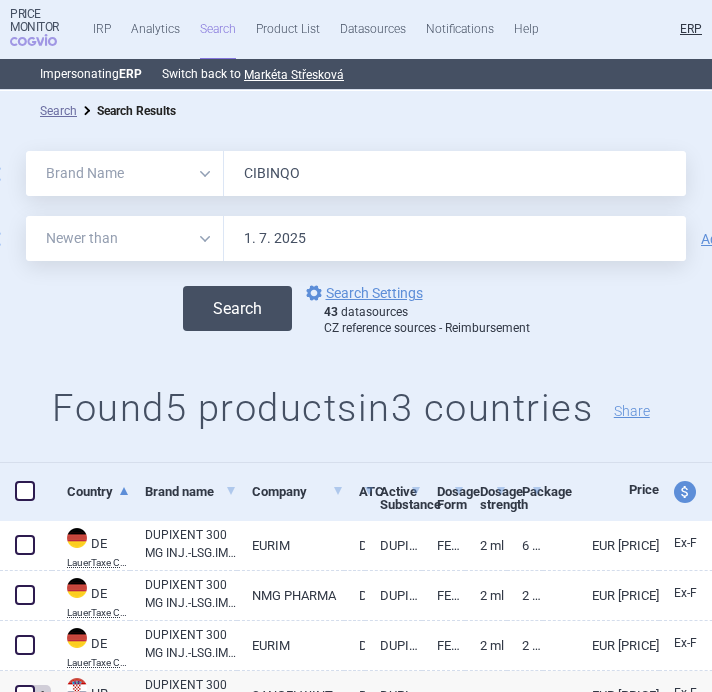 click on "Search" at bounding box center [237, 308] 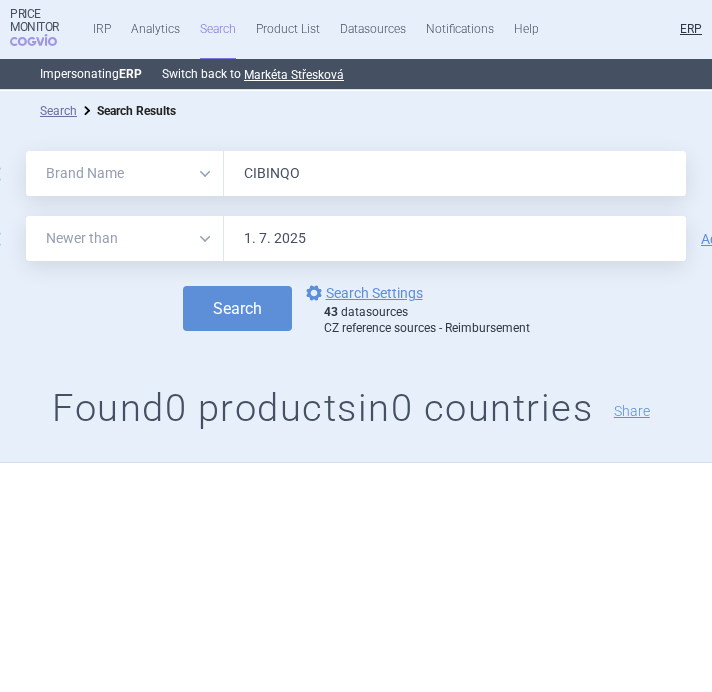 click on "CIBINQO" at bounding box center [455, 173] 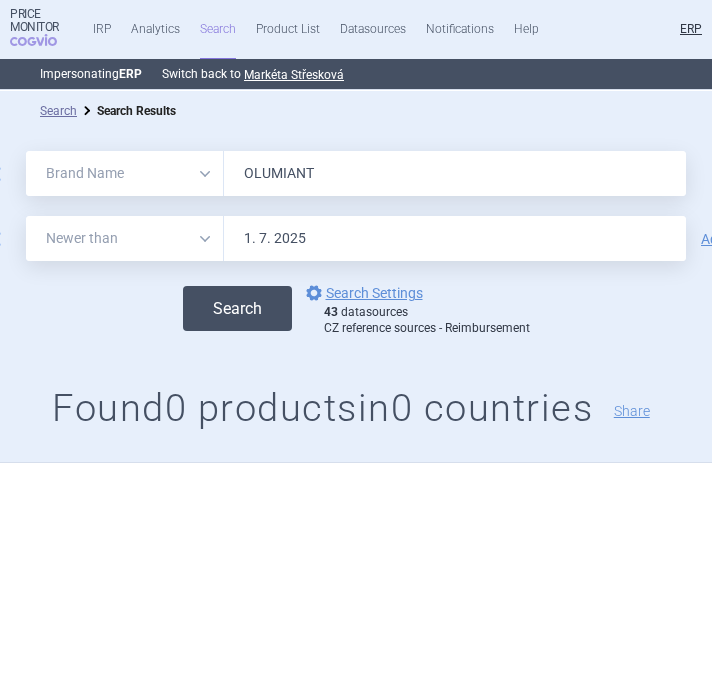 click on "Search" at bounding box center [237, 308] 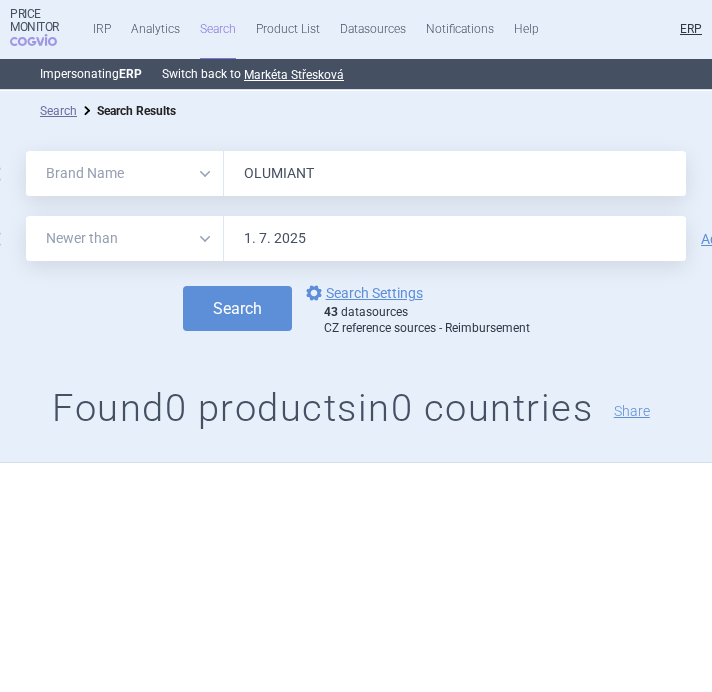 click on "OLUMIANT" at bounding box center [455, 173] 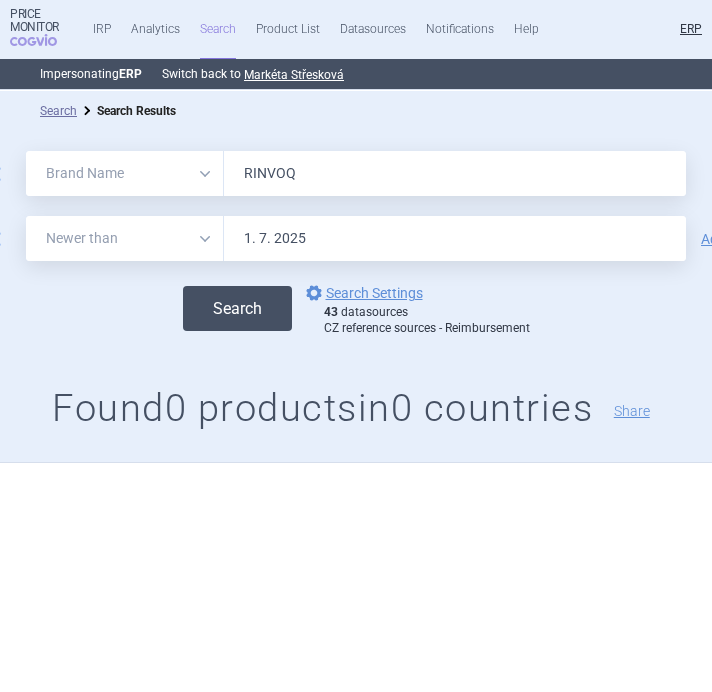click on "Search" at bounding box center (237, 308) 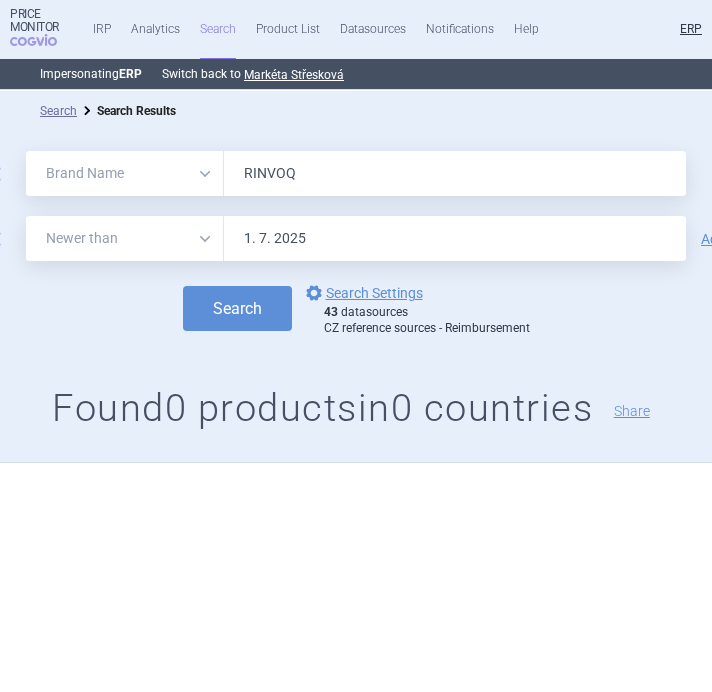 click on "RINVOQ" at bounding box center [455, 173] 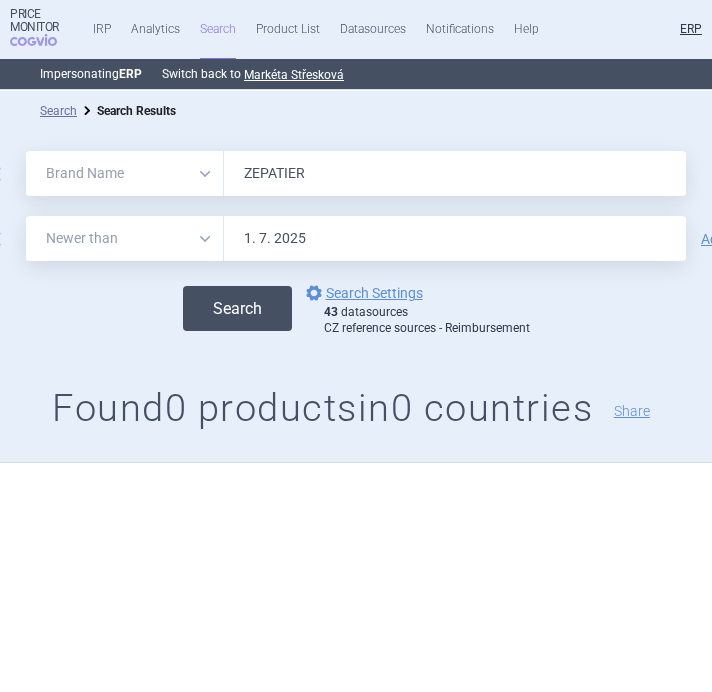 click on "Search" at bounding box center (237, 308) 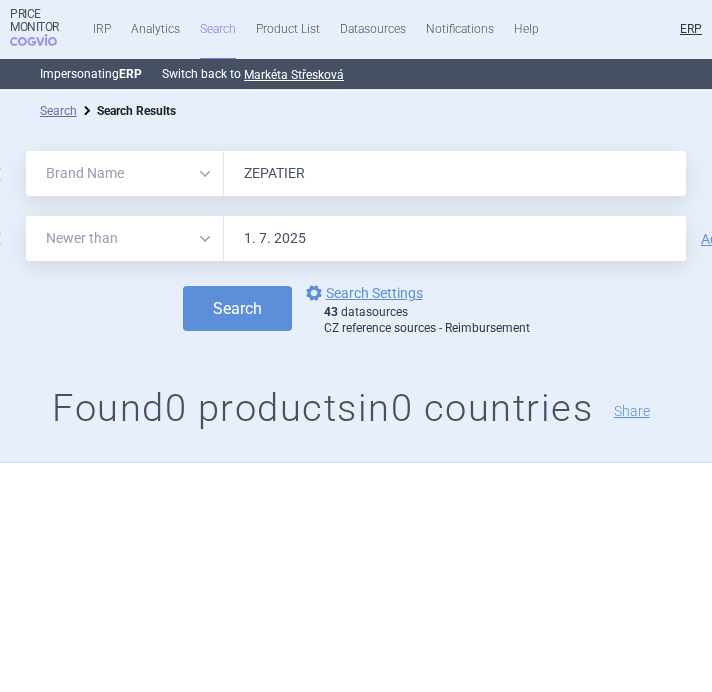 click on "ZEPATIER" at bounding box center (455, 173) 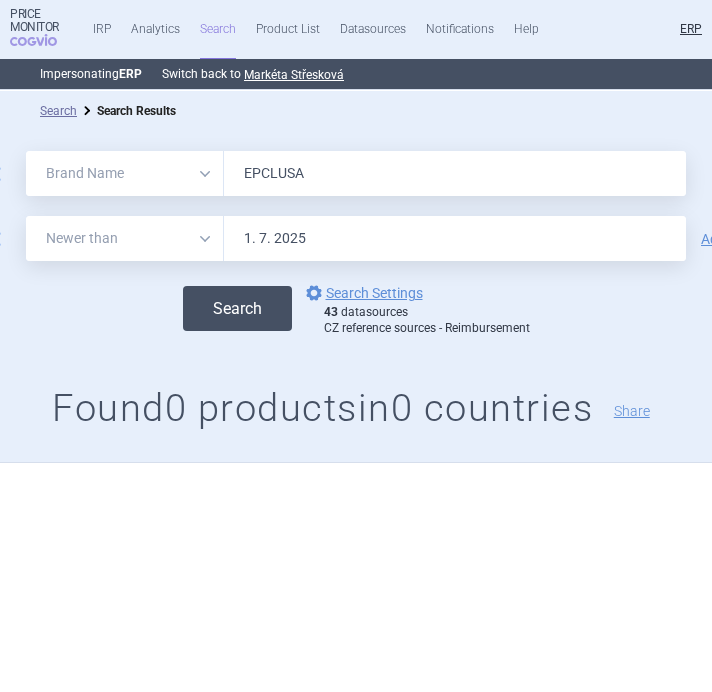 click on "Search" at bounding box center [237, 308] 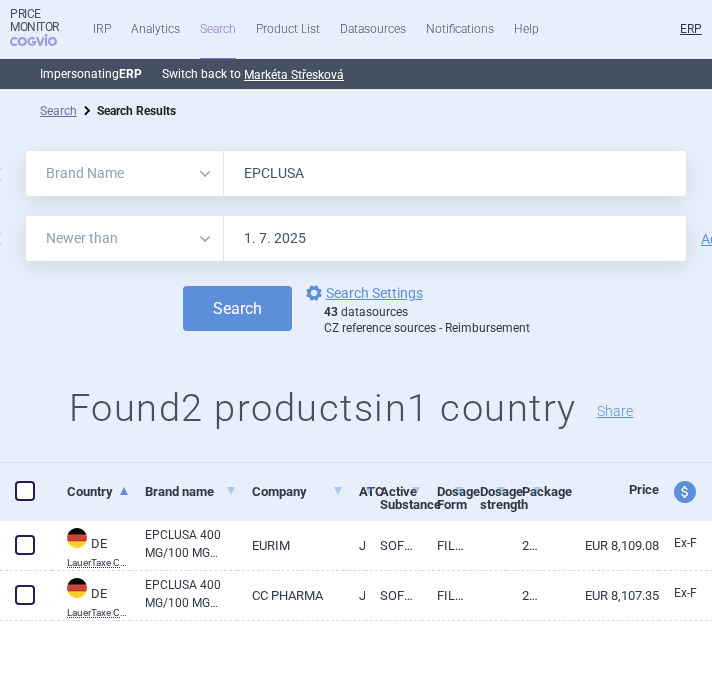 click on "EPCLUSA" at bounding box center (455, 173) 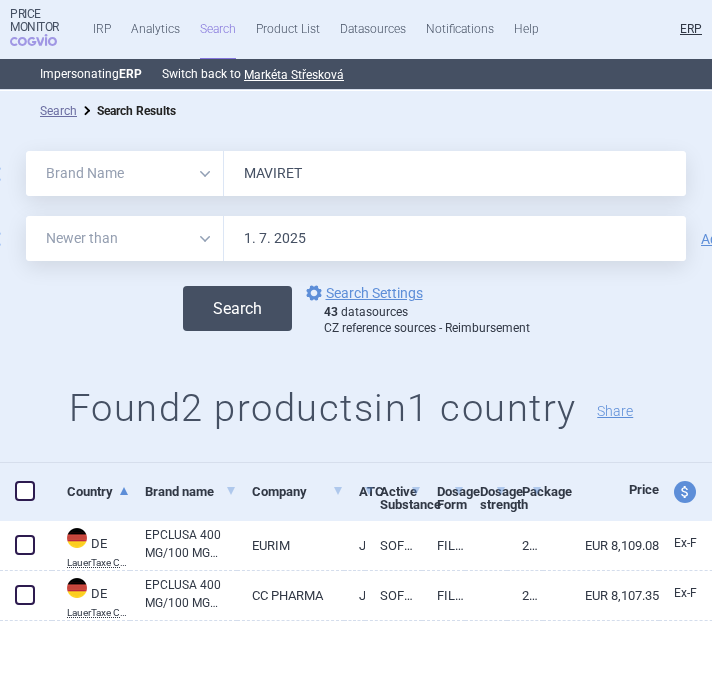 click on "Search" at bounding box center [237, 308] 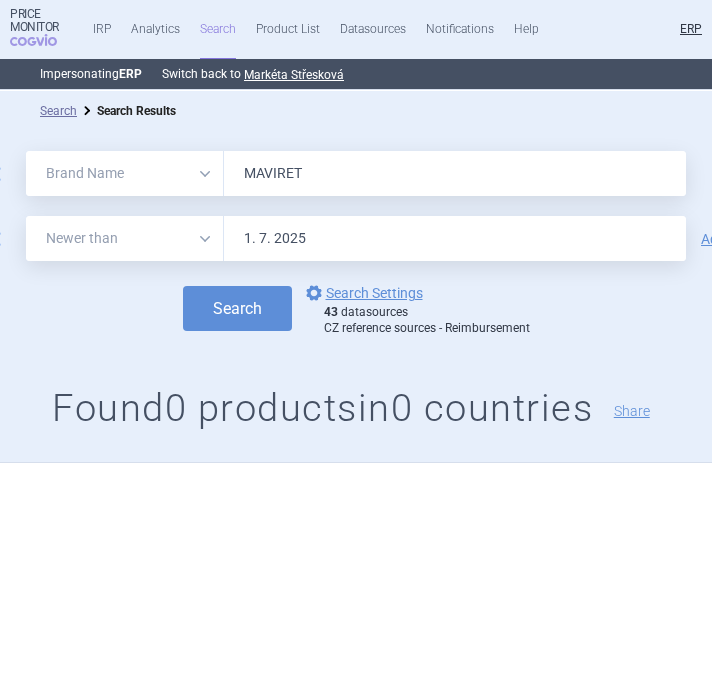 click on "MAVIRET" at bounding box center [455, 173] 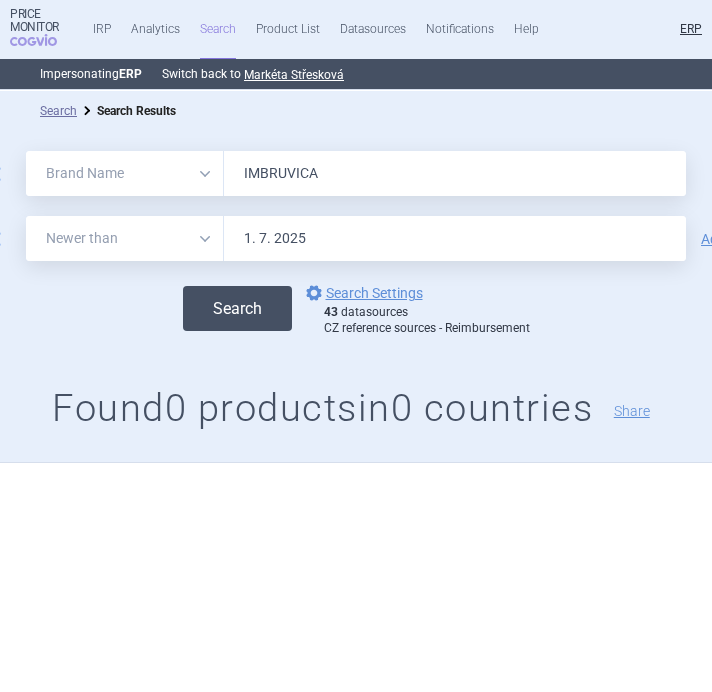 click on "Search" at bounding box center (237, 308) 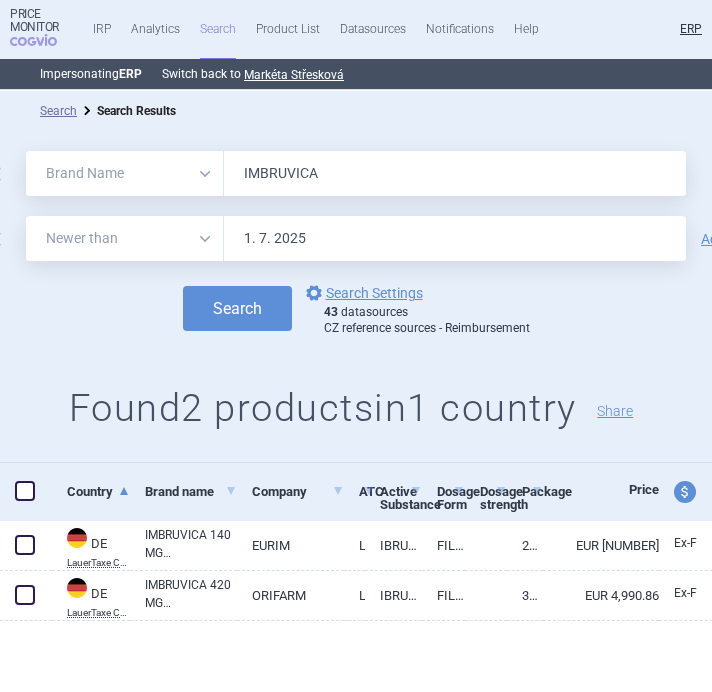 click on "IMBRUVICA" at bounding box center (455, 173) 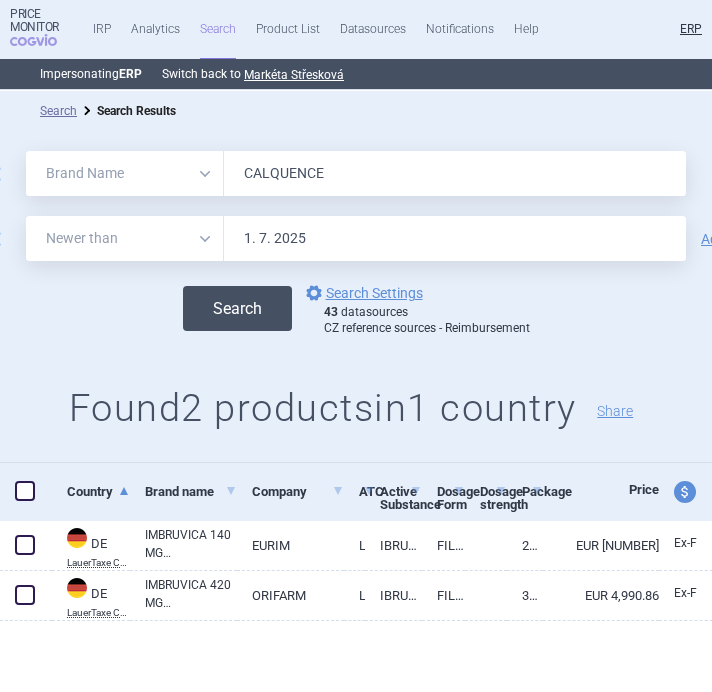 click on "Search" at bounding box center (237, 308) 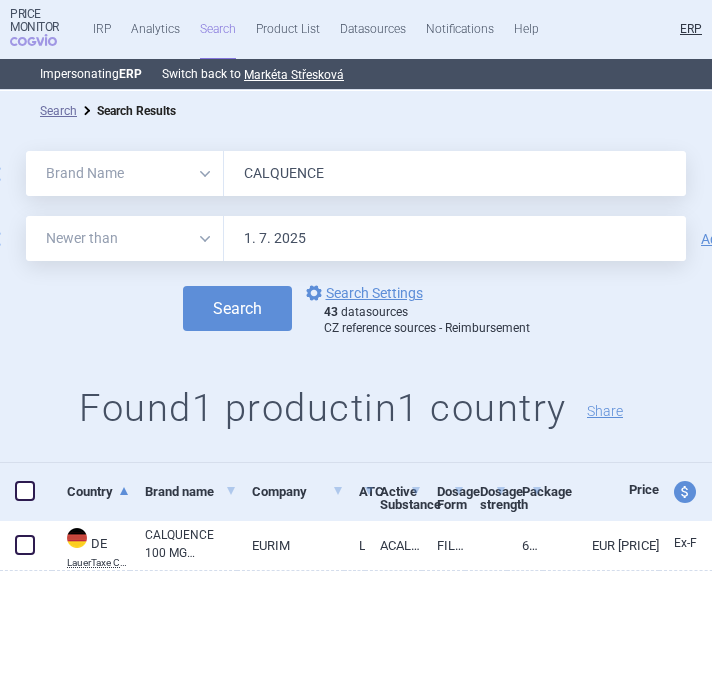 click on "CALQUENCE" at bounding box center [455, 173] 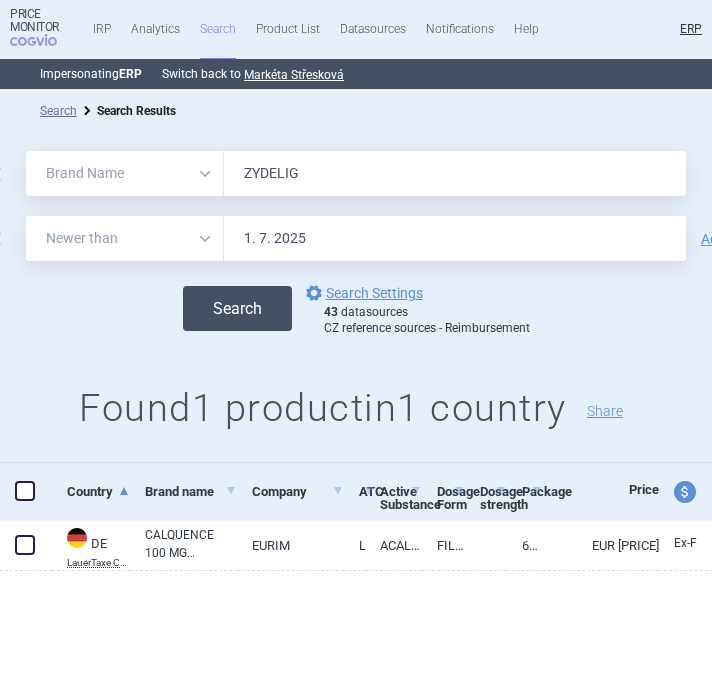 click on "Search" at bounding box center [237, 308] 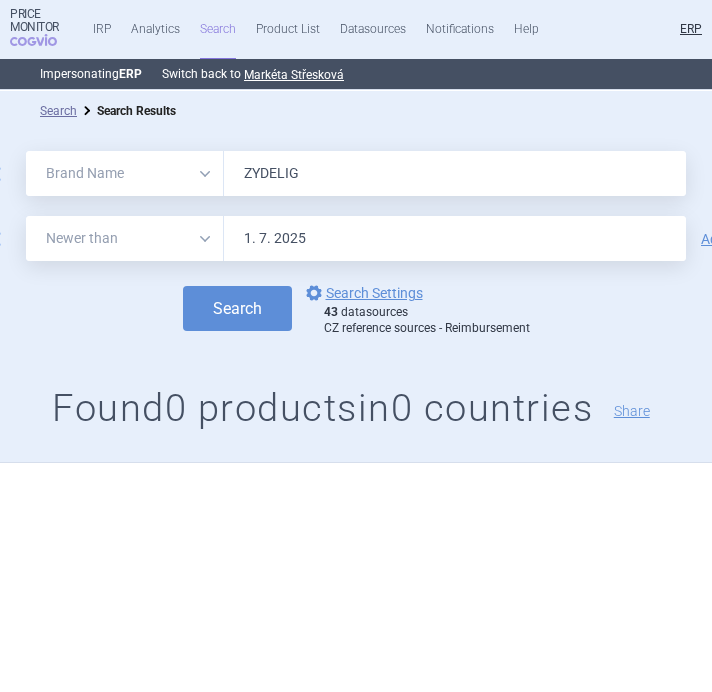 click on "ZYDELIG" at bounding box center [455, 173] 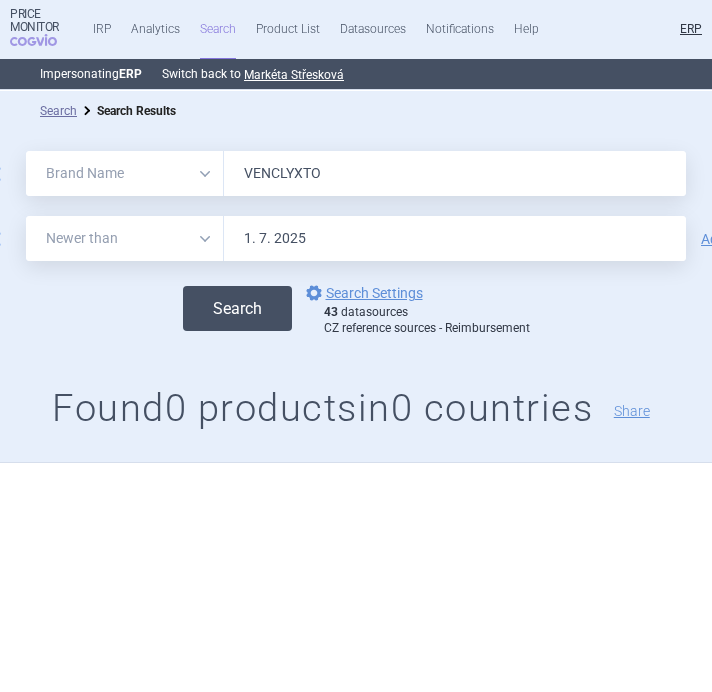 click on "Search" at bounding box center (237, 308) 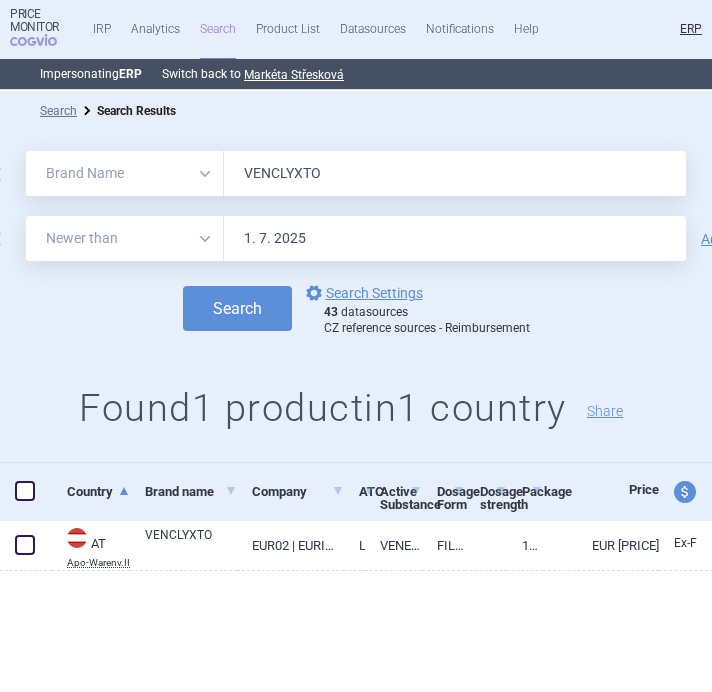 click on "VENCLYXTO" at bounding box center [455, 173] 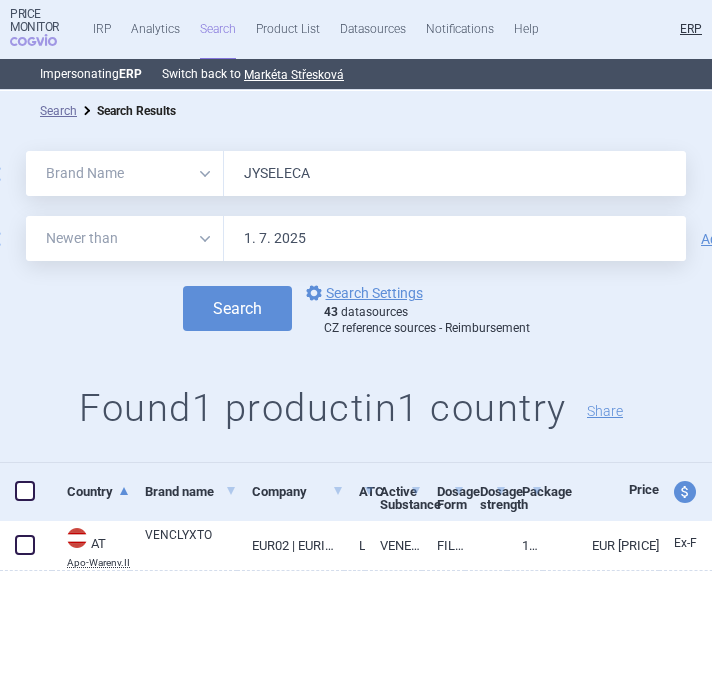 type on "JYSELECA" 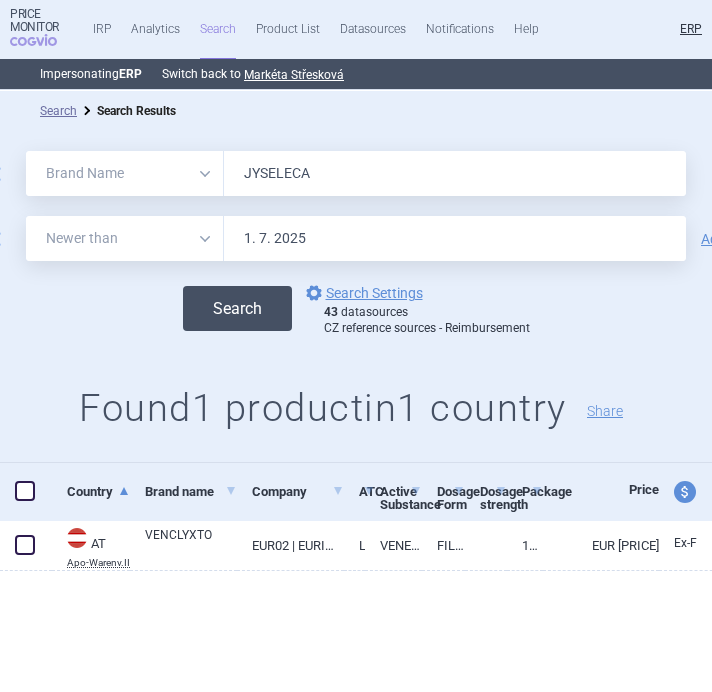 click on "Search" at bounding box center [237, 308] 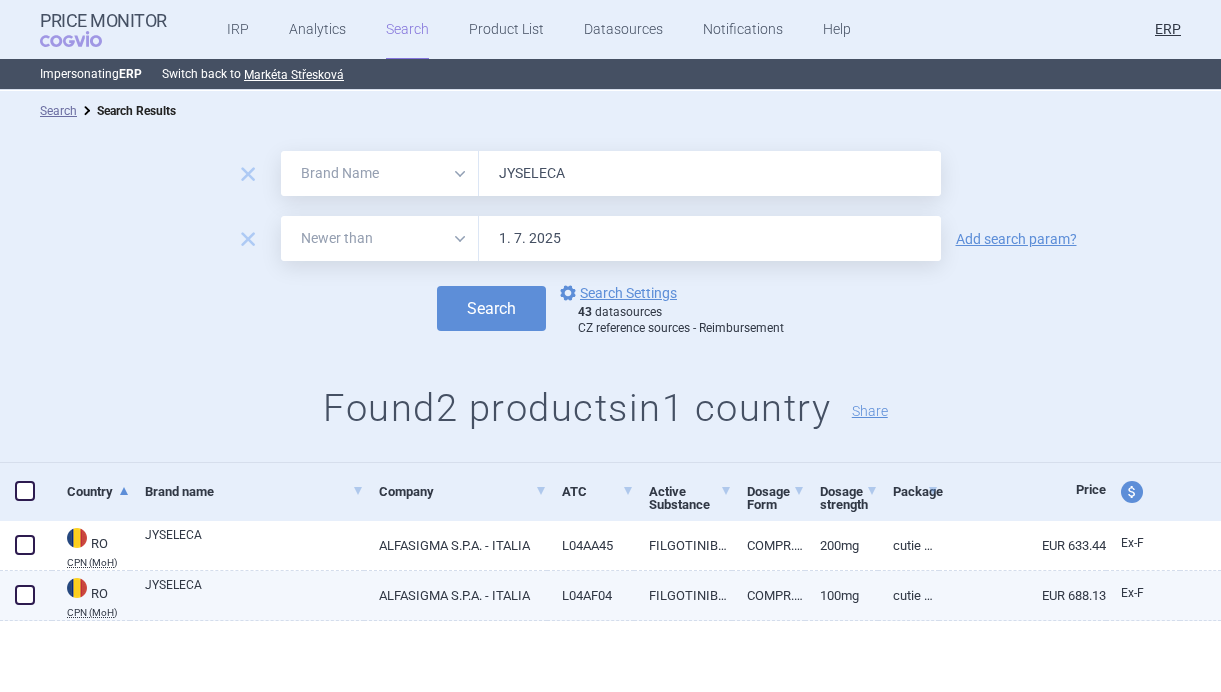 click on "JYSELECA" at bounding box center [254, 594] 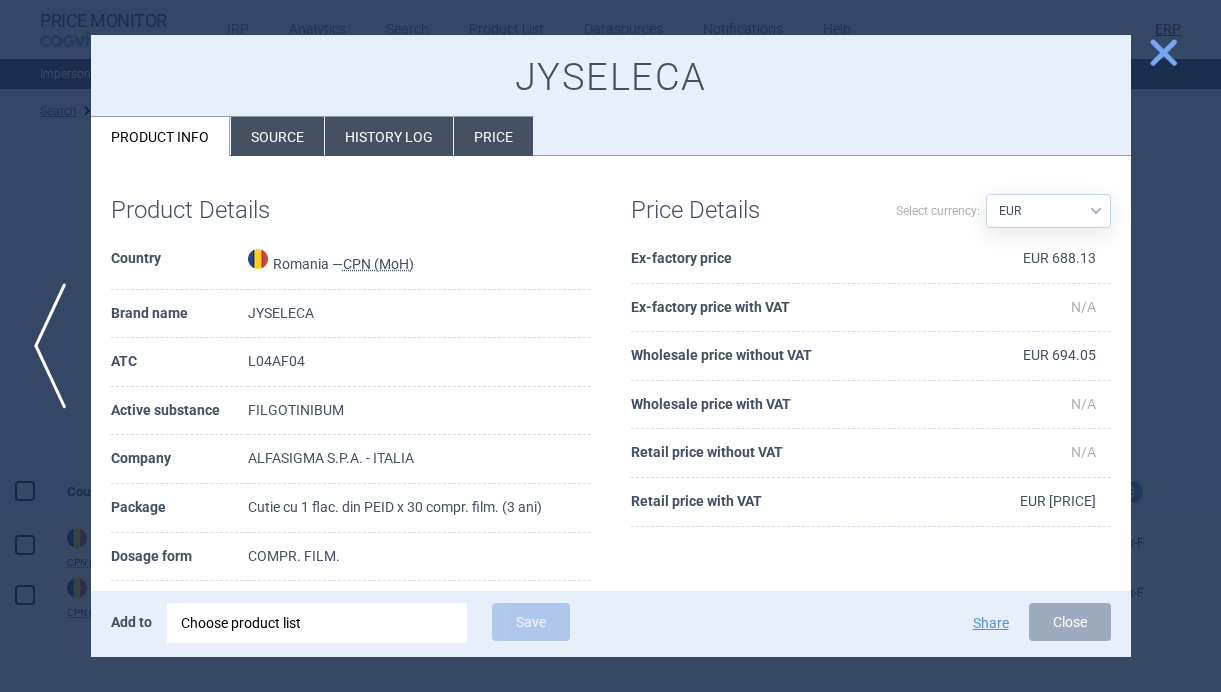 click at bounding box center (610, 346) 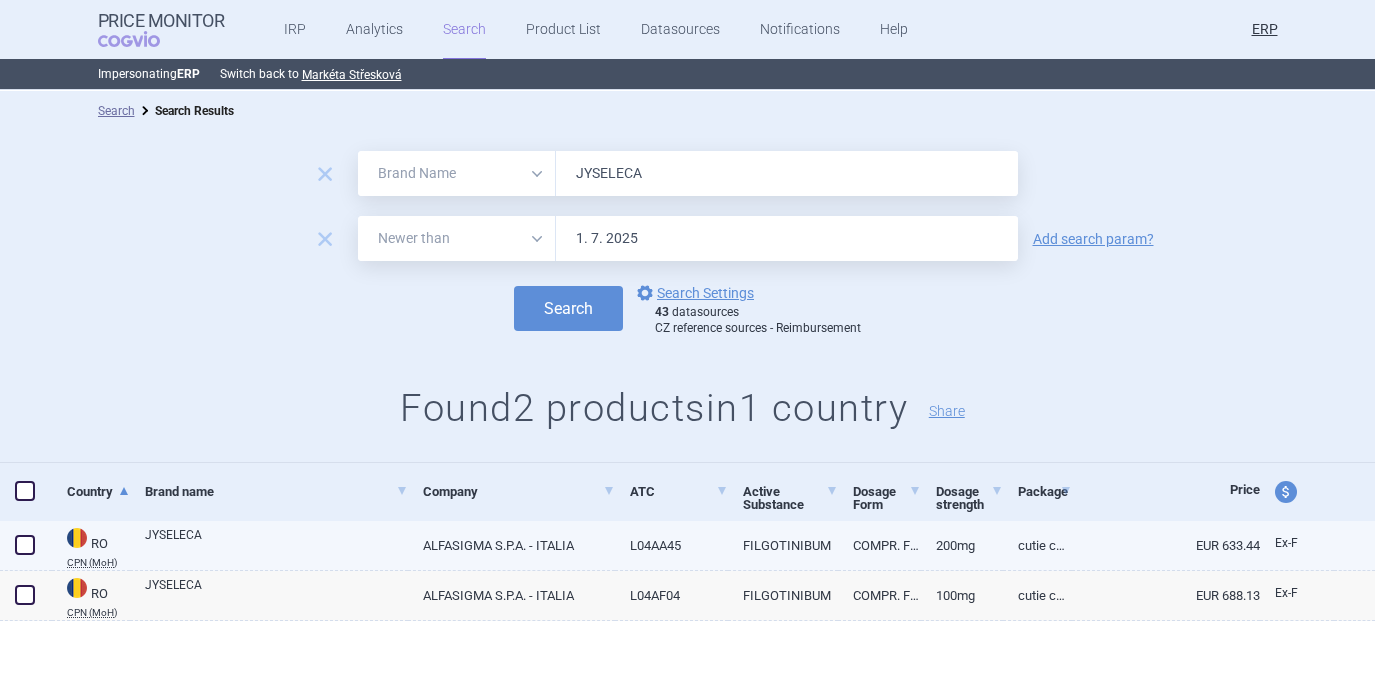 click on "JYSELECA" at bounding box center [276, 544] 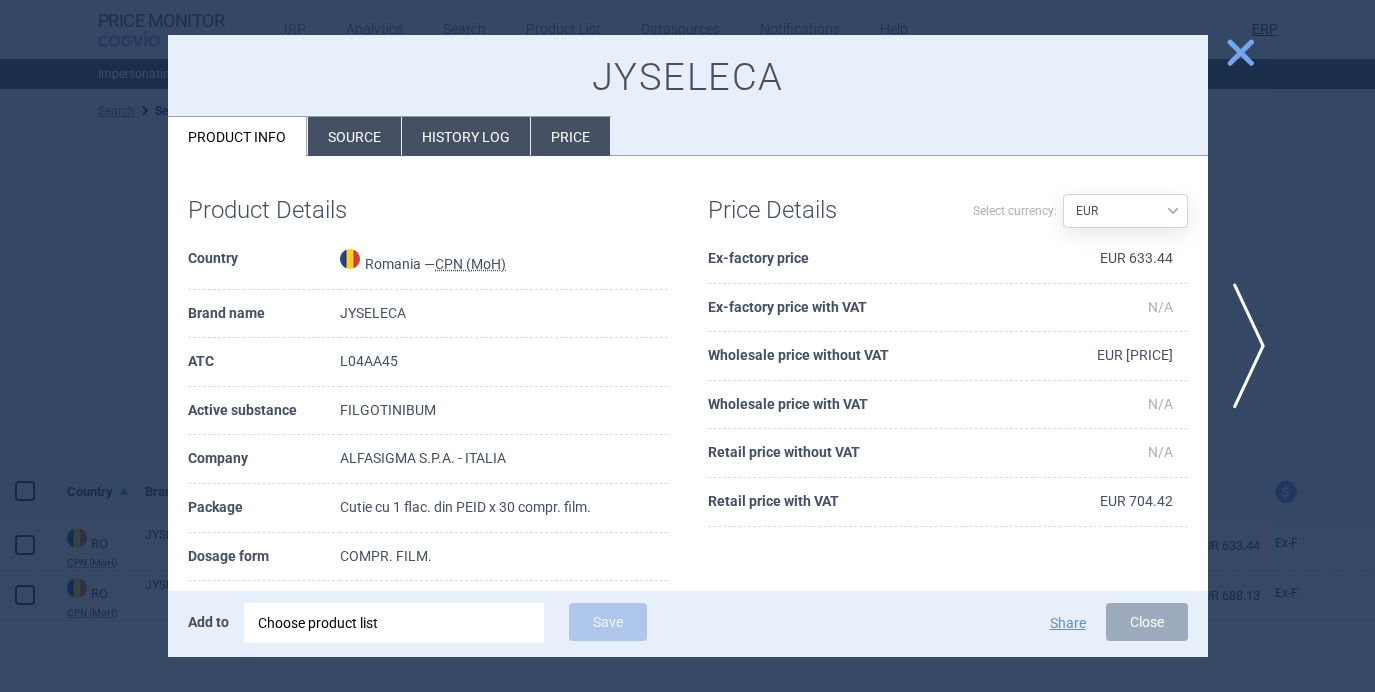 scroll, scrollTop: 26, scrollLeft: 0, axis: vertical 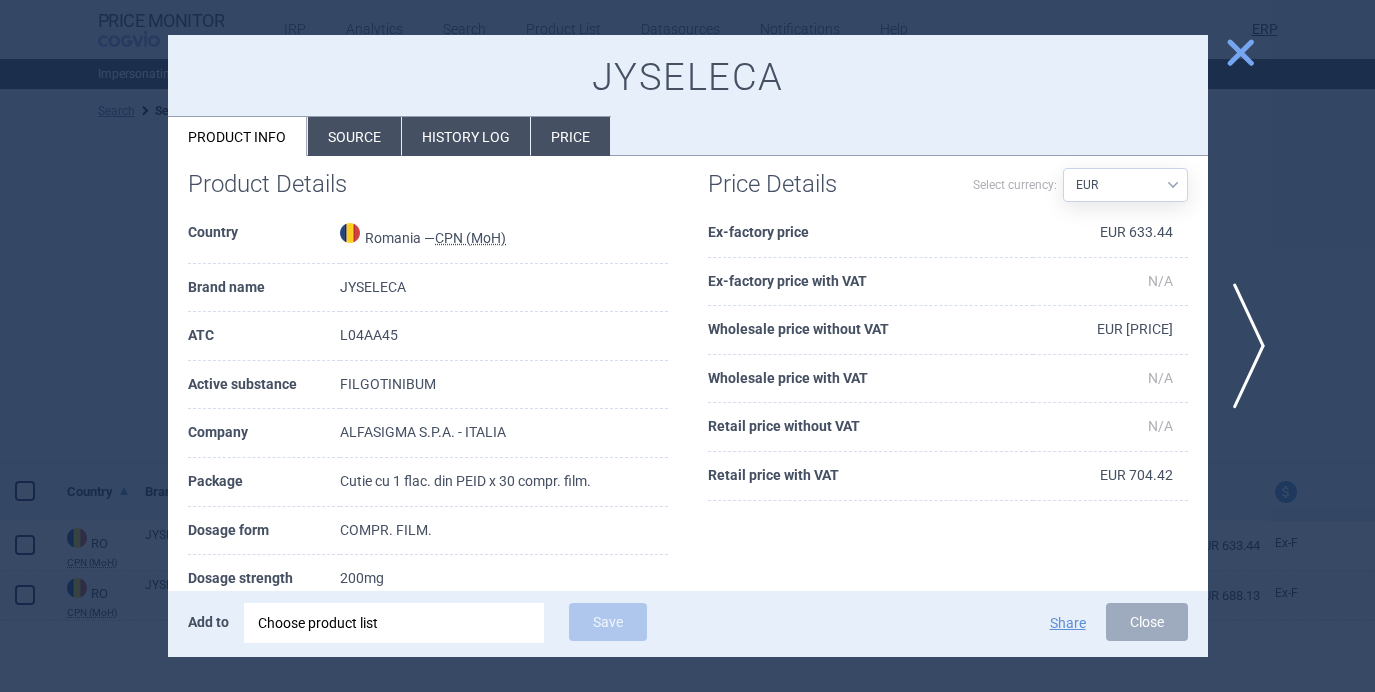 click at bounding box center (687, 346) 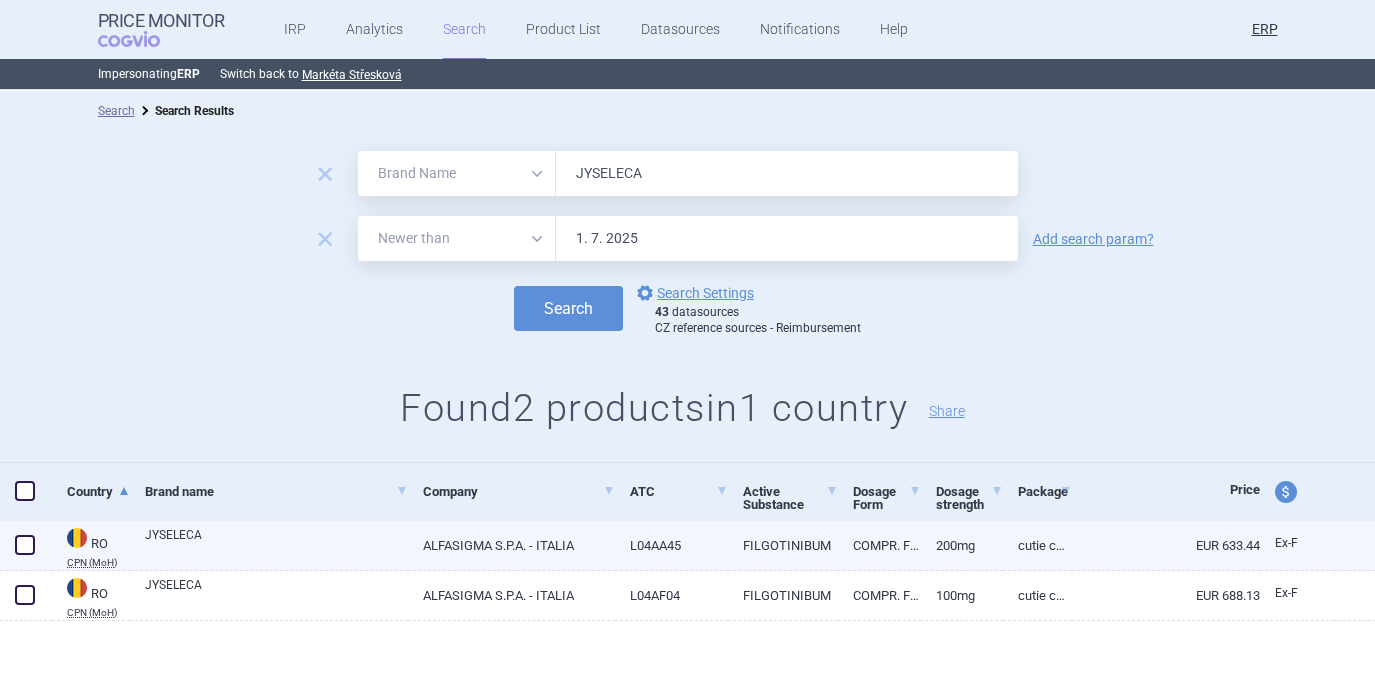 click at bounding box center (25, 545) 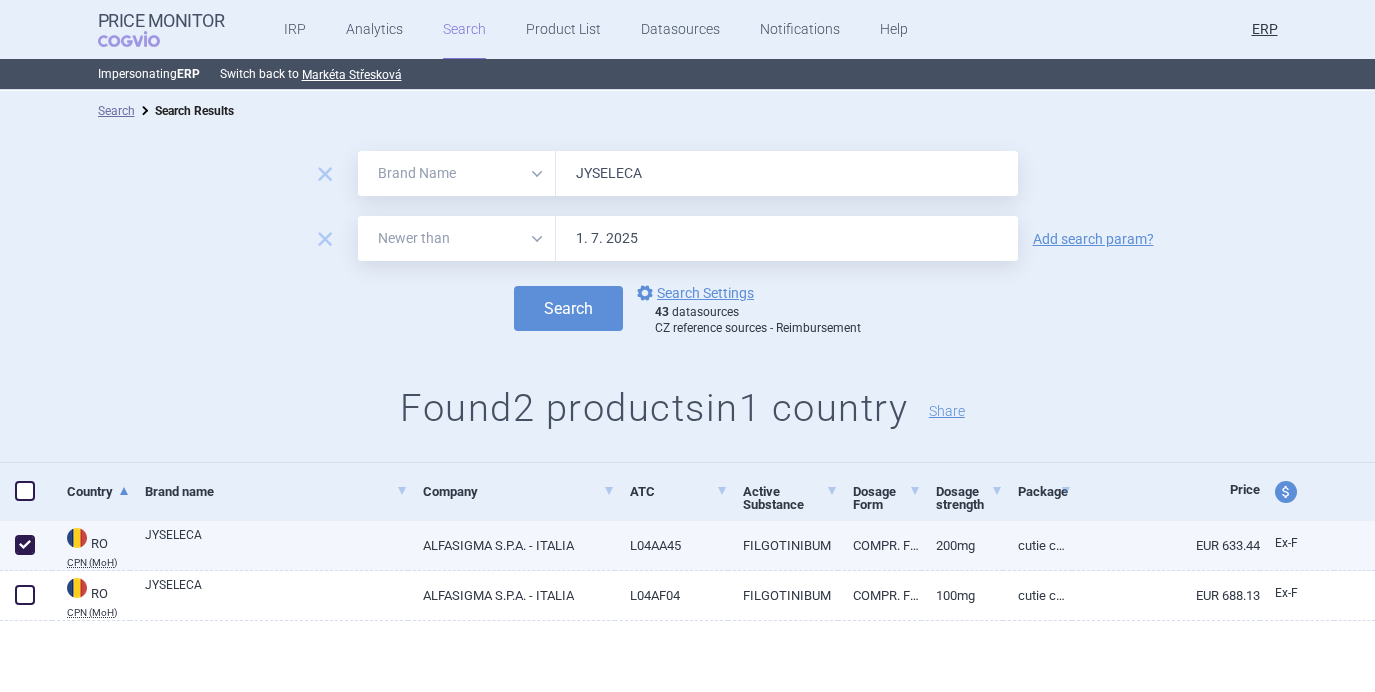 checkbox on "true" 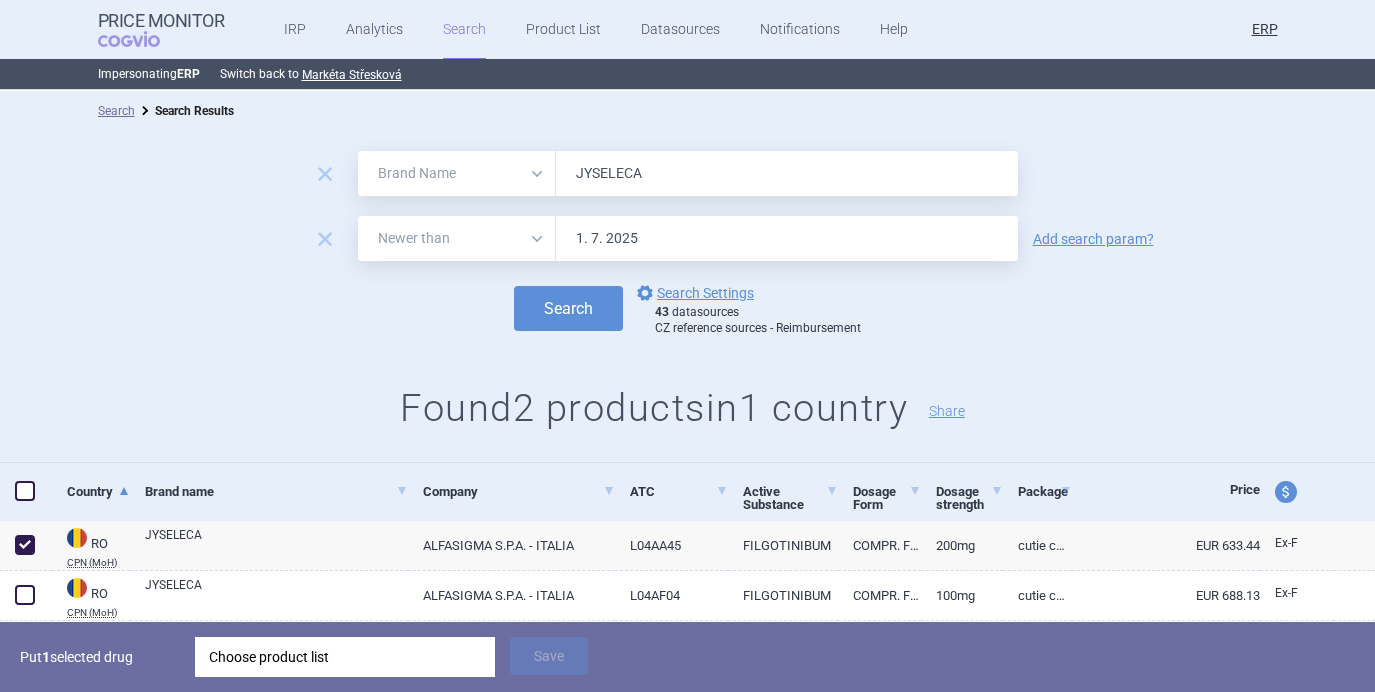 click on "Choose product list" at bounding box center (345, 657) 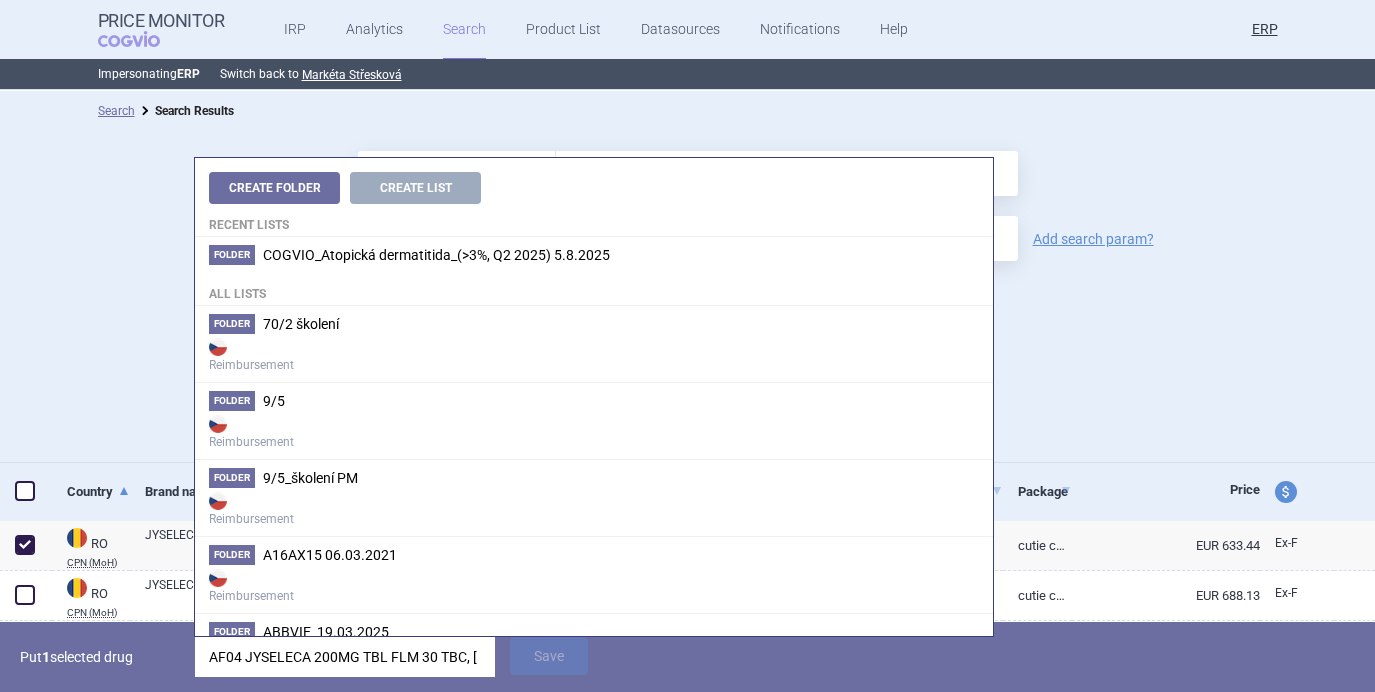 scroll, scrollTop: 0, scrollLeft: 51, axis: horizontal 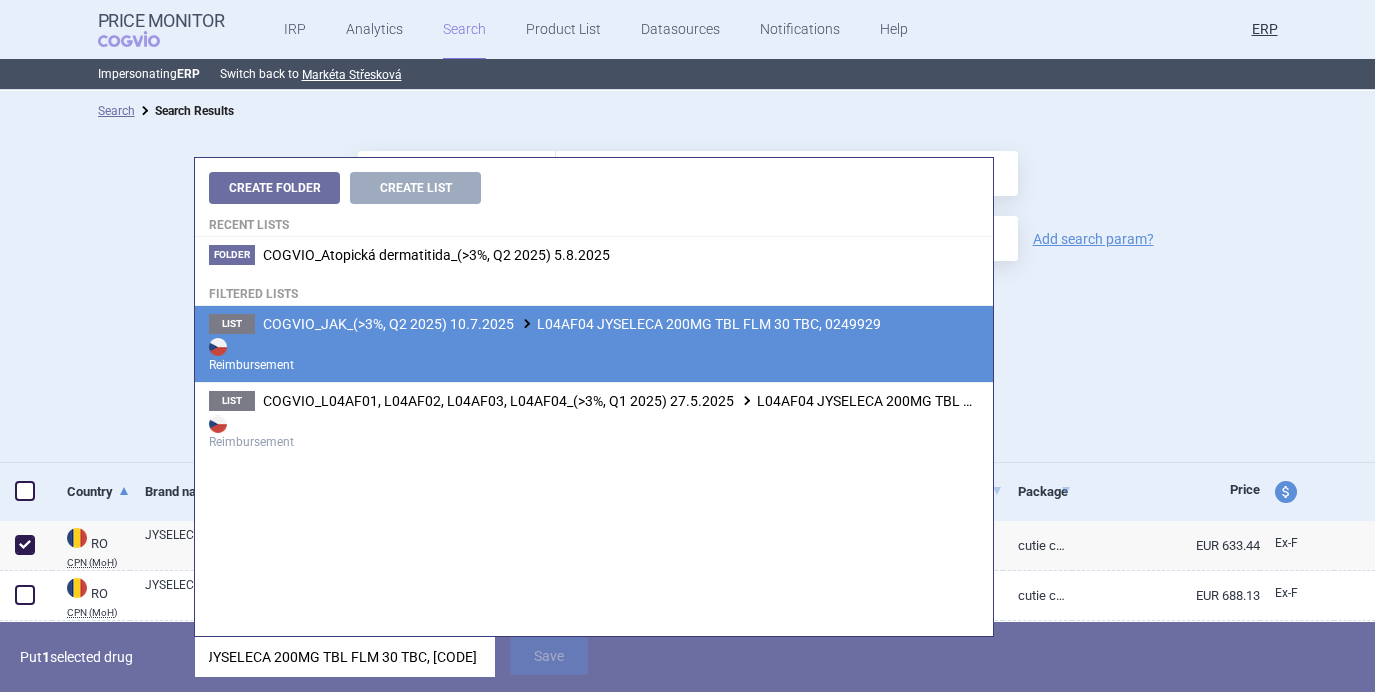 type on "AF04 JYSELECA 200MG TBL FLM 30 TBC, 0249929" 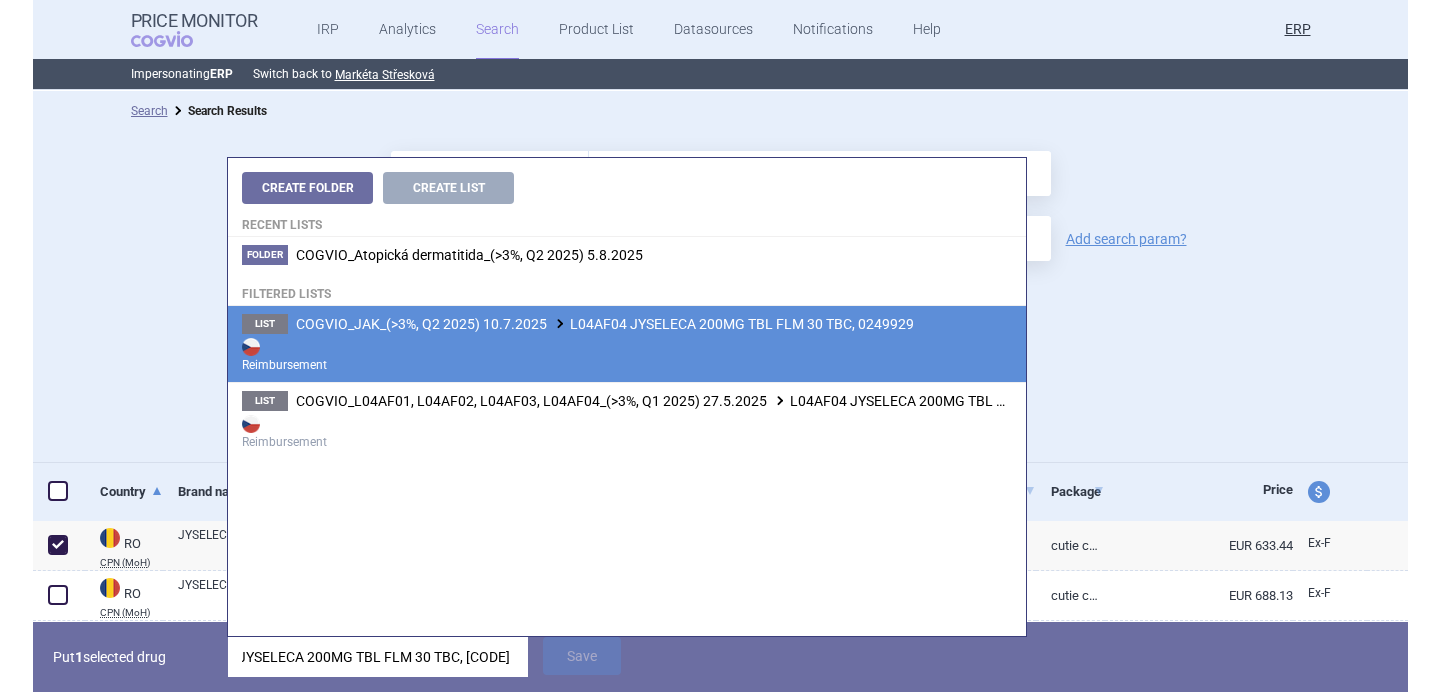 scroll, scrollTop: 0, scrollLeft: 0, axis: both 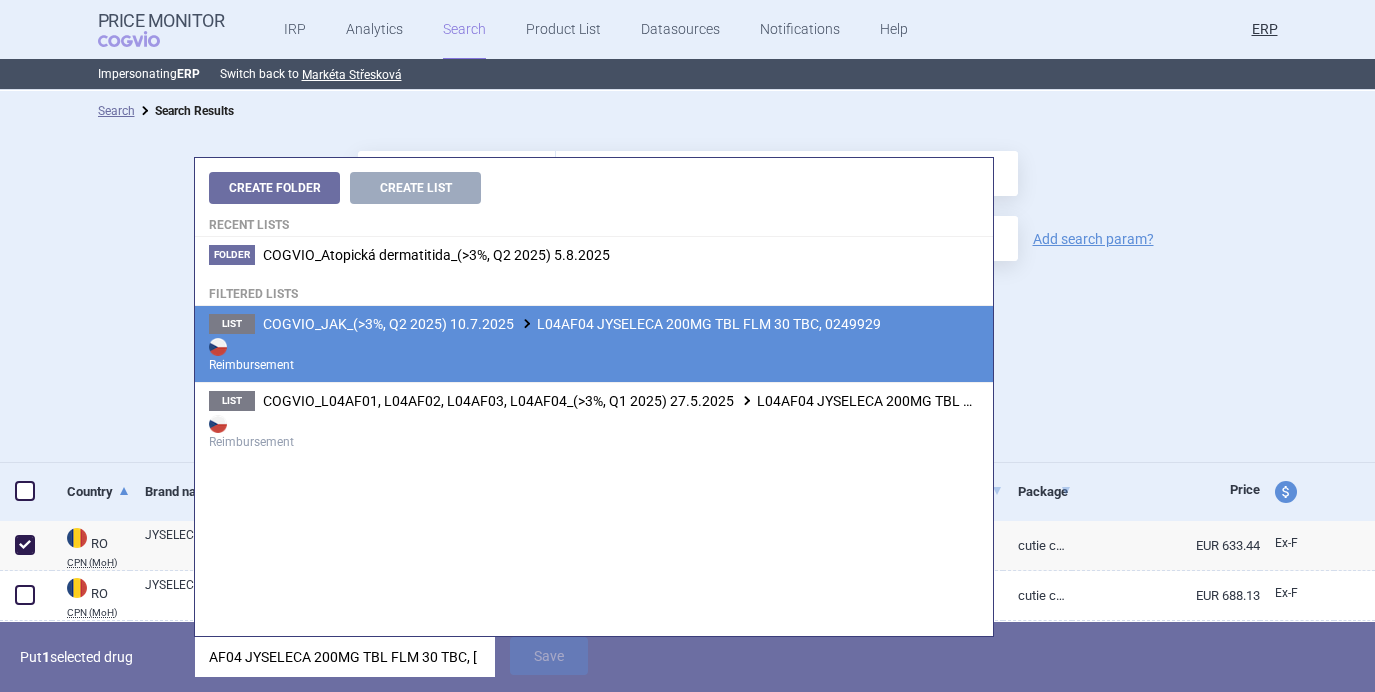click on "Reimbursement" at bounding box center [594, 354] 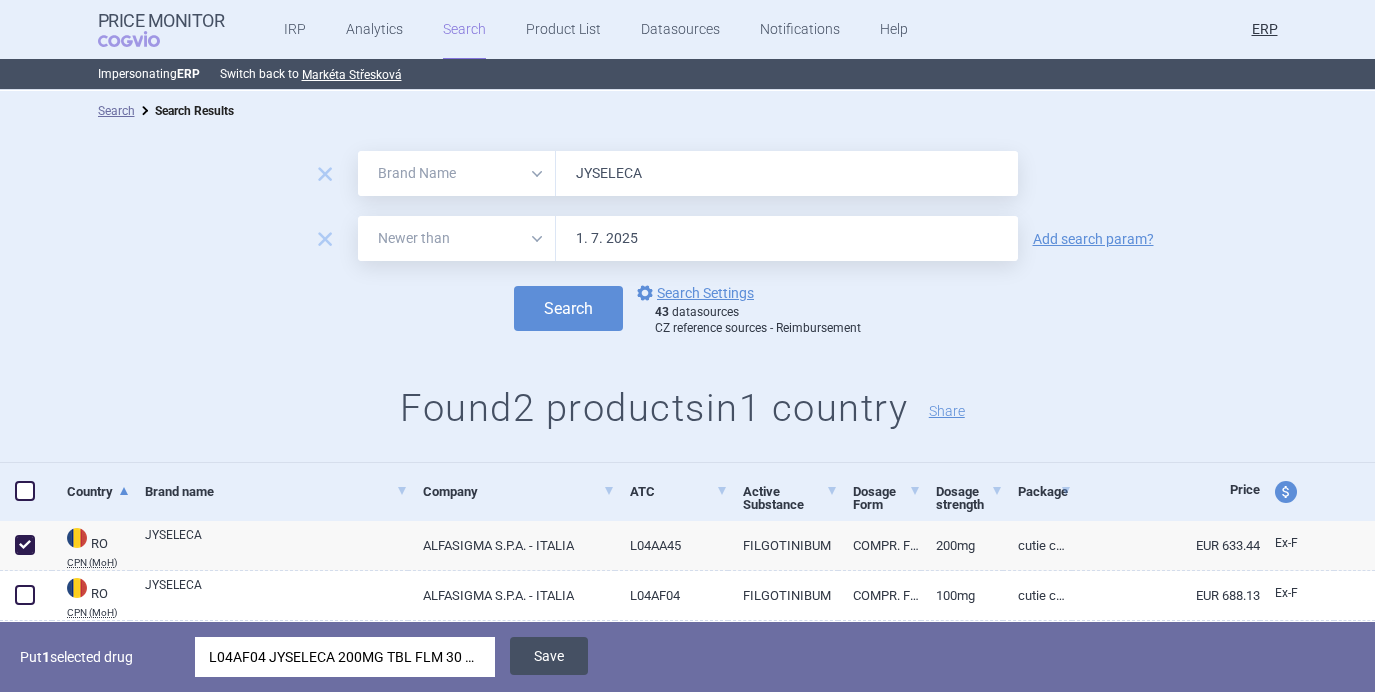 click on "Save" at bounding box center [549, 656] 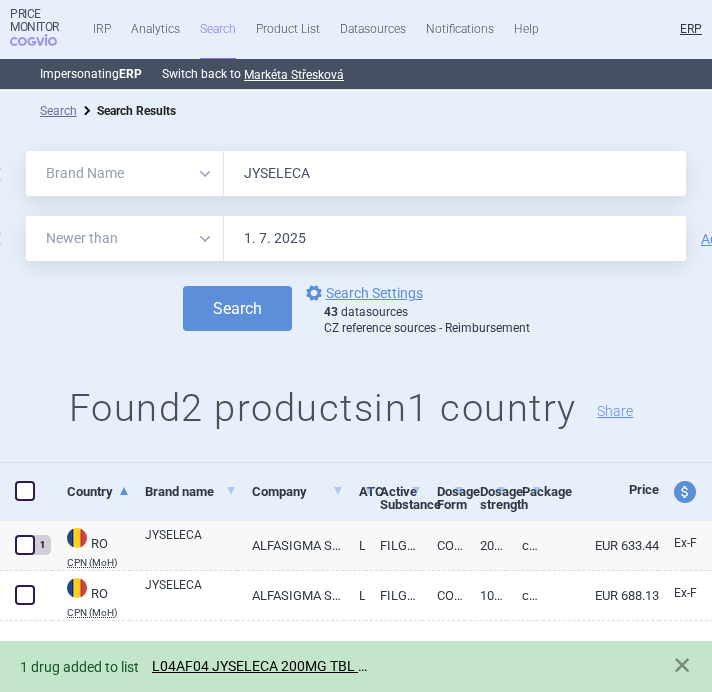 click on "JYSELECA" at bounding box center [455, 173] 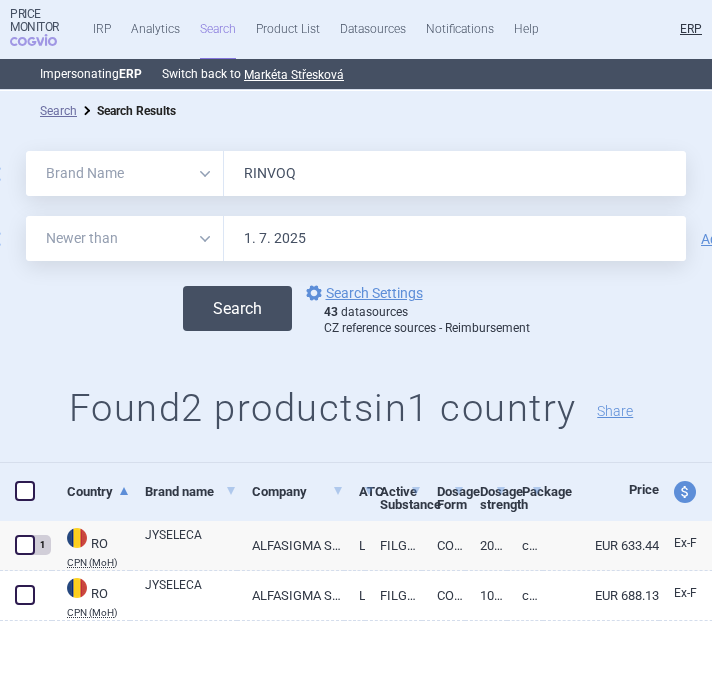 click on "Search" at bounding box center (237, 308) 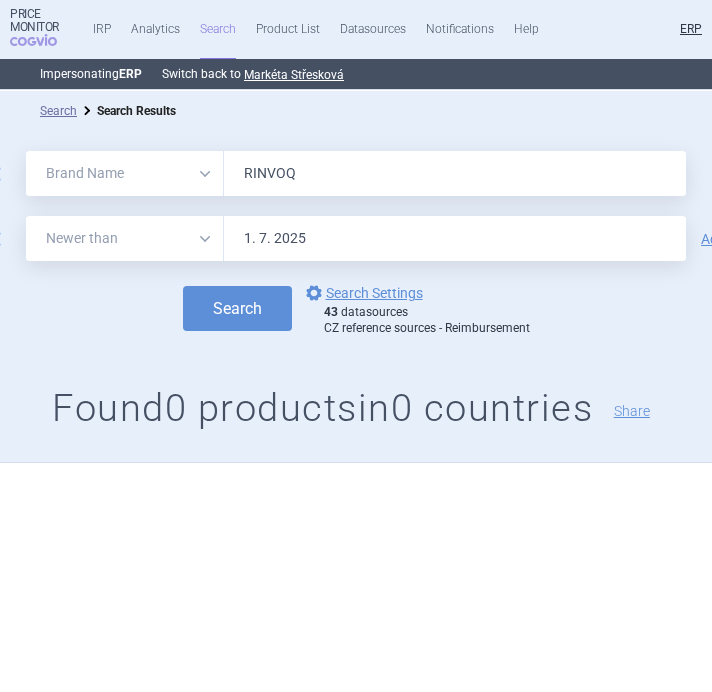 click on "RINVOQ" at bounding box center [455, 173] 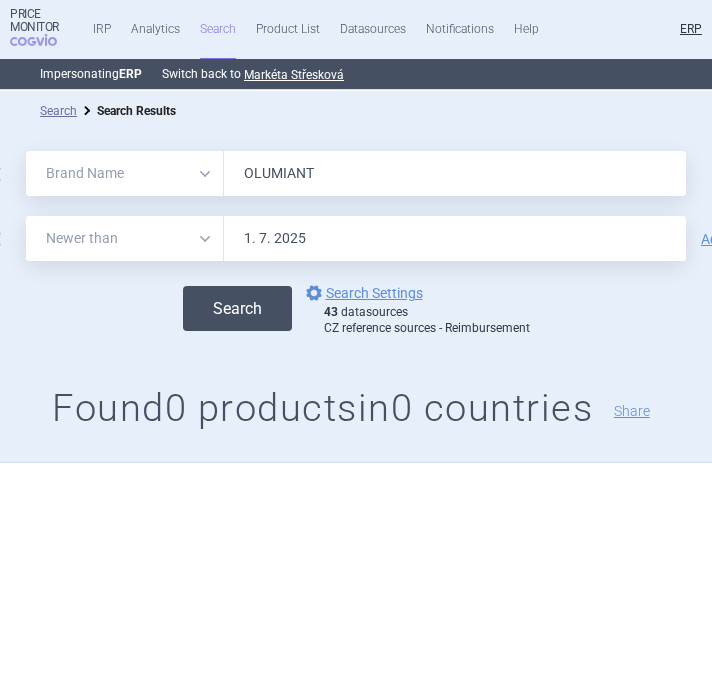 click on "Search" at bounding box center [237, 308] 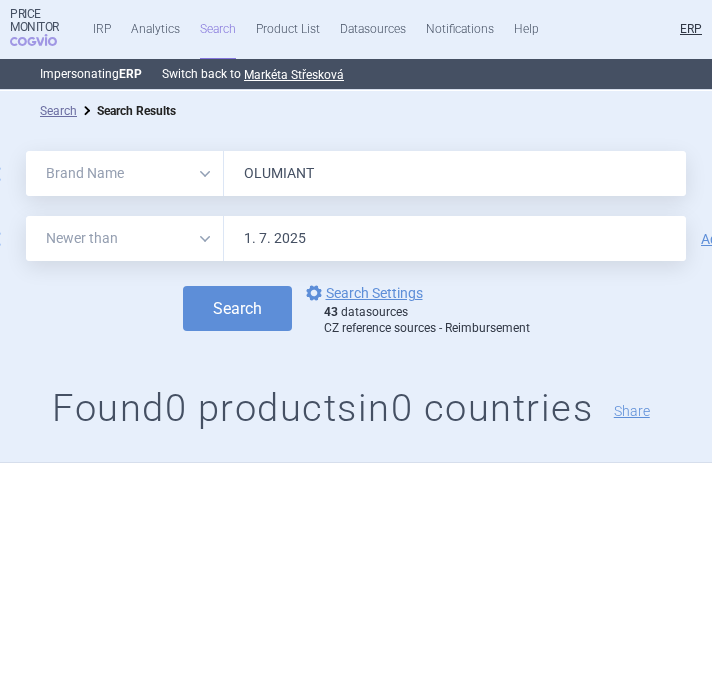 click on "OLUMIANT" at bounding box center [455, 173] 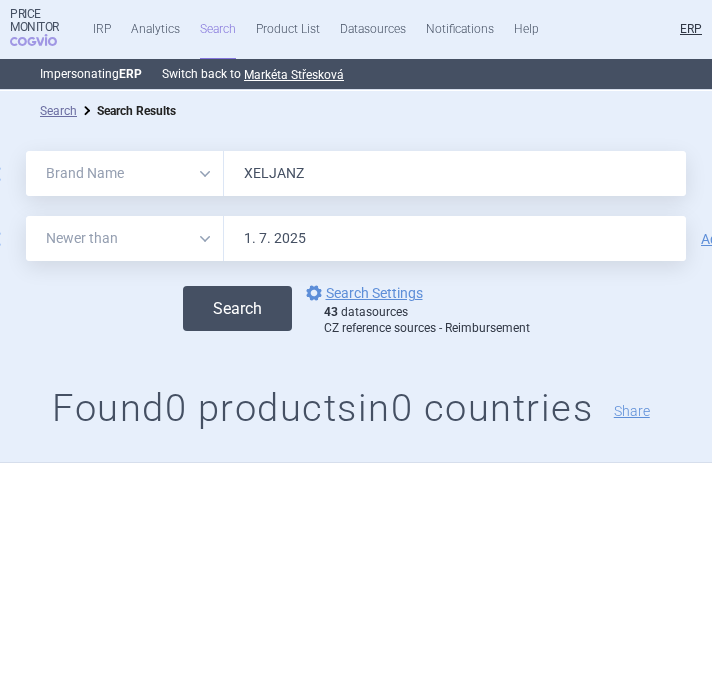 type on "XELJANZ" 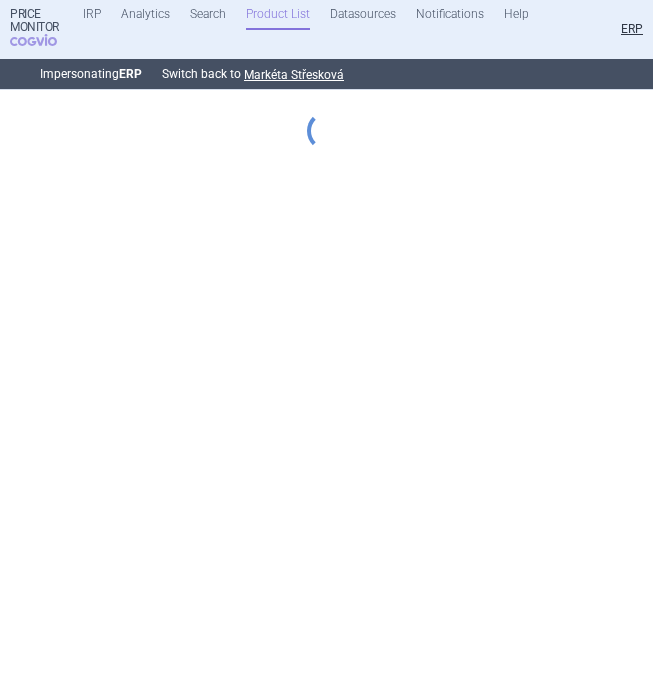 scroll, scrollTop: 0, scrollLeft: 0, axis: both 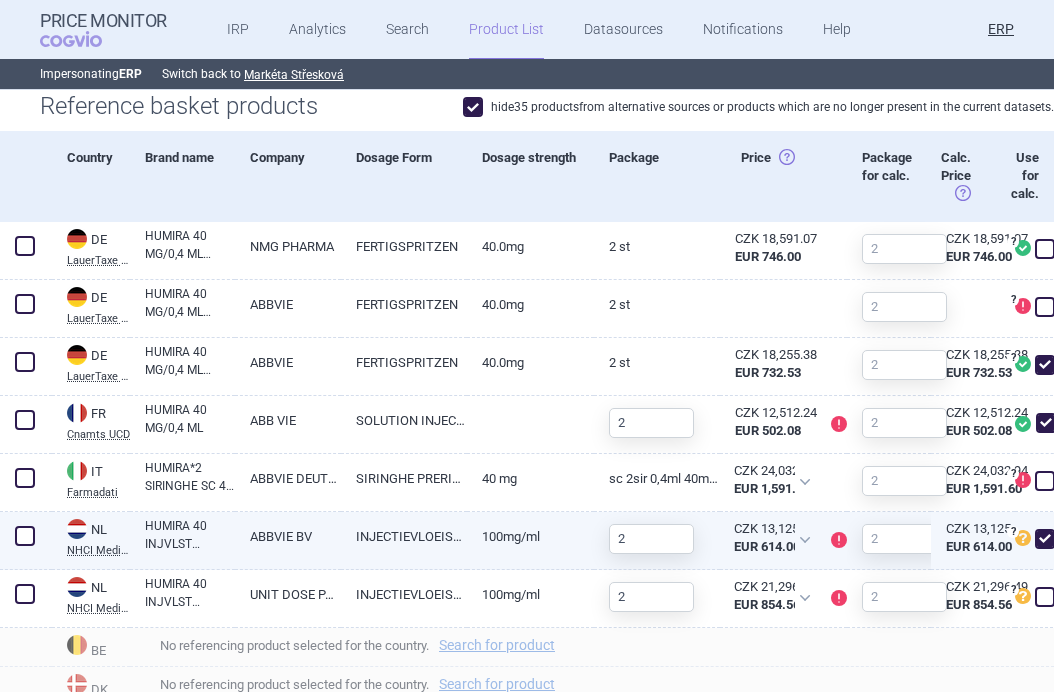 click on "ABBVIE BV" at bounding box center (287, 536) 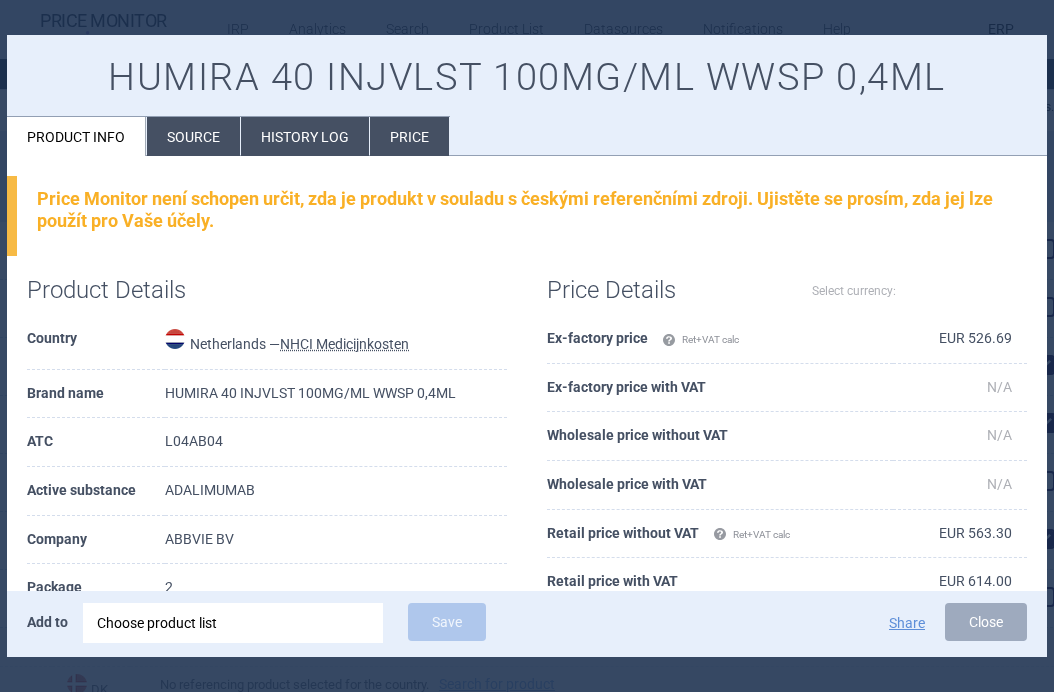 select on "EUR" 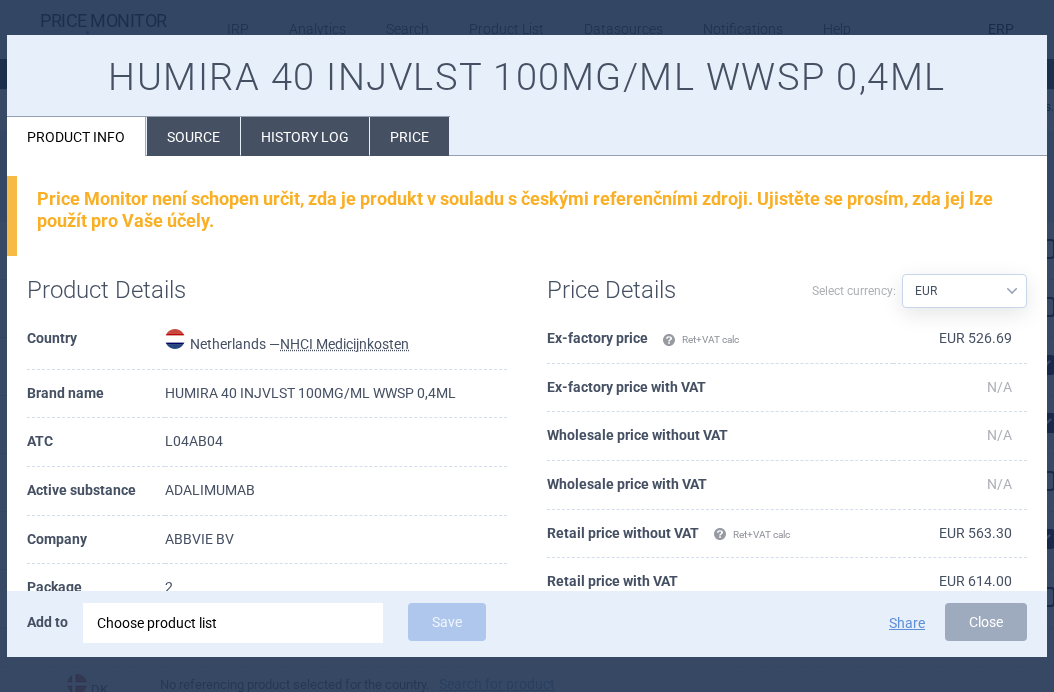 click on "Source" at bounding box center [193, 136] 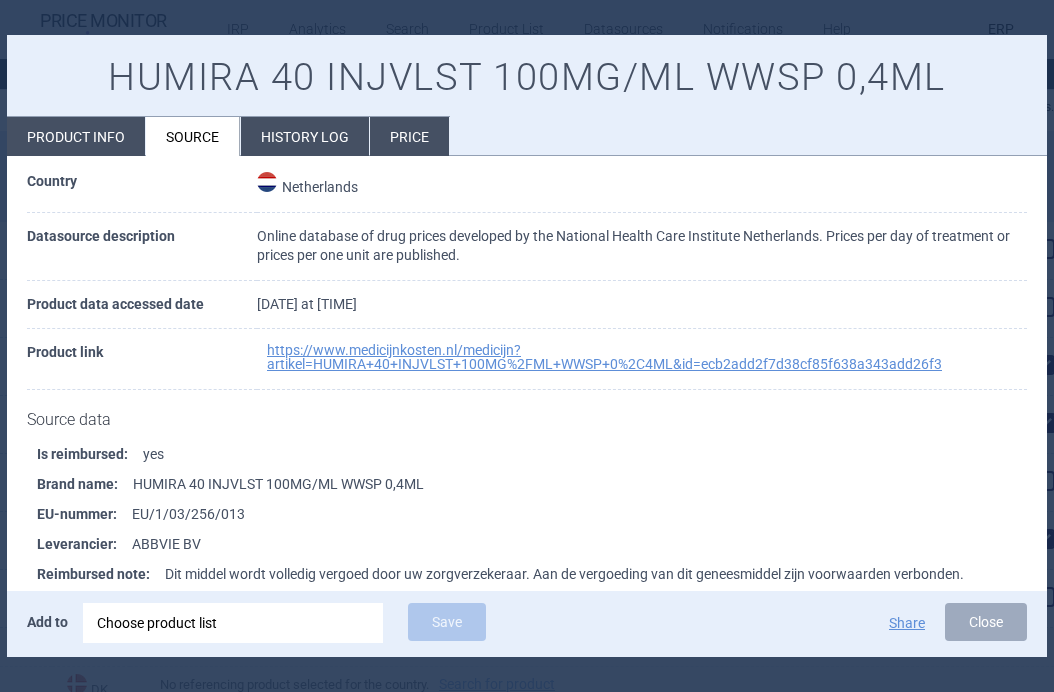 scroll, scrollTop: 86, scrollLeft: 0, axis: vertical 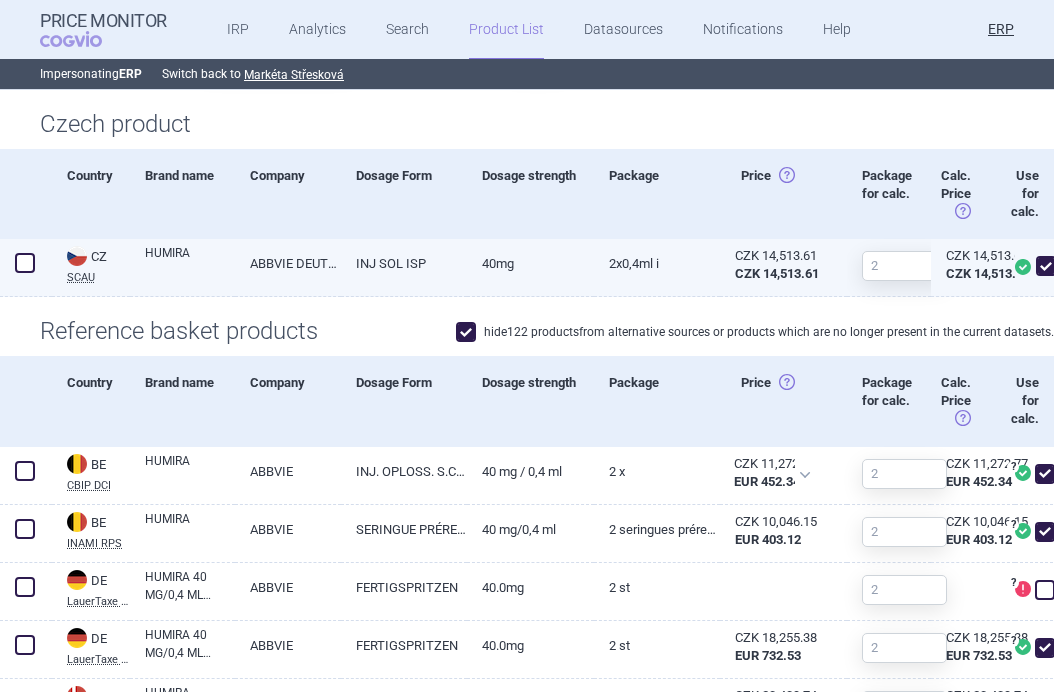 click on "HUMIRA" at bounding box center (190, 262) 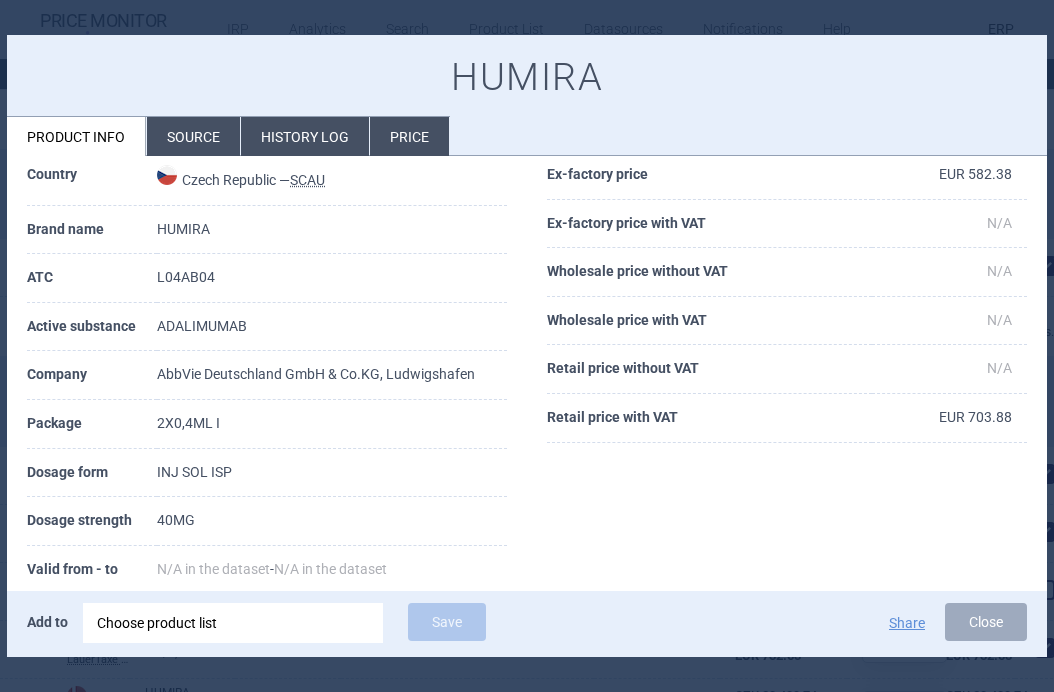 scroll, scrollTop: 272, scrollLeft: 0, axis: vertical 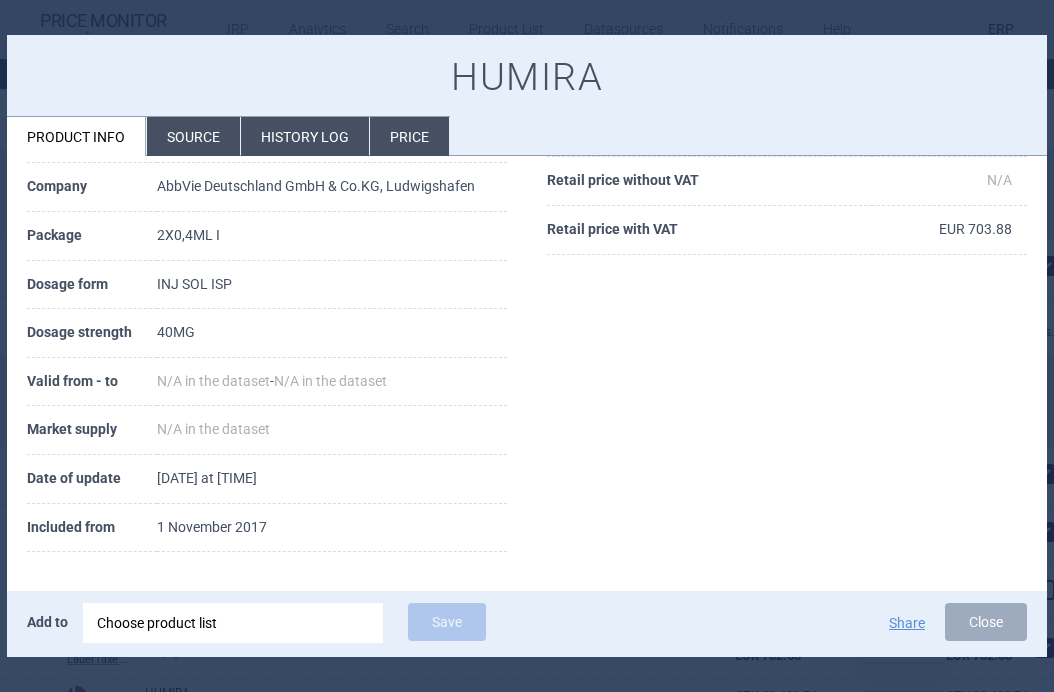 select on "EUR" 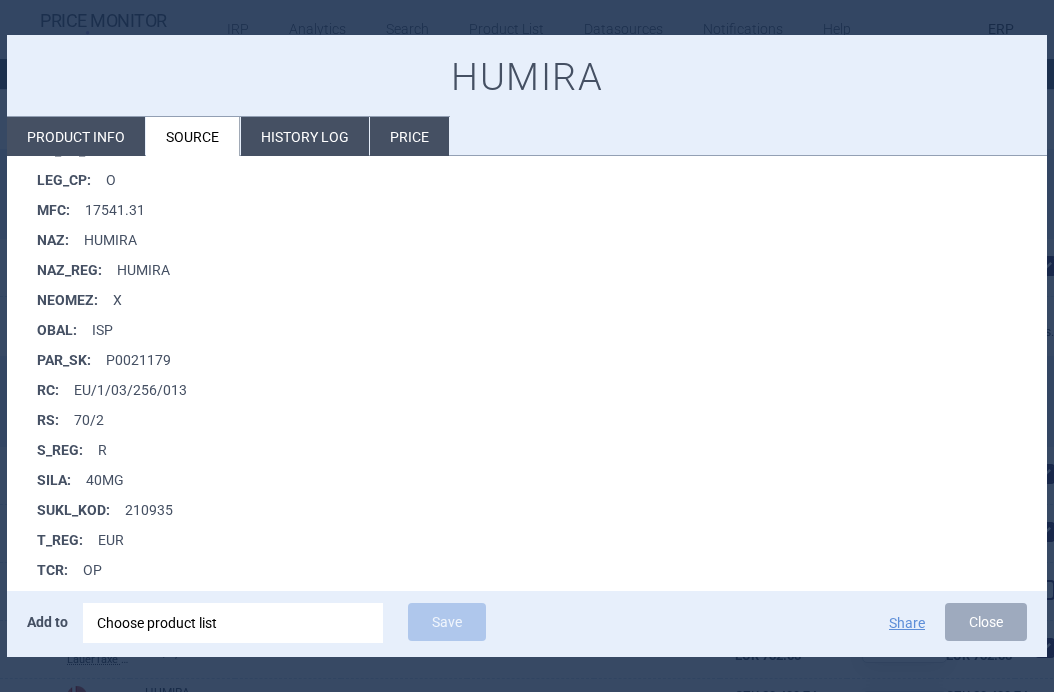 scroll, scrollTop: 904, scrollLeft: 0, axis: vertical 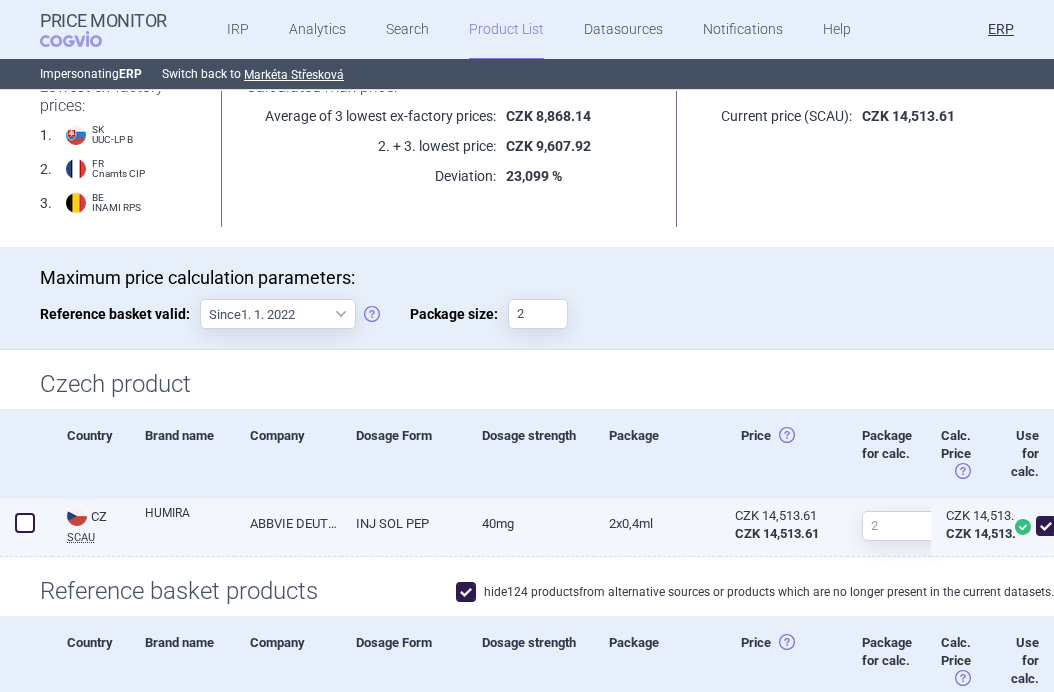 click on "ABBVIE DEUTSCHLAND GMBH & CO.KG, LUDWIGSHAFEN" at bounding box center [287, 523] 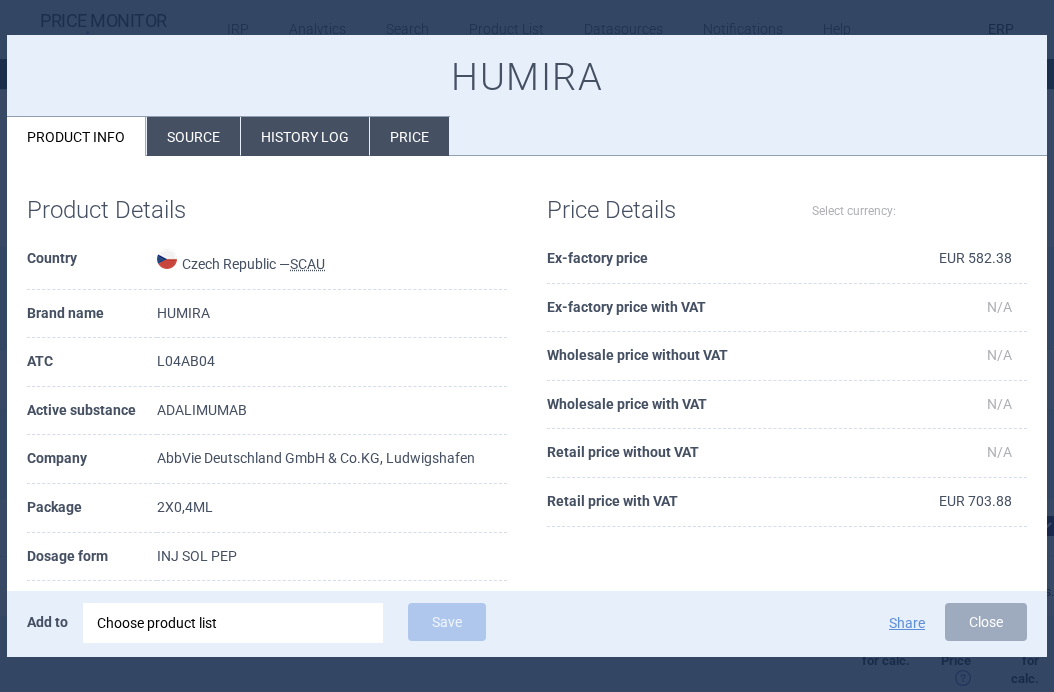select on "EUR" 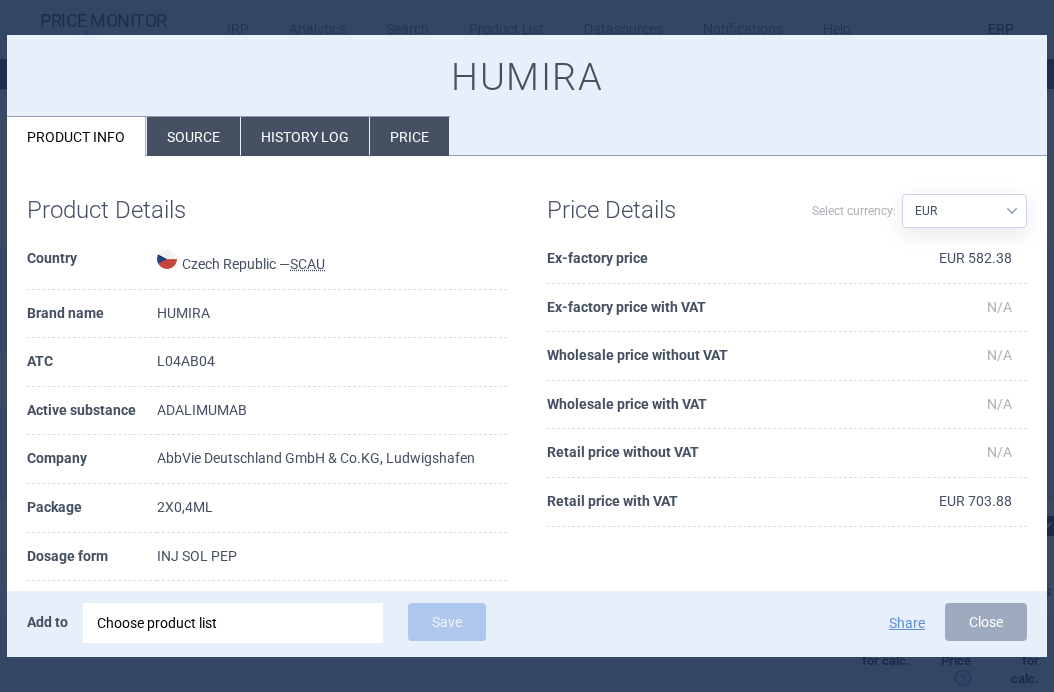 click on "Source" at bounding box center (193, 136) 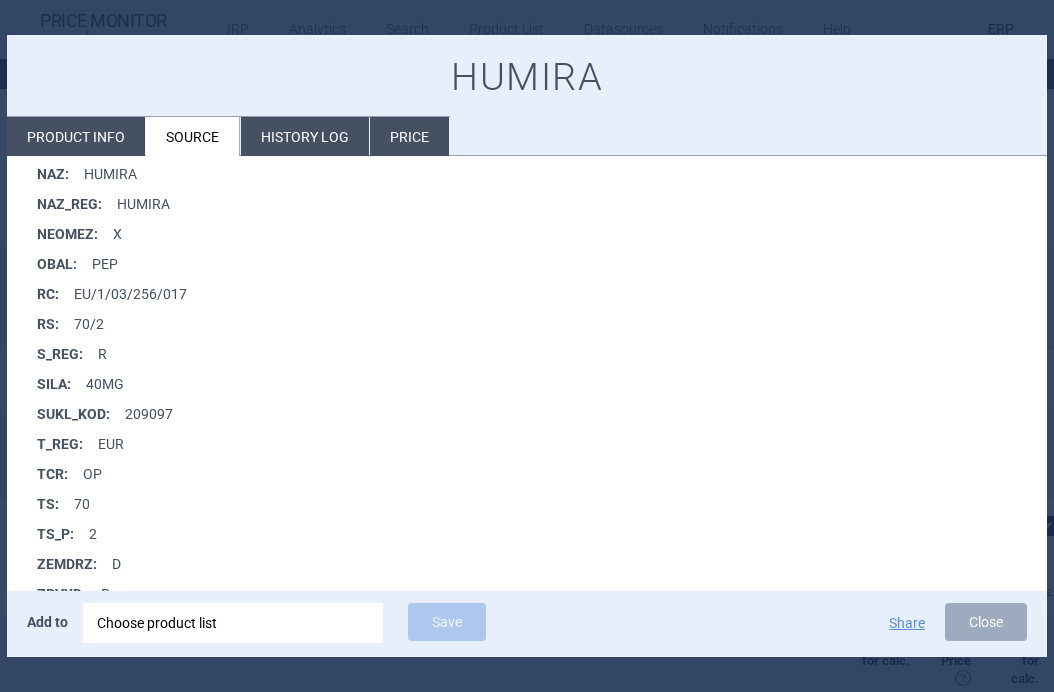 scroll, scrollTop: 897, scrollLeft: 0, axis: vertical 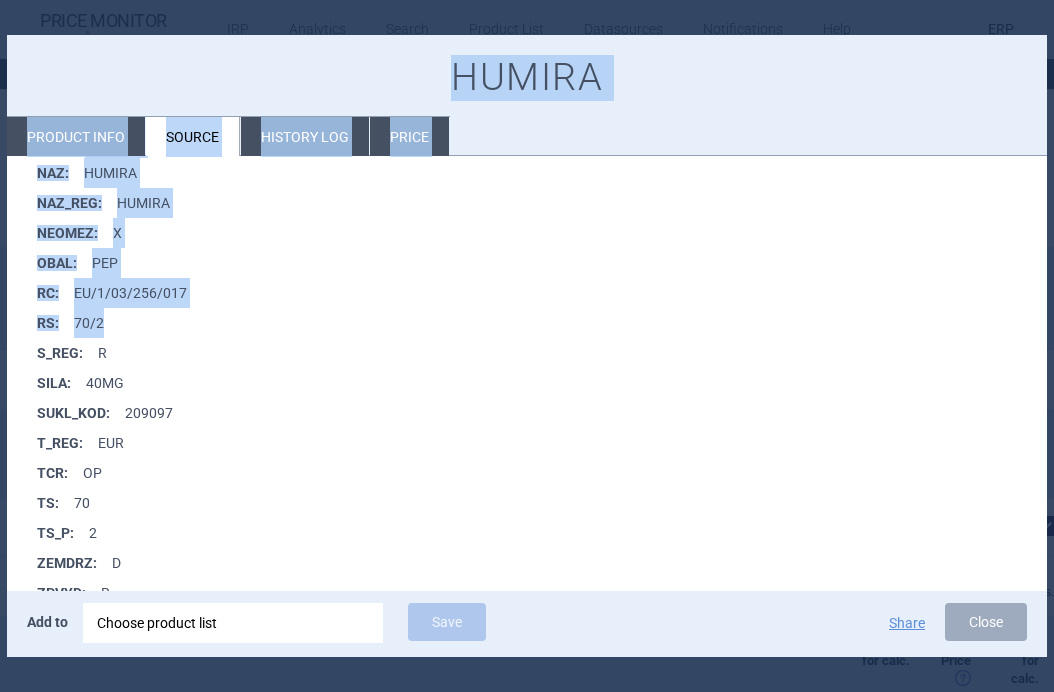 drag, startPoint x: 1047, startPoint y: 259, endPoint x: 758, endPoint y: 317, distance: 294.7626 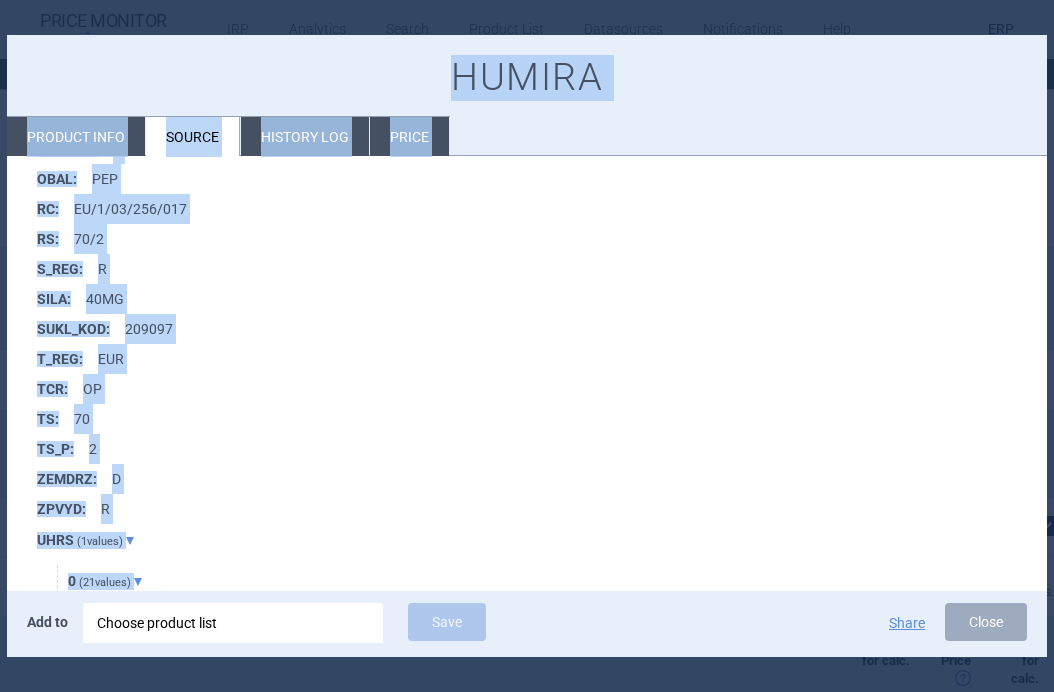 drag, startPoint x: 1049, startPoint y: 587, endPoint x: 952, endPoint y: 587, distance: 97 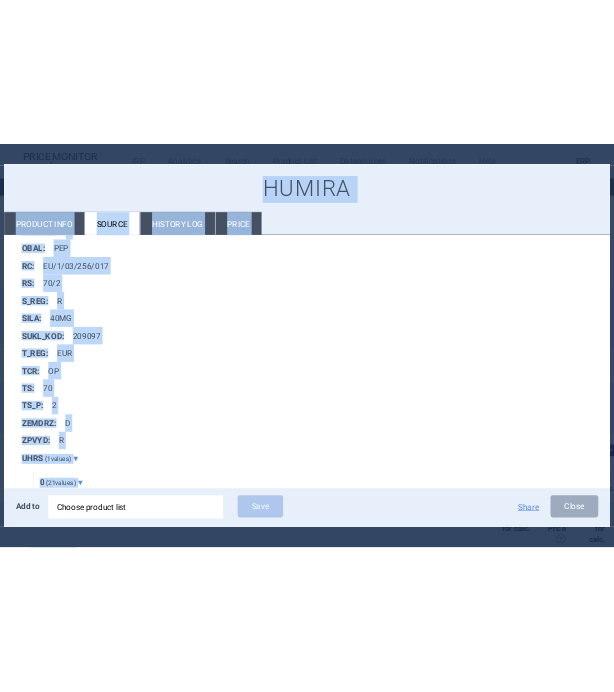 scroll, scrollTop: 995, scrollLeft: 0, axis: vertical 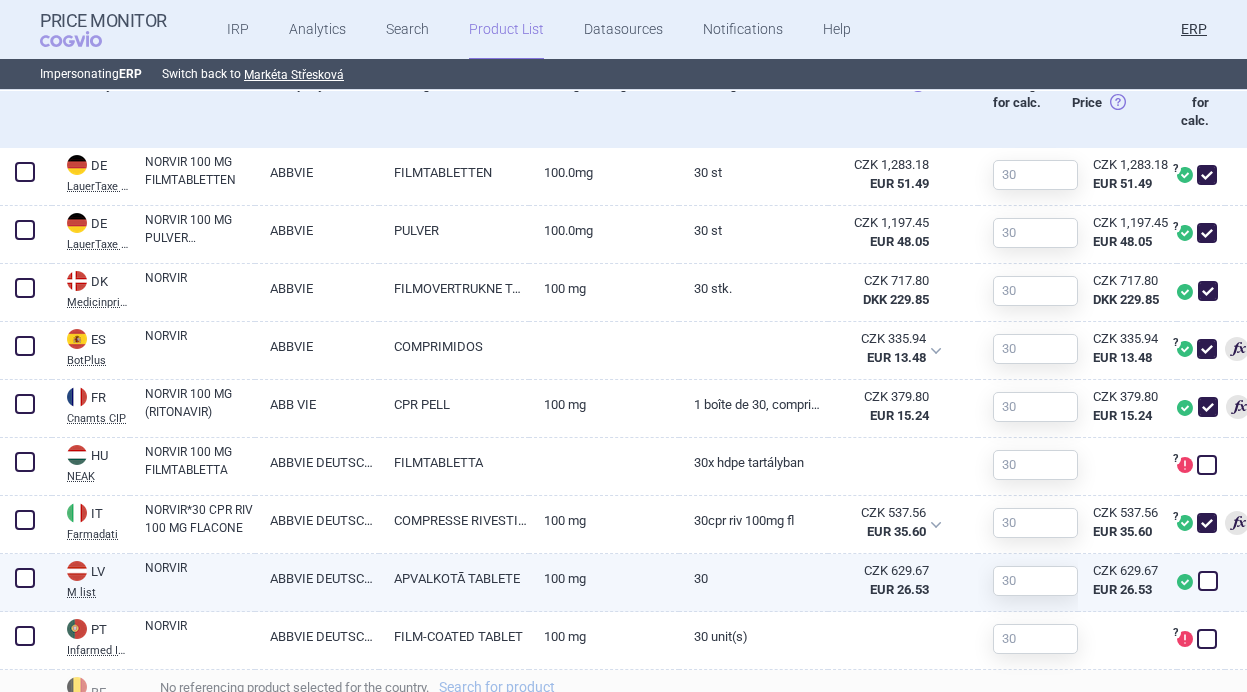 click at bounding box center [1208, 581] 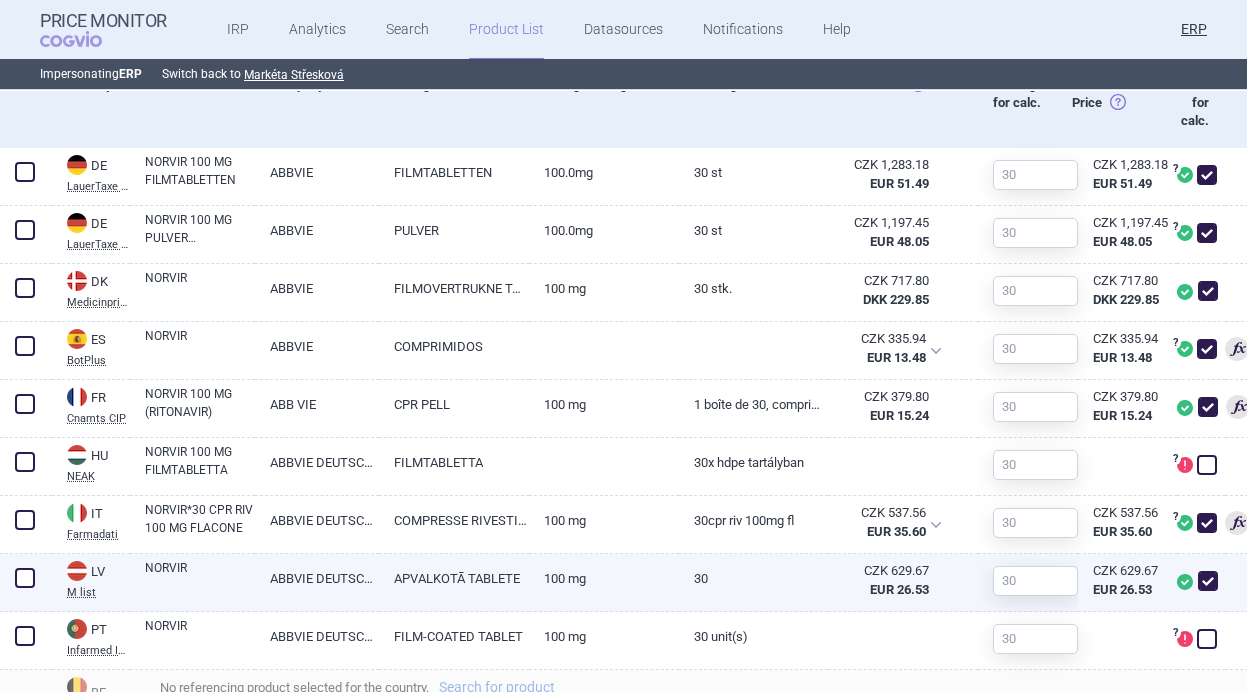 checkbox on "true" 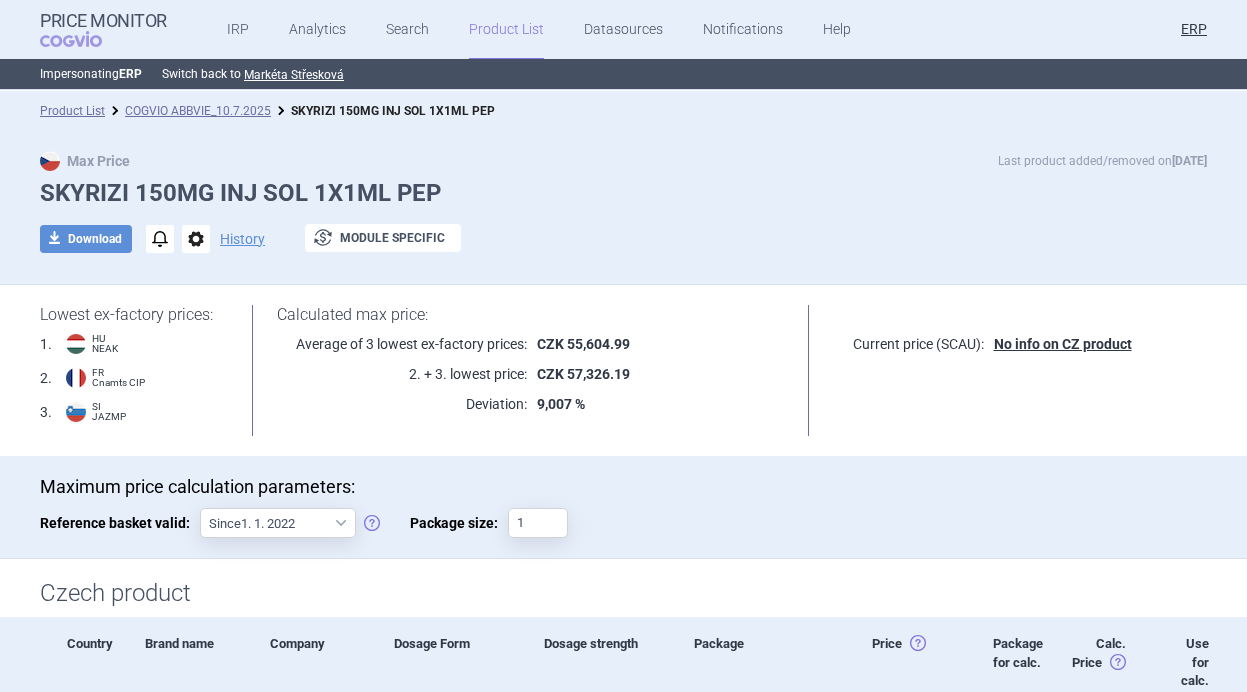 scroll, scrollTop: 0, scrollLeft: 0, axis: both 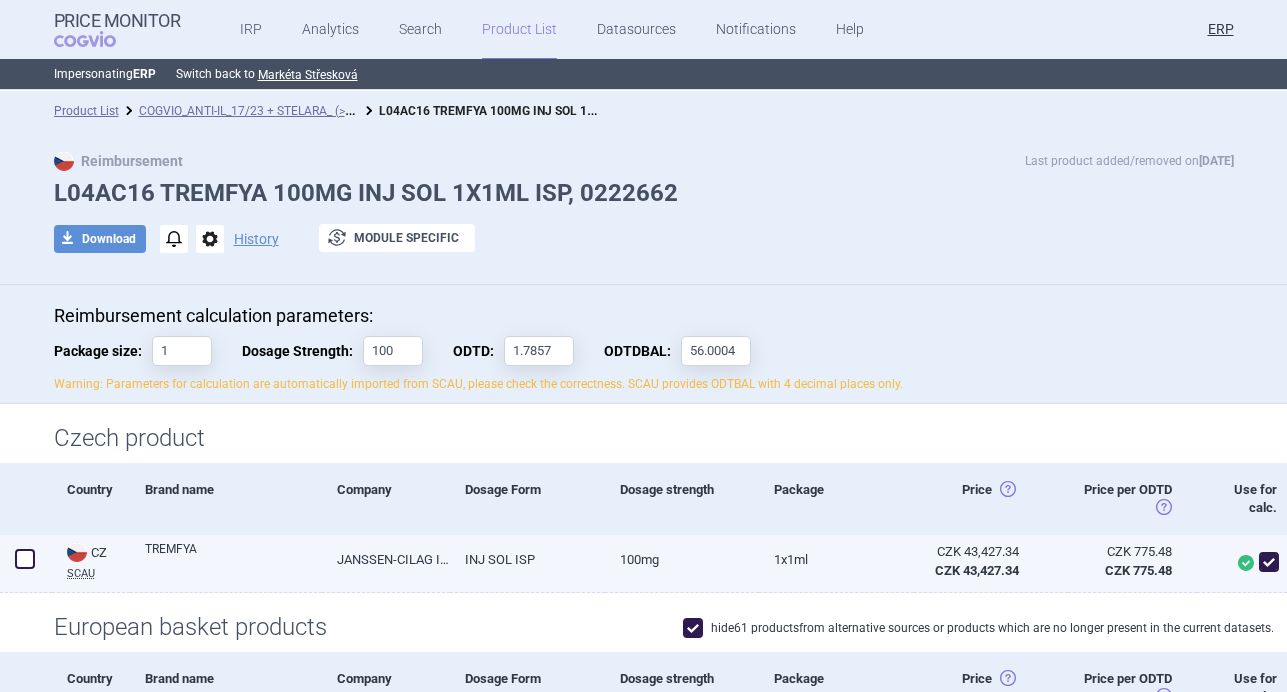 click on "TREMFYA" at bounding box center [233, 558] 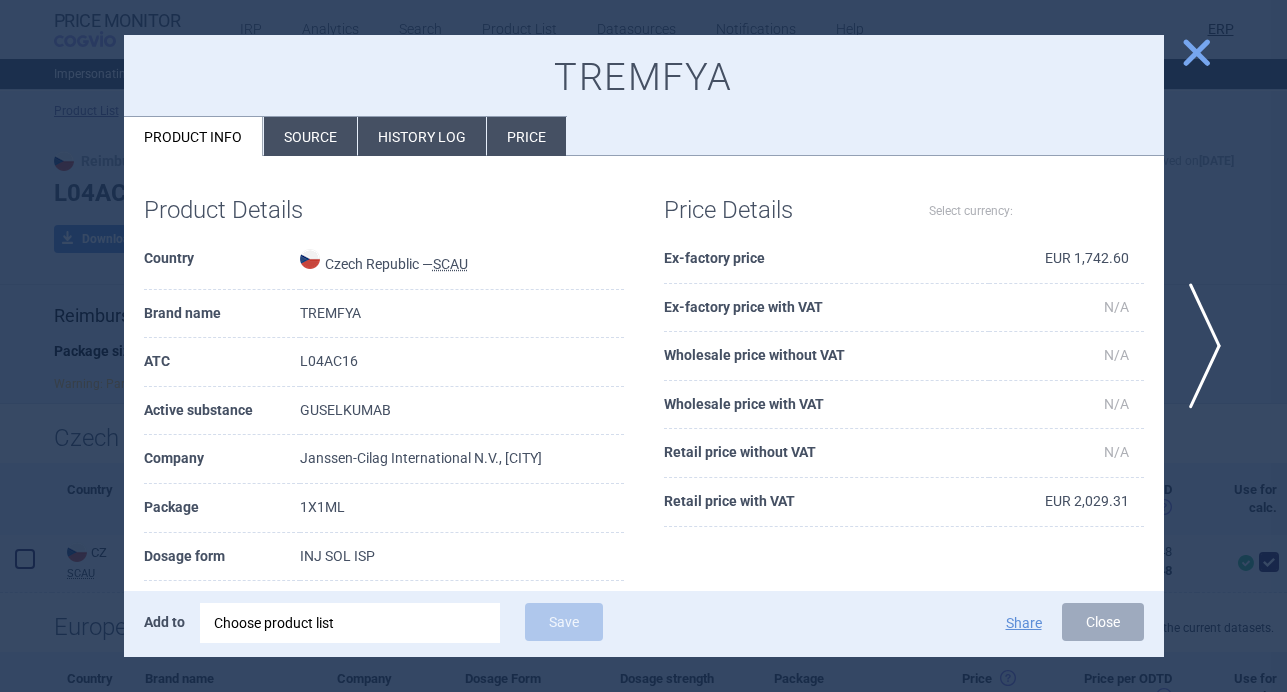 select on "EUR" 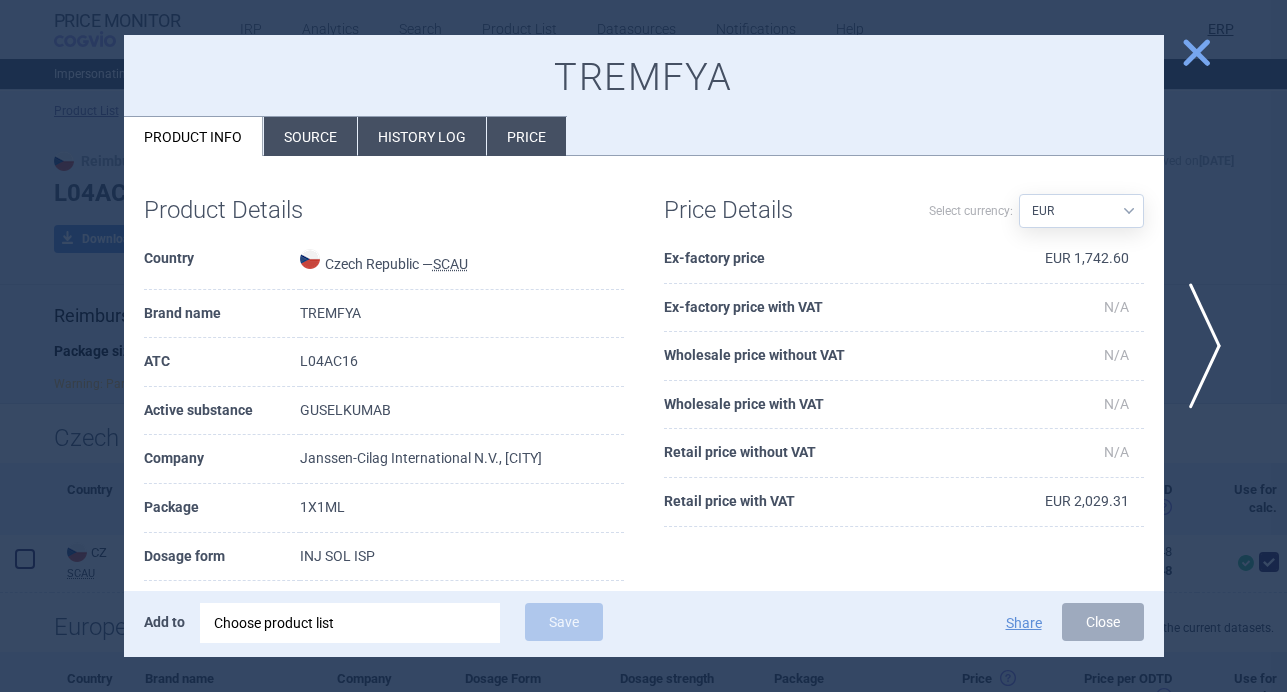 click on "Source" at bounding box center [310, 136] 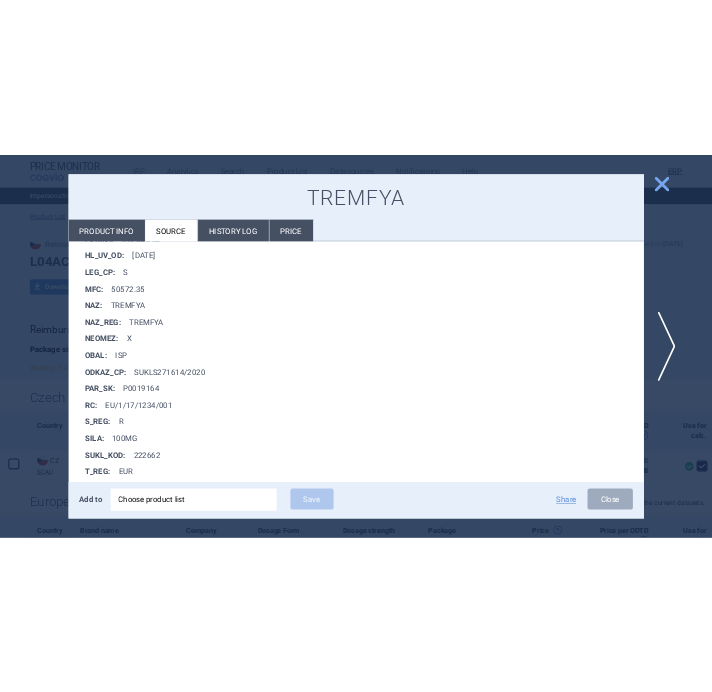 scroll, scrollTop: 824, scrollLeft: 0, axis: vertical 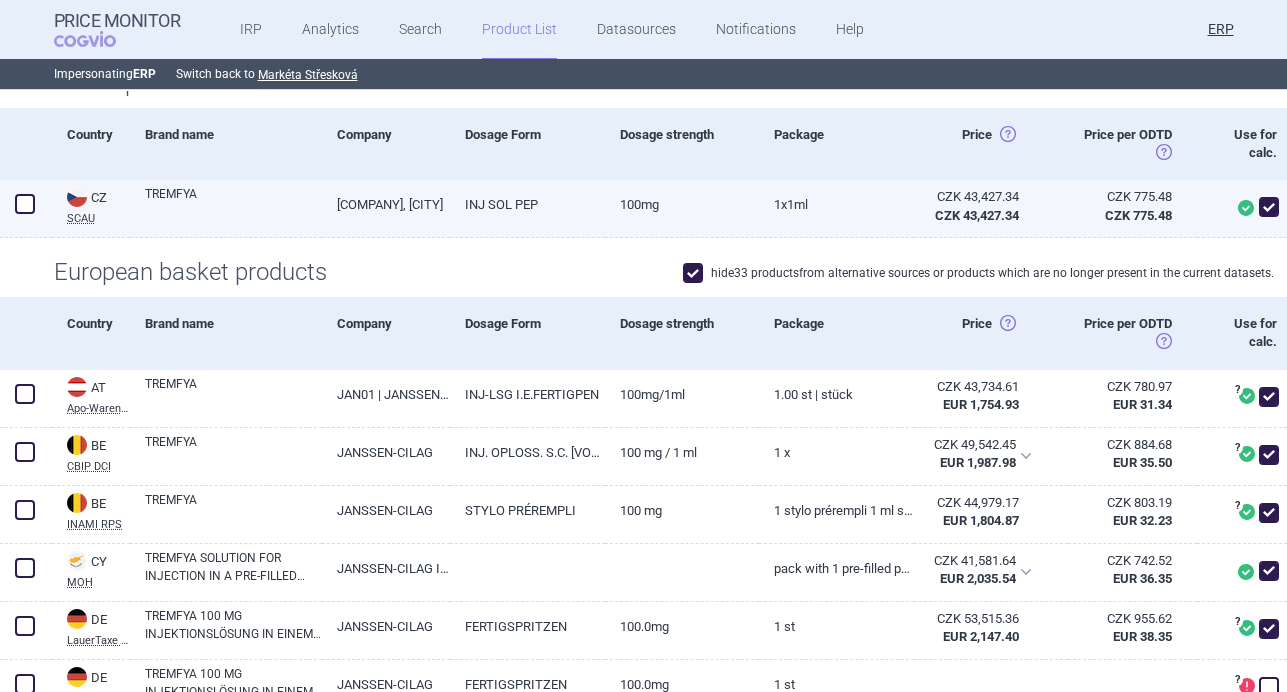 click on "TREMFYA" at bounding box center (233, 203) 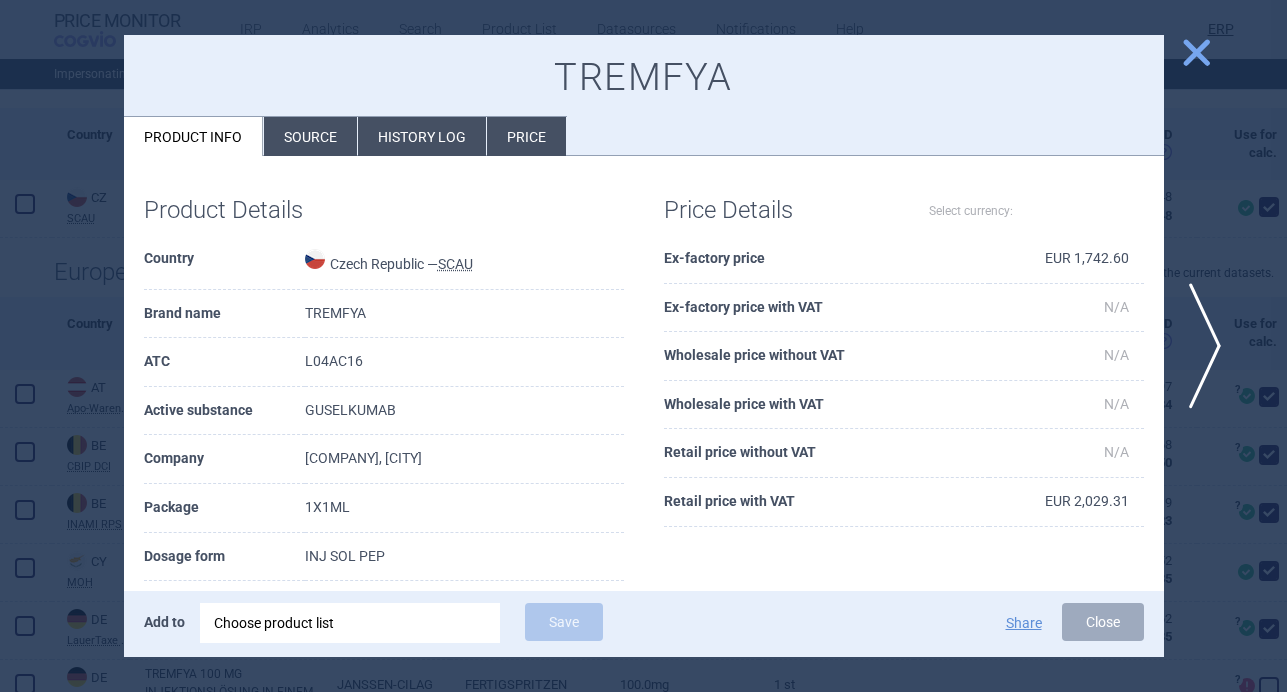 select on "EUR" 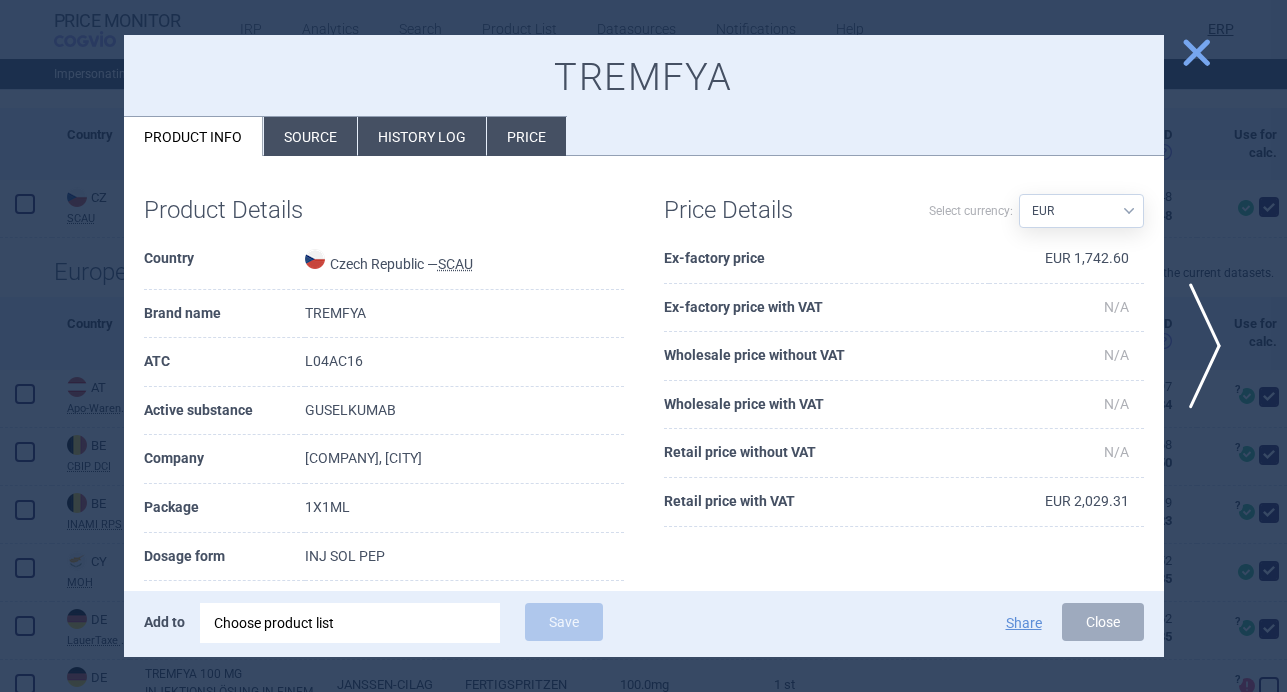 click on "Source" at bounding box center [310, 136] 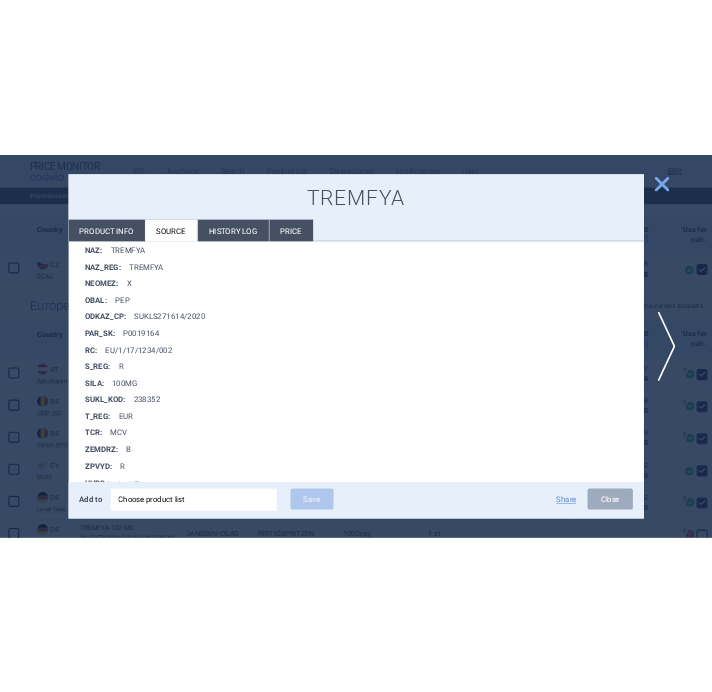 scroll, scrollTop: 922, scrollLeft: 0, axis: vertical 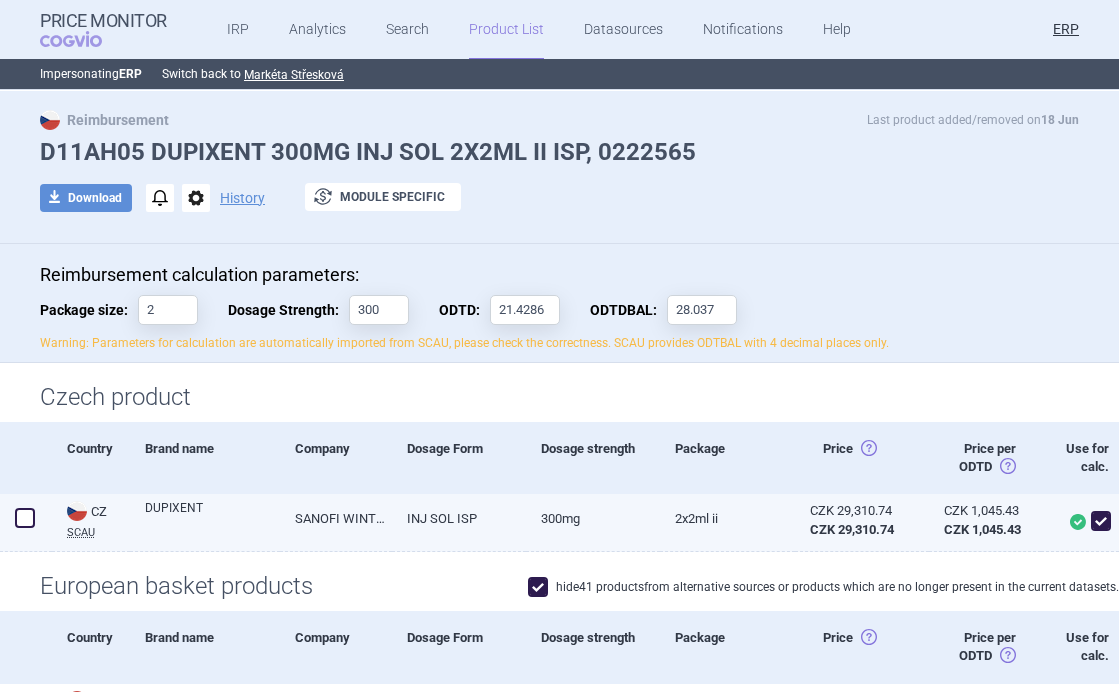 click on "DUPIXENT" at bounding box center [212, 517] 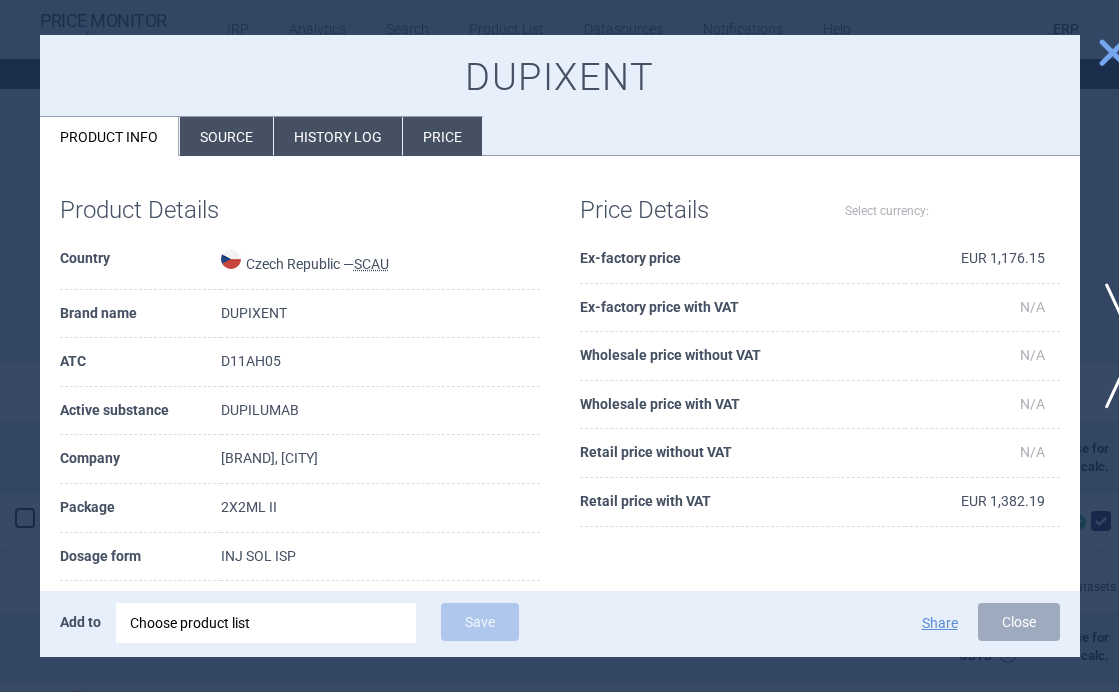 select on "EUR" 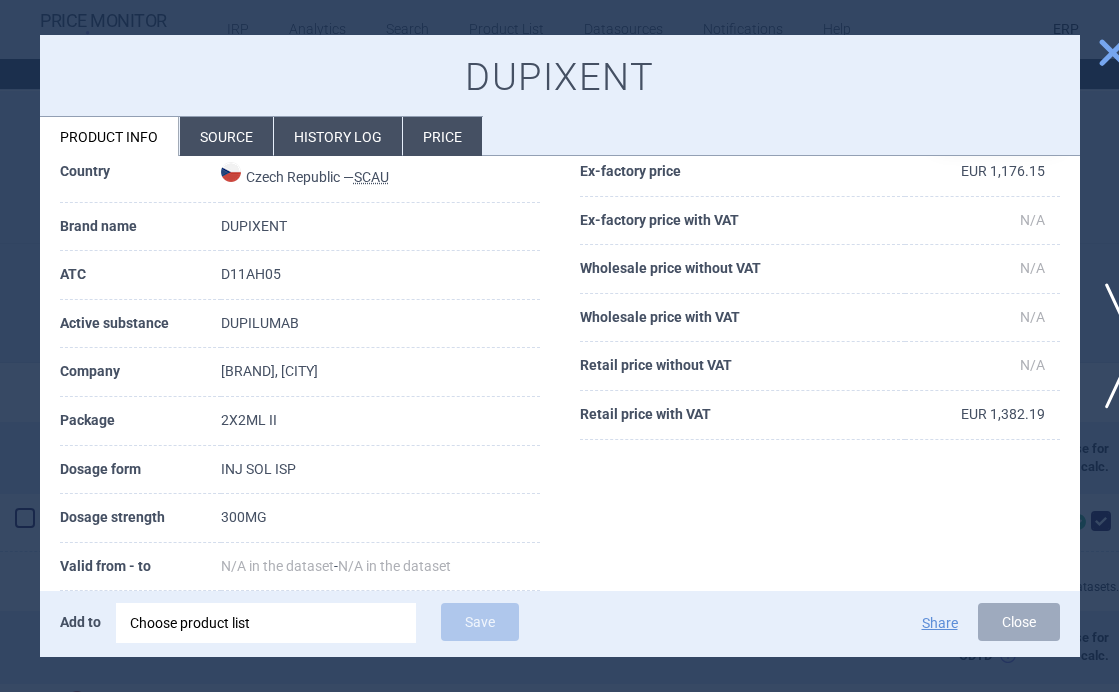 scroll, scrollTop: 272, scrollLeft: 0, axis: vertical 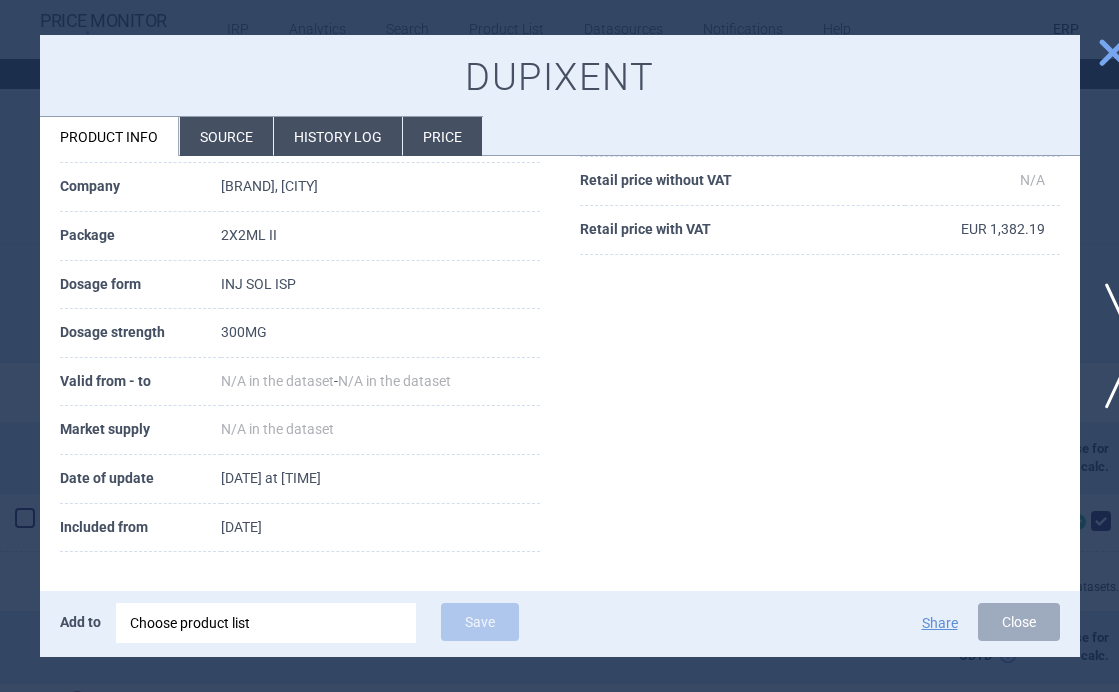 click on "Source" at bounding box center [226, 136] 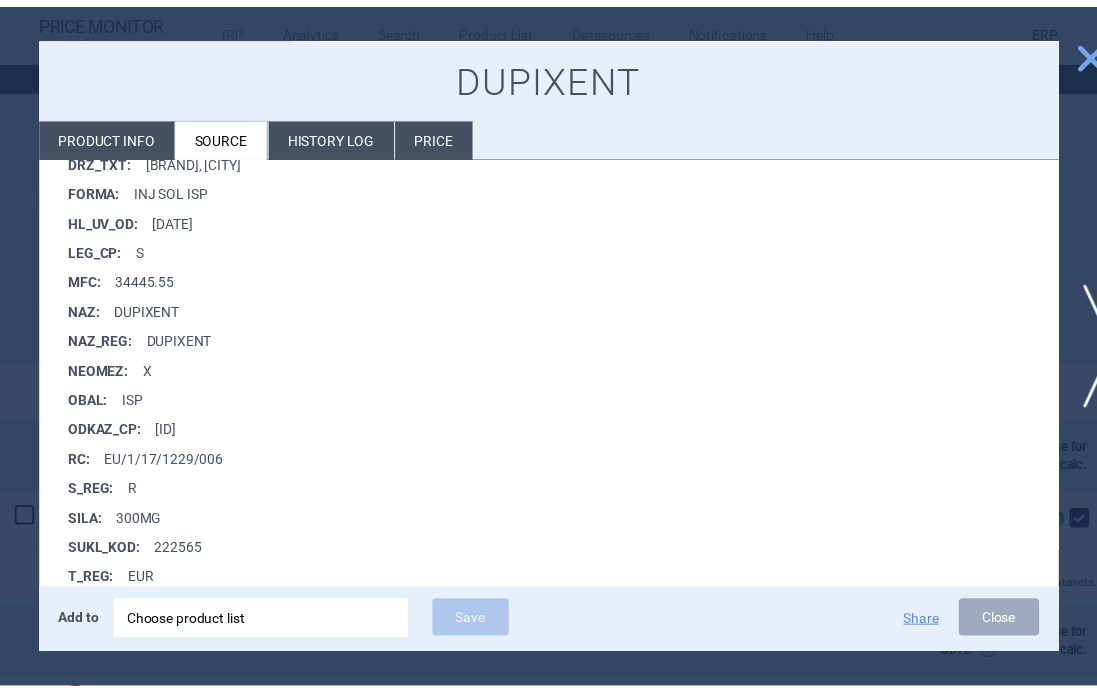 scroll, scrollTop: 784, scrollLeft: 0, axis: vertical 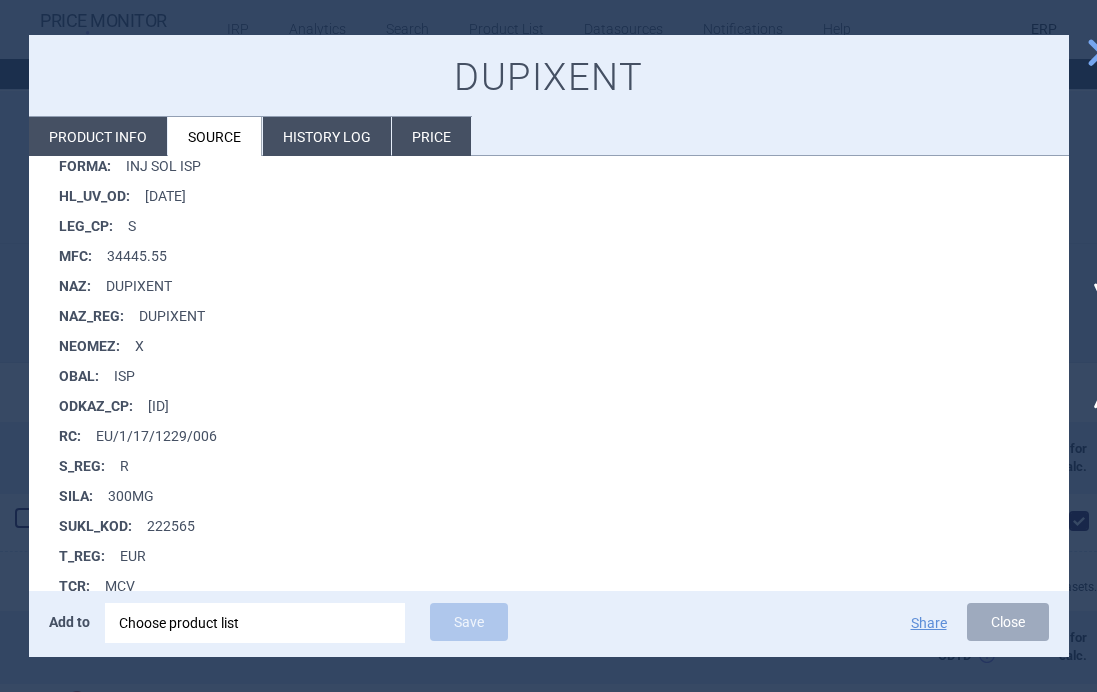 click at bounding box center (548, 346) 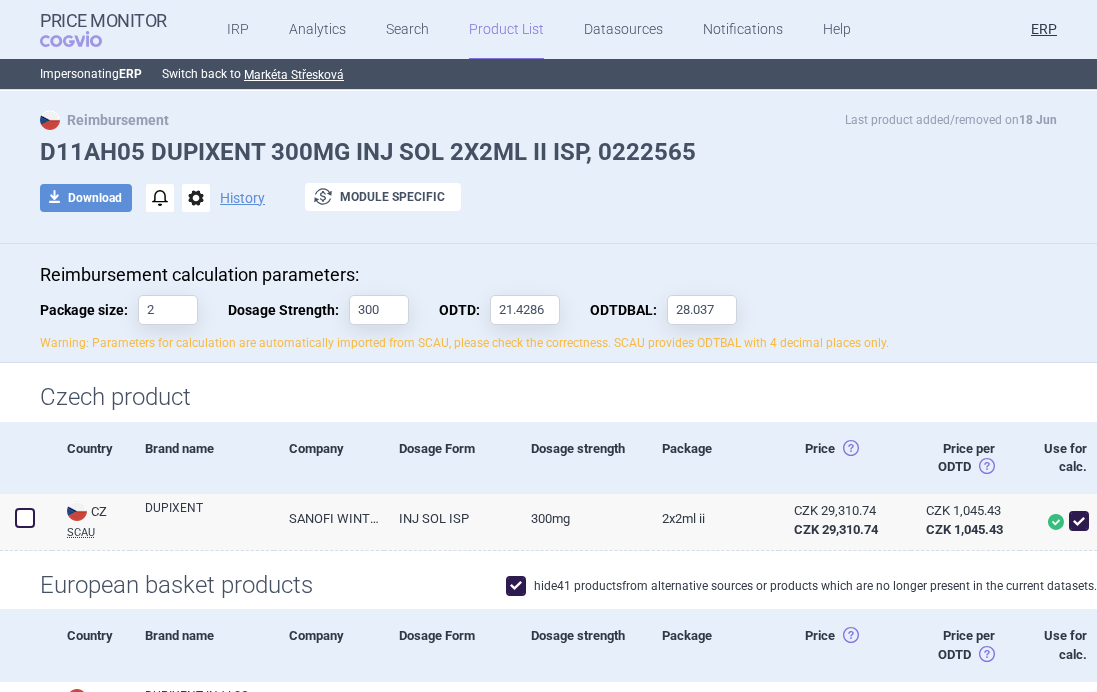 scroll, scrollTop: 0, scrollLeft: 0, axis: both 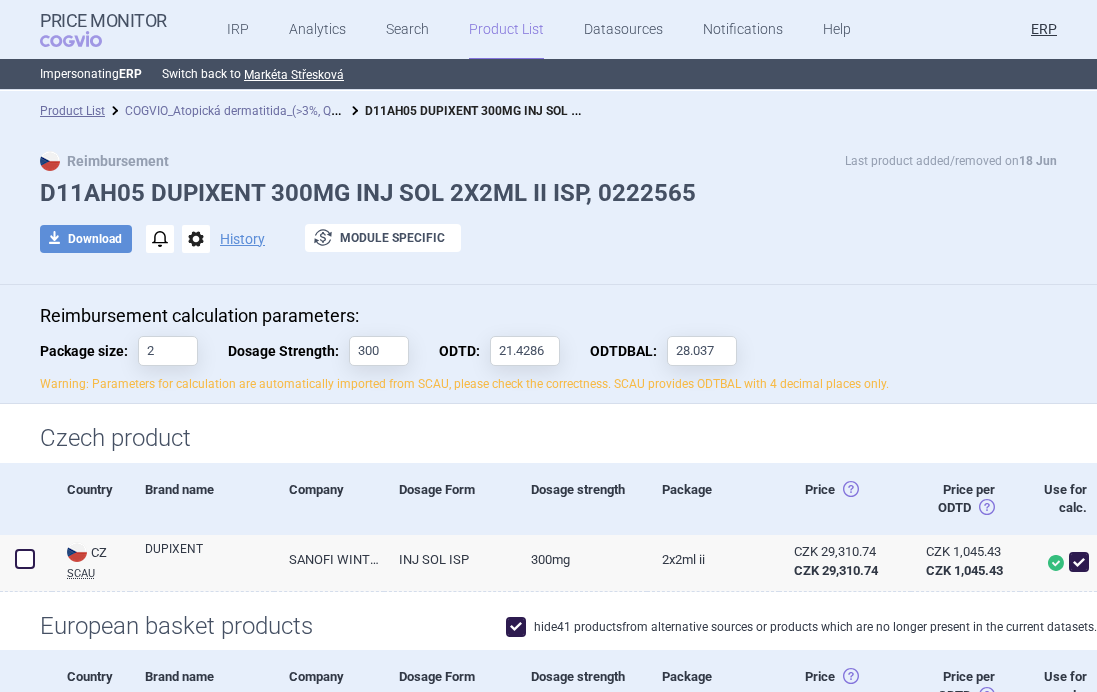 click on "COGVIO_Atopická dermatitida_(>3%, Q2 2025) 10.7.2025" at bounding box center (278, 109) 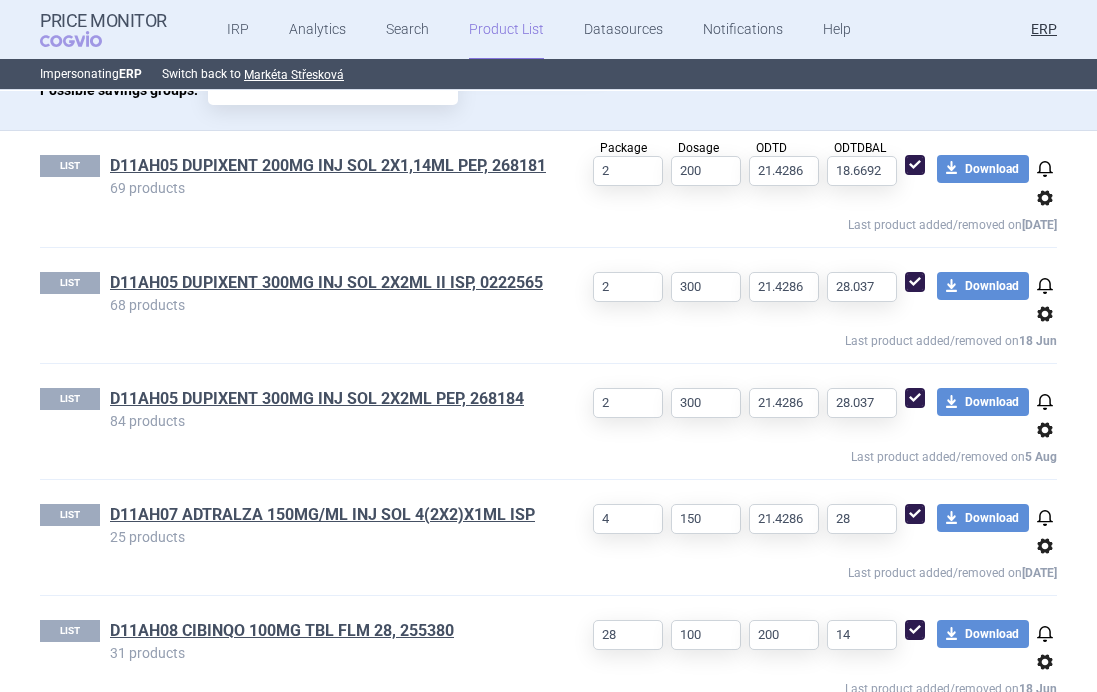 scroll, scrollTop: 683, scrollLeft: 0, axis: vertical 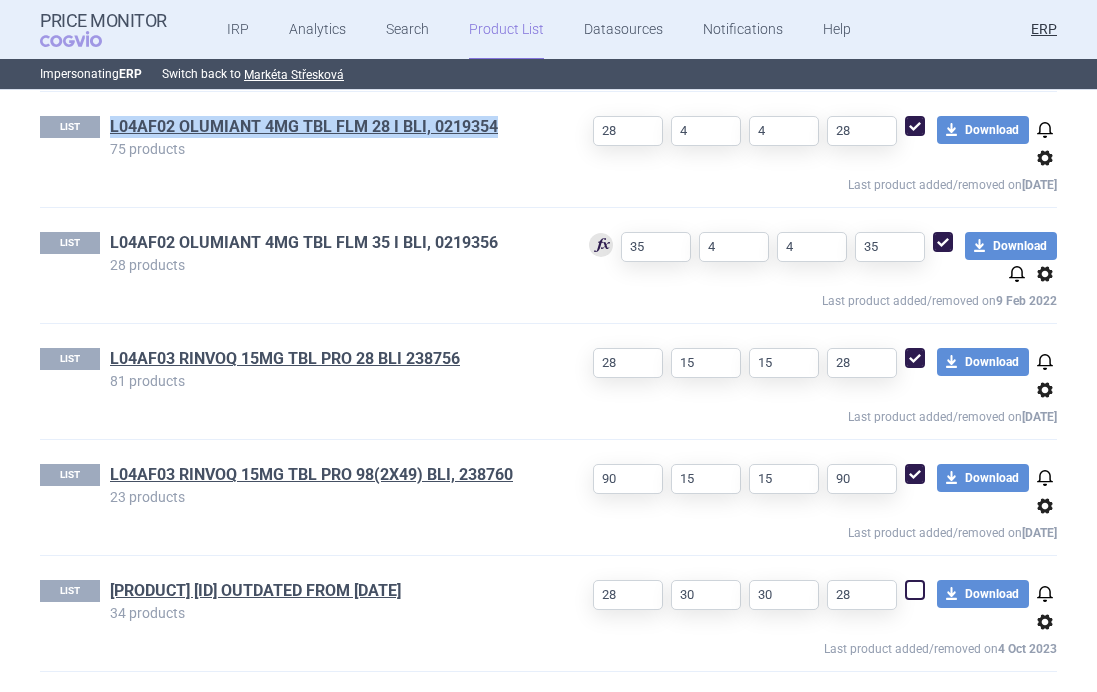 click on "L04AF02 OLUMIANT 4MG TBL FLM 35 I BLI, 0219356" at bounding box center (304, 243) 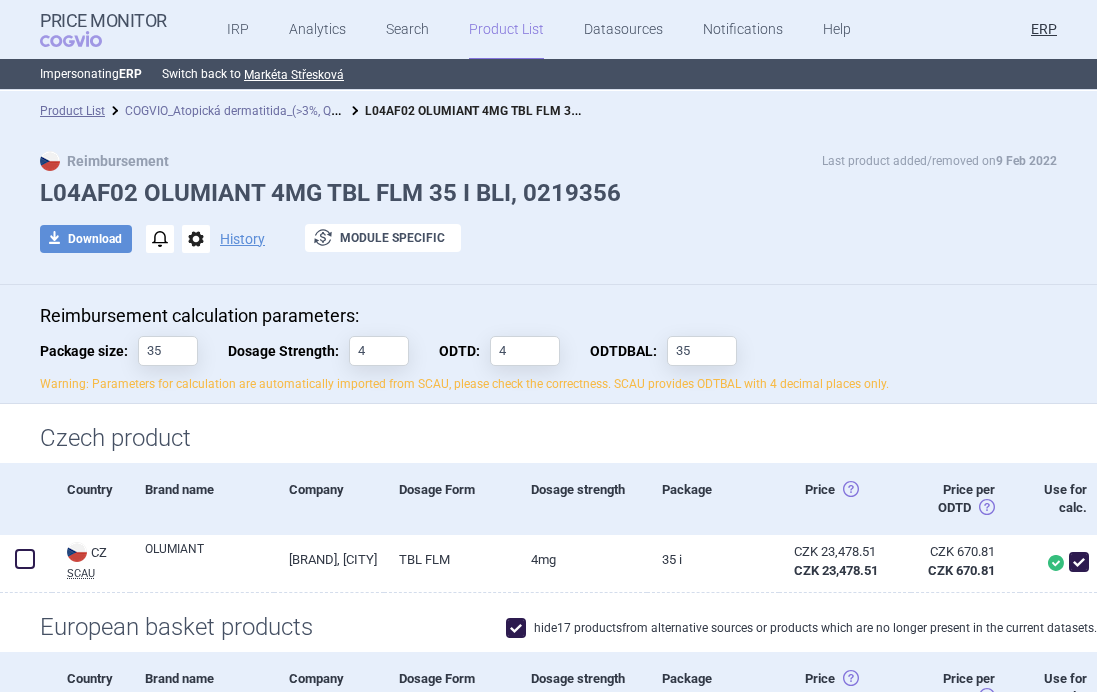 click on "COGVIO_Atopická dermatitida_(>3%, Q2 2025) 10.7.2025" at bounding box center (278, 109) 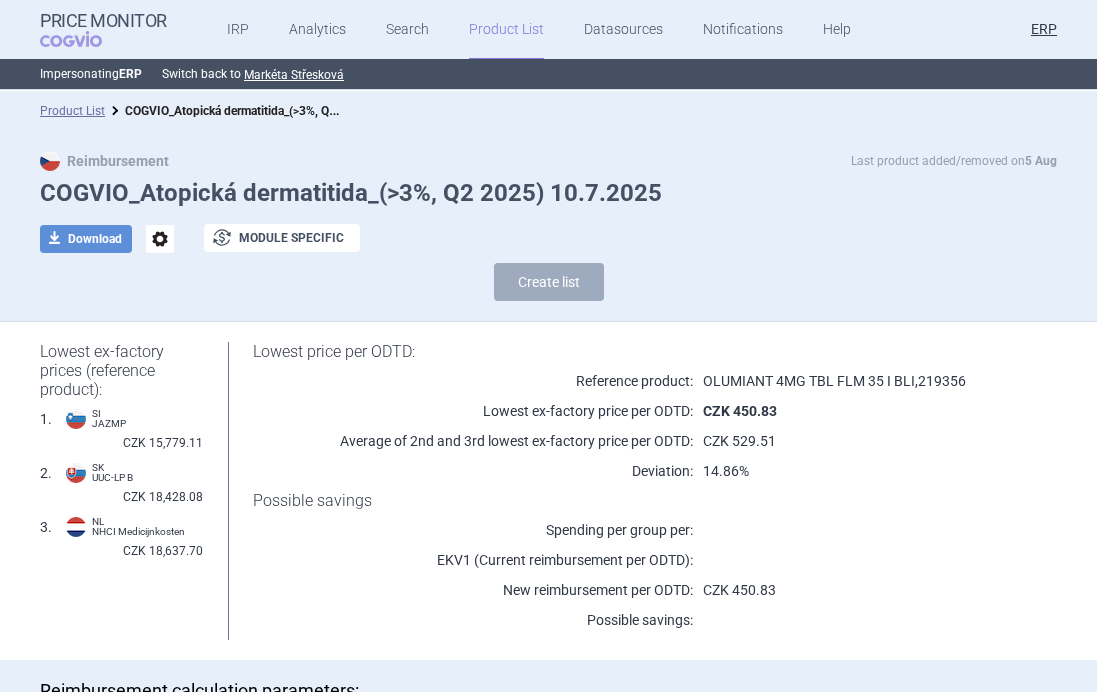 select on "2020-02-01" 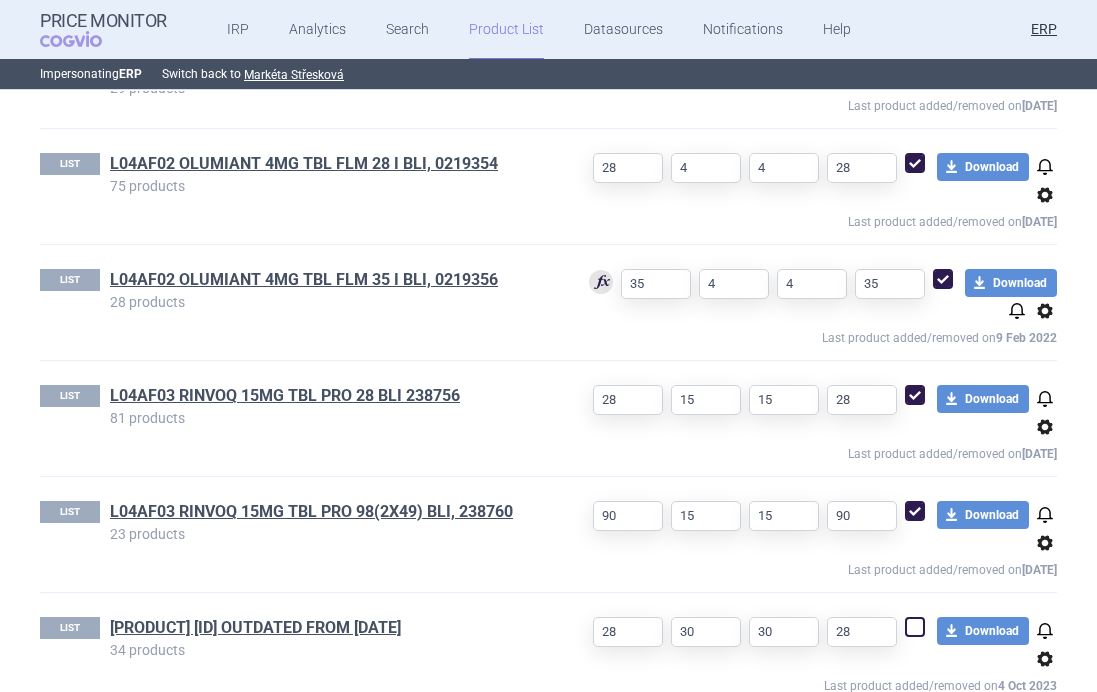 scroll, scrollTop: 1507, scrollLeft: 0, axis: vertical 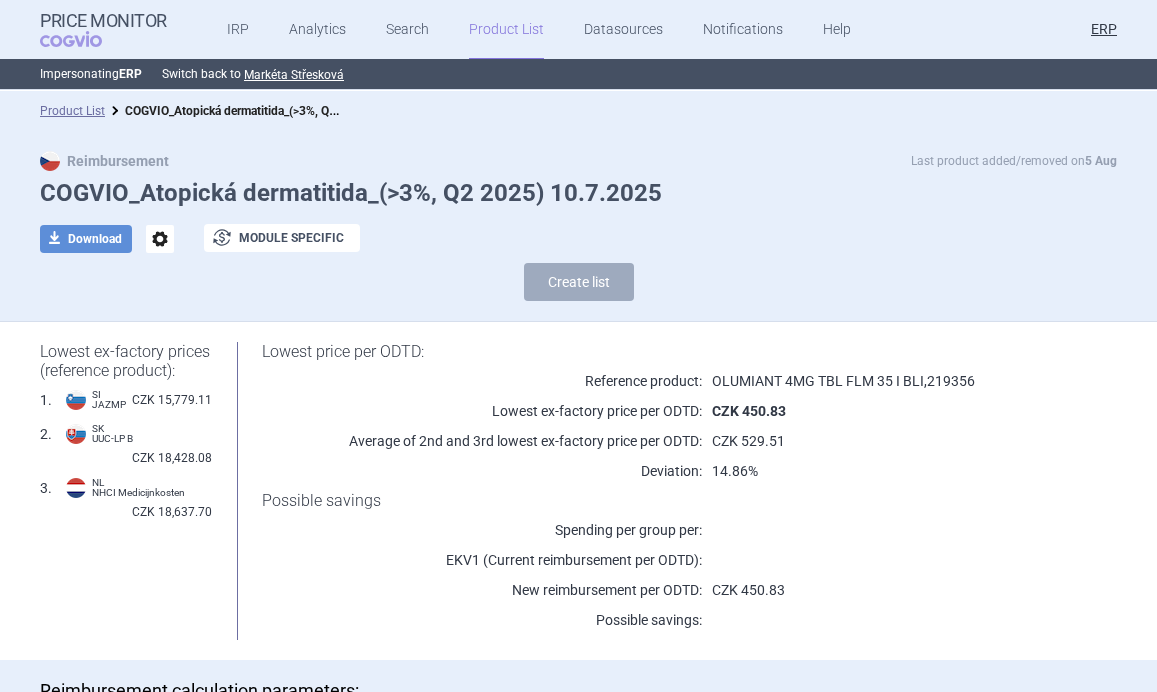 click on "options" at bounding box center (160, 239) 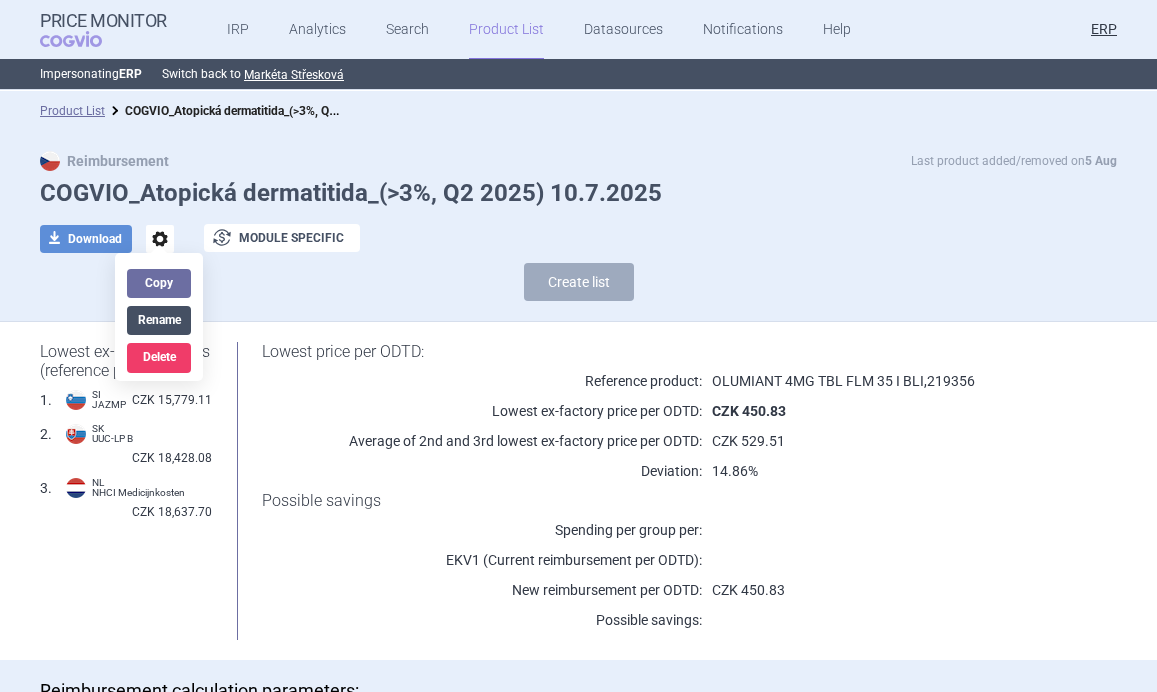 click on "Rename" at bounding box center (159, 320) 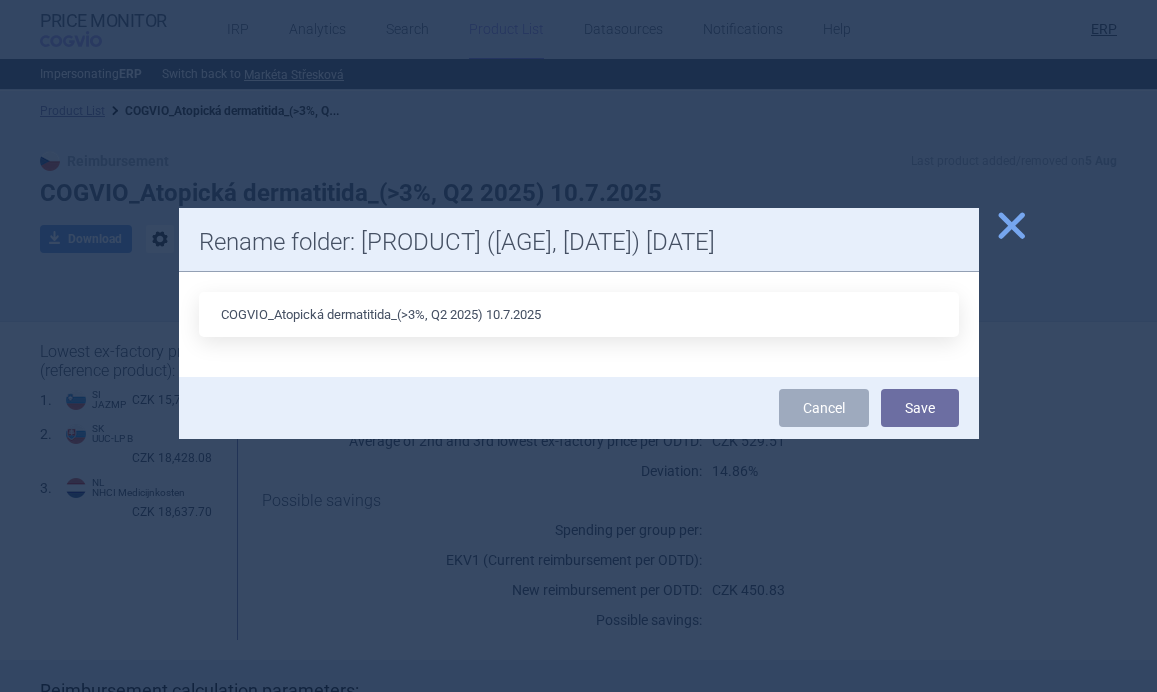 click on "COGVIO_Atopická dermatitida_(>3%, Q2 2025) 10.7.2025" at bounding box center [579, 314] 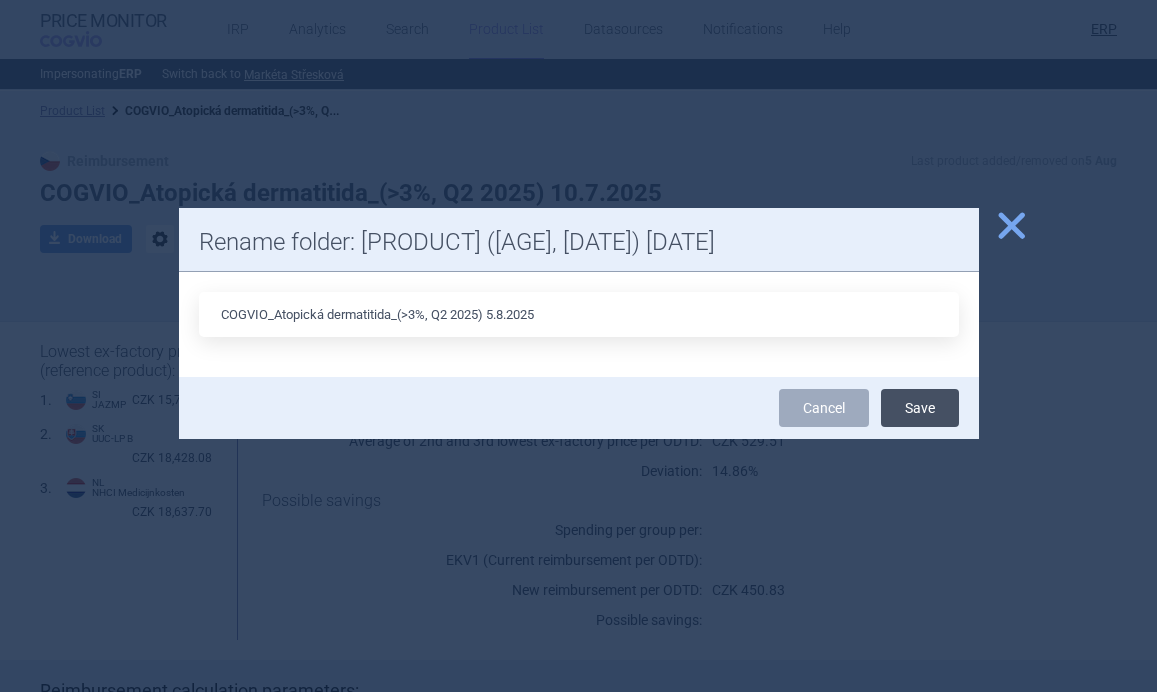 type on "COGVIO_Atopická dermatitida_(>3%, Q2 2025) 5.8.2025" 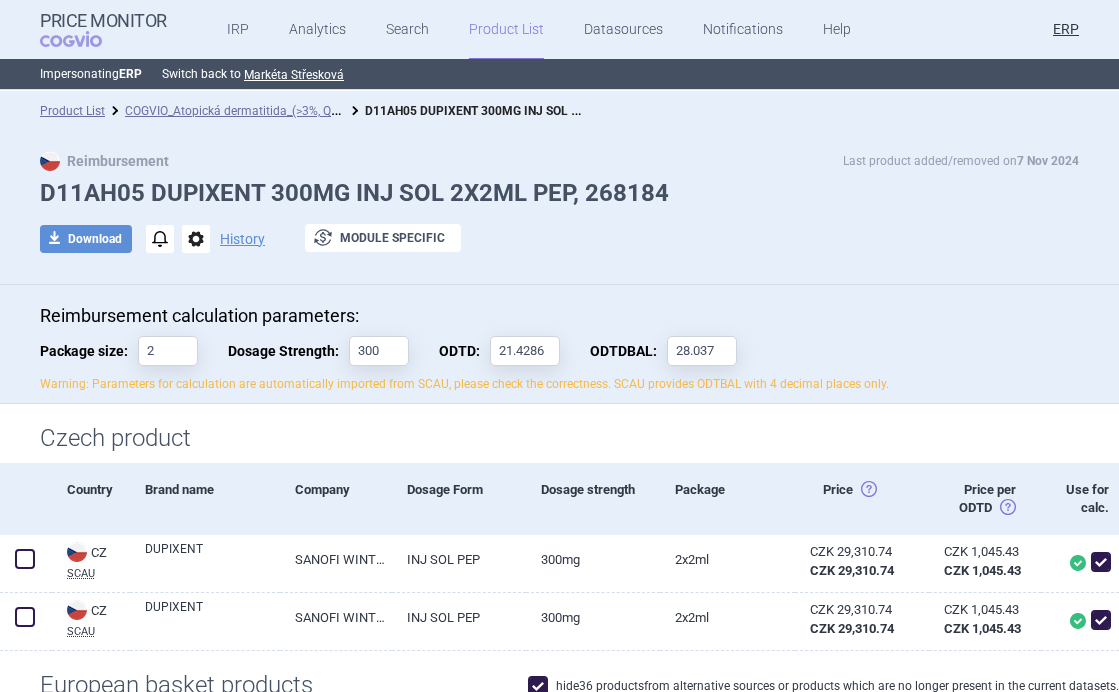 scroll, scrollTop: 0, scrollLeft: 0, axis: both 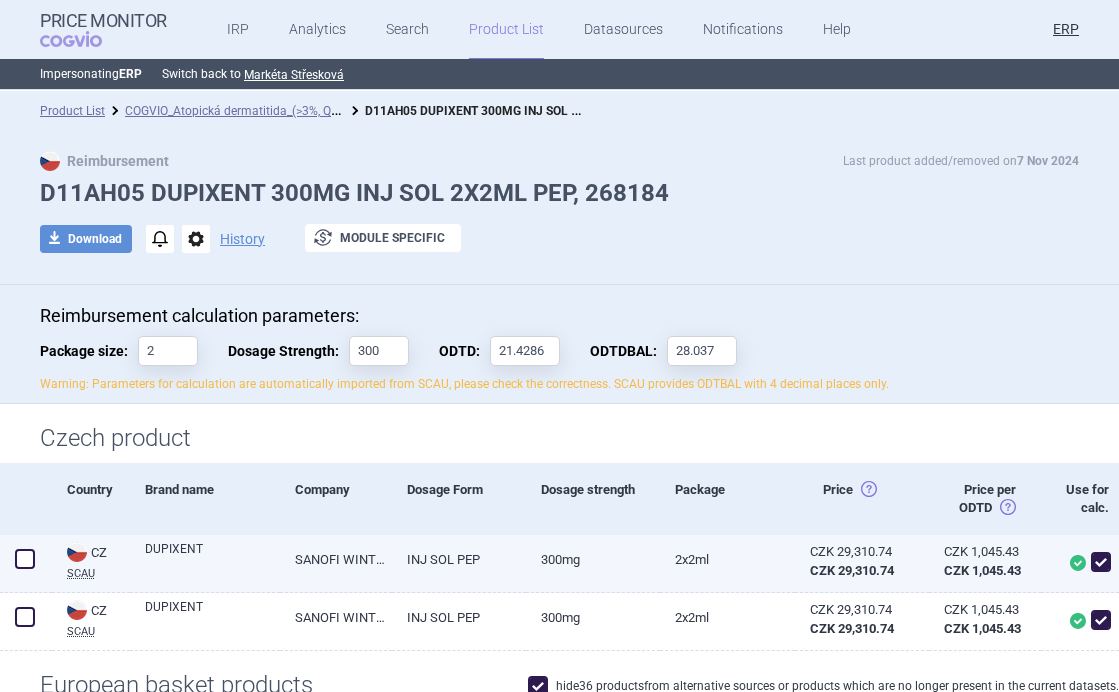 click on "DUPIXENT" at bounding box center (212, 558) 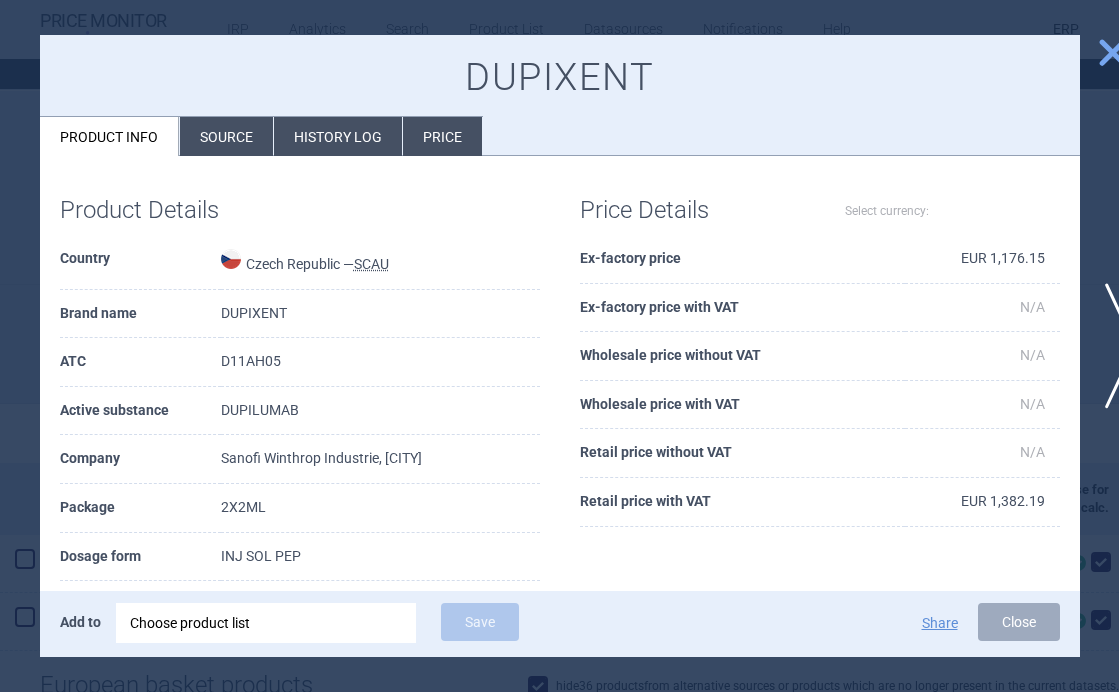 select on "EUR" 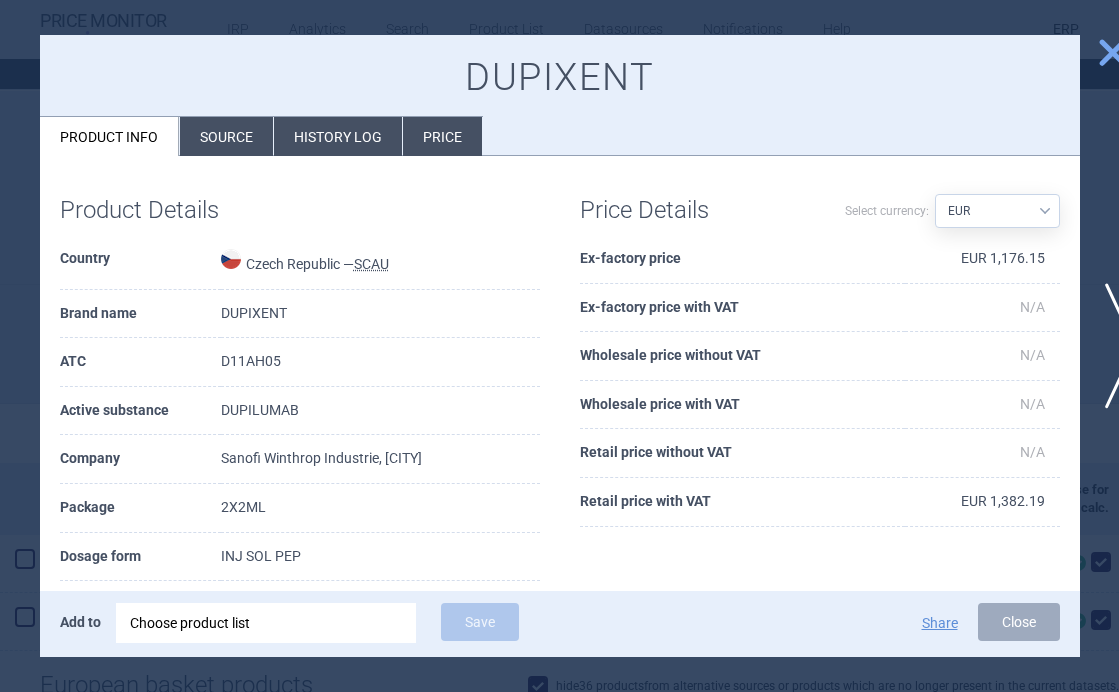 click on "Source" at bounding box center [226, 136] 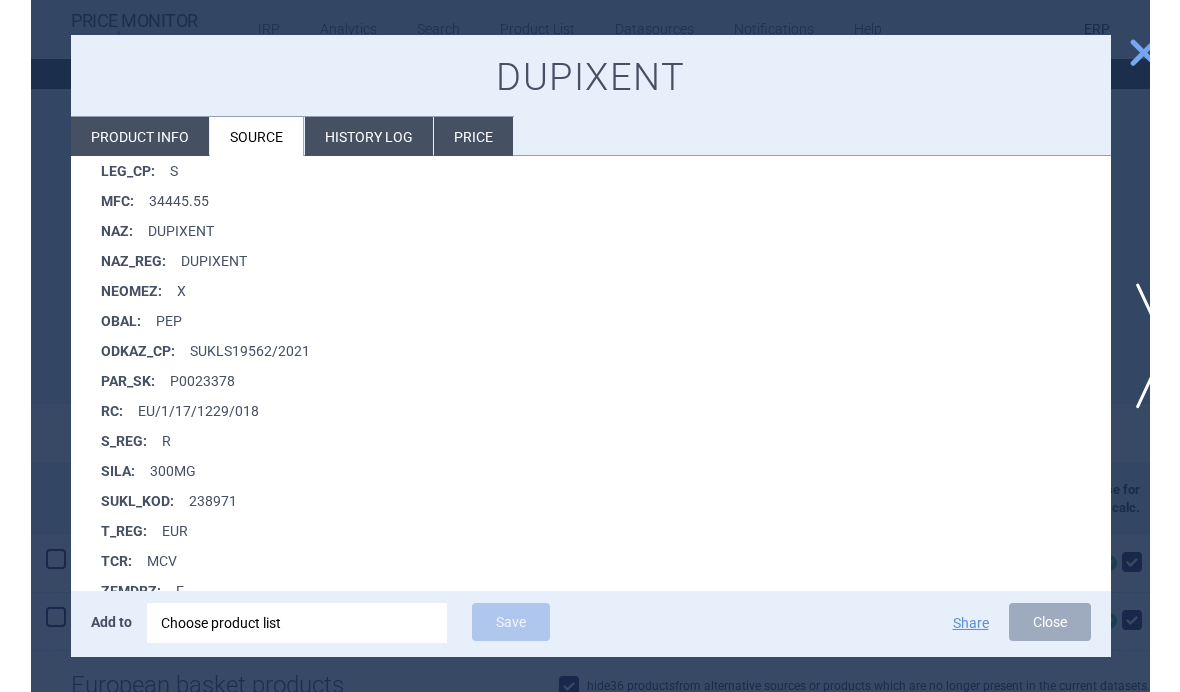 scroll, scrollTop: 870, scrollLeft: 0, axis: vertical 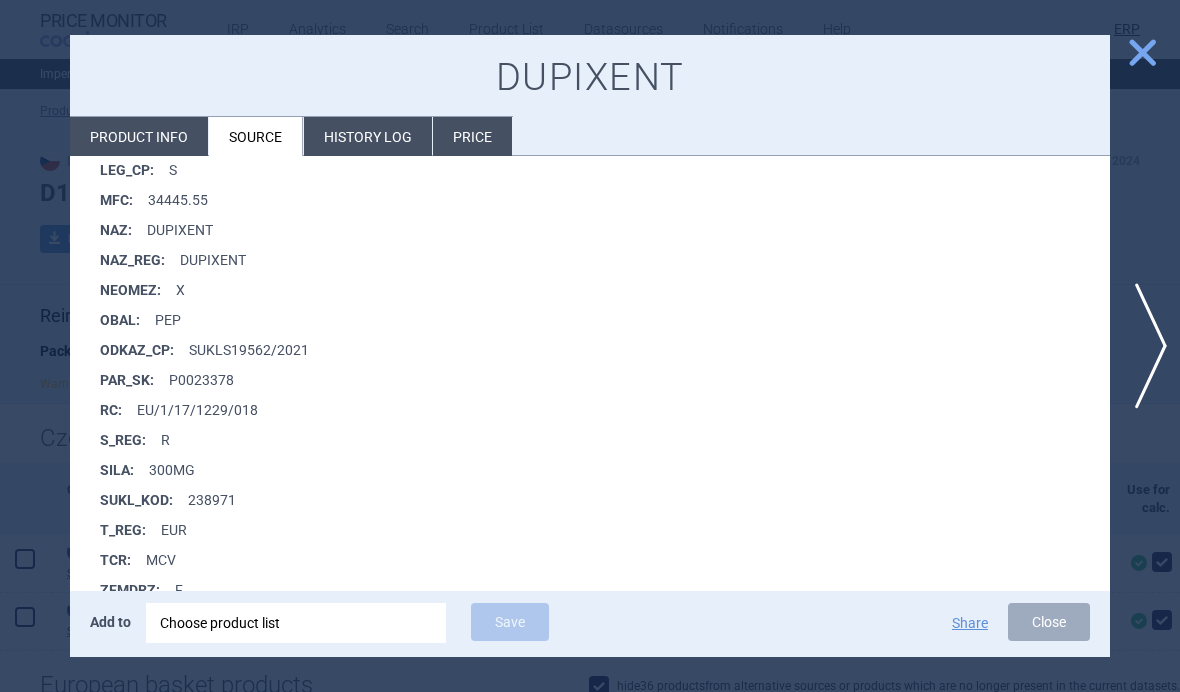 click at bounding box center [590, 346] 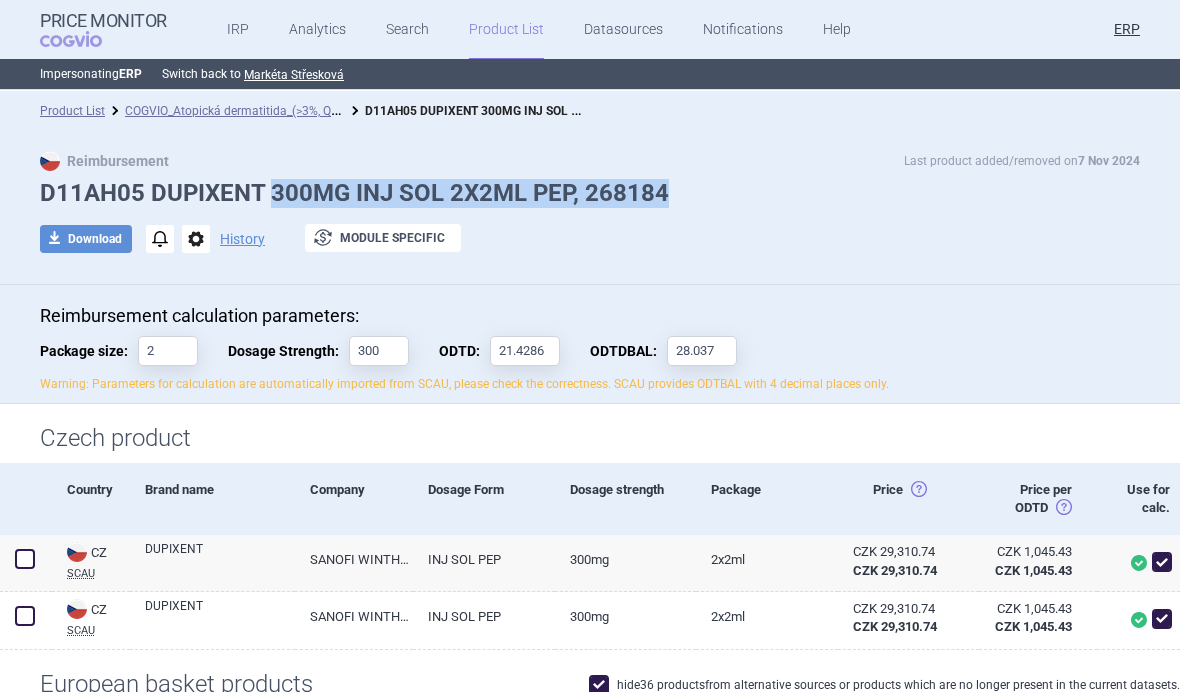 drag, startPoint x: 689, startPoint y: 186, endPoint x: 270, endPoint y: 197, distance: 419.14438 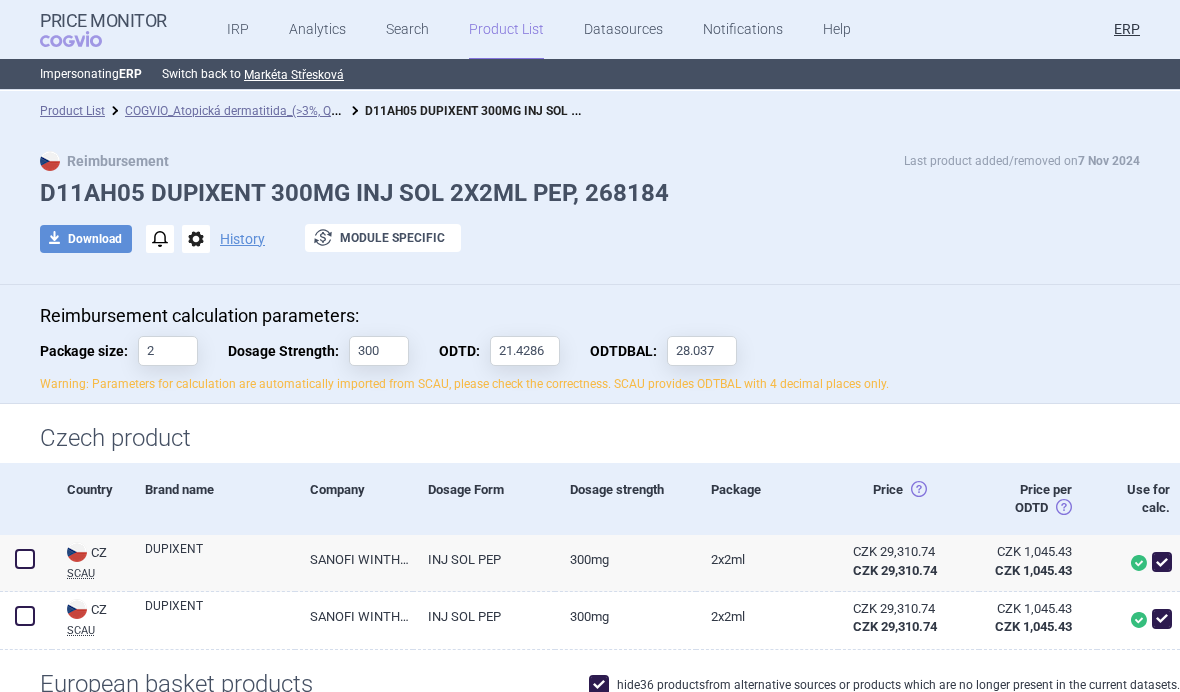 click on "Reimbursement Last product added/removed on  7 Nov 2024 D11AH05 DUPIXENT 300MG INJ SOL 2X2ML PEP, 268184 download  Download notifications options History exchange Module specific" at bounding box center (590, 212) 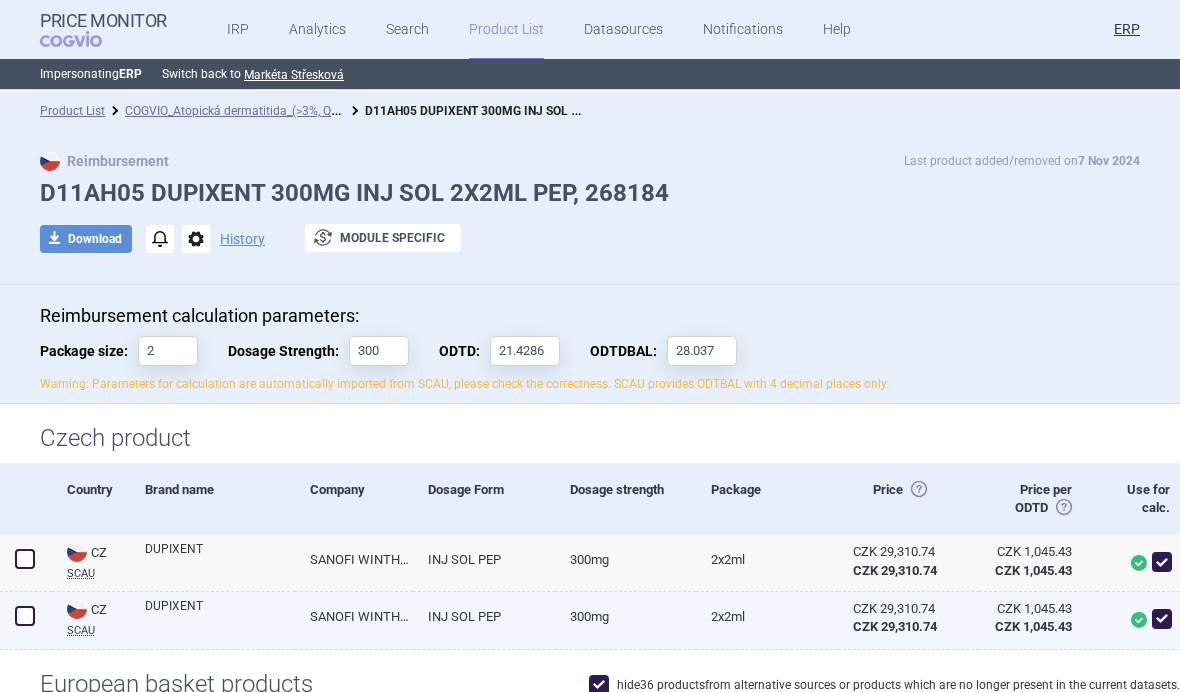 click on "DUPIXENT" at bounding box center (220, 615) 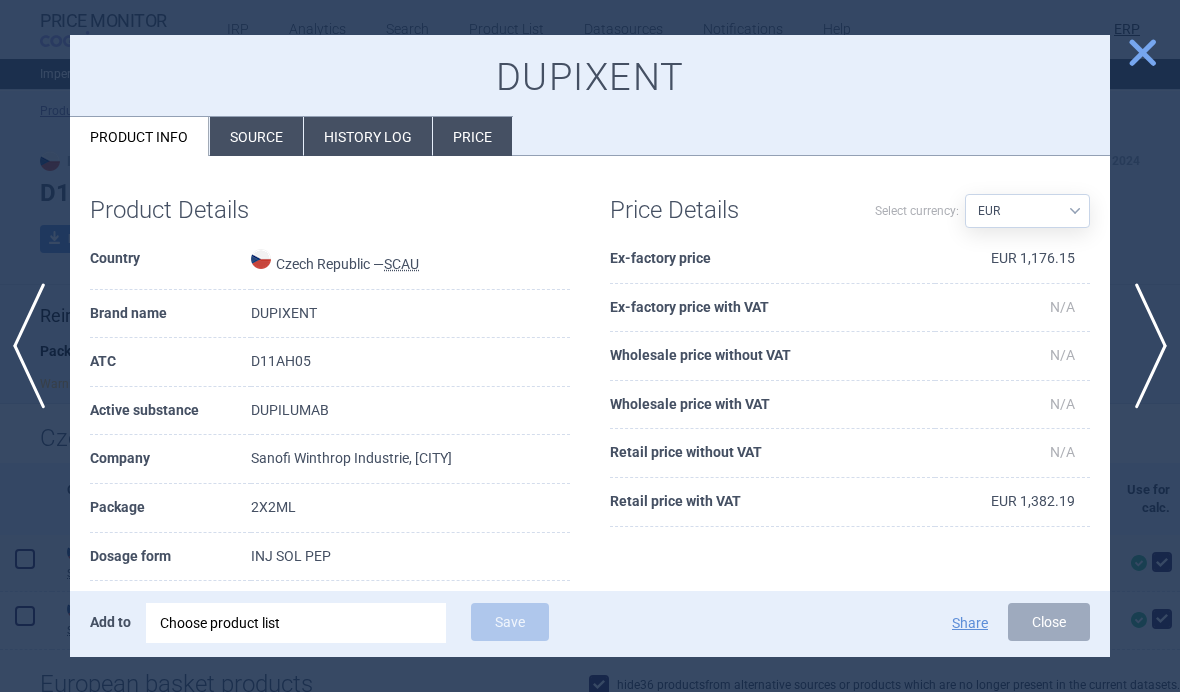click on "Product info Source History log Price" at bounding box center (291, 136) 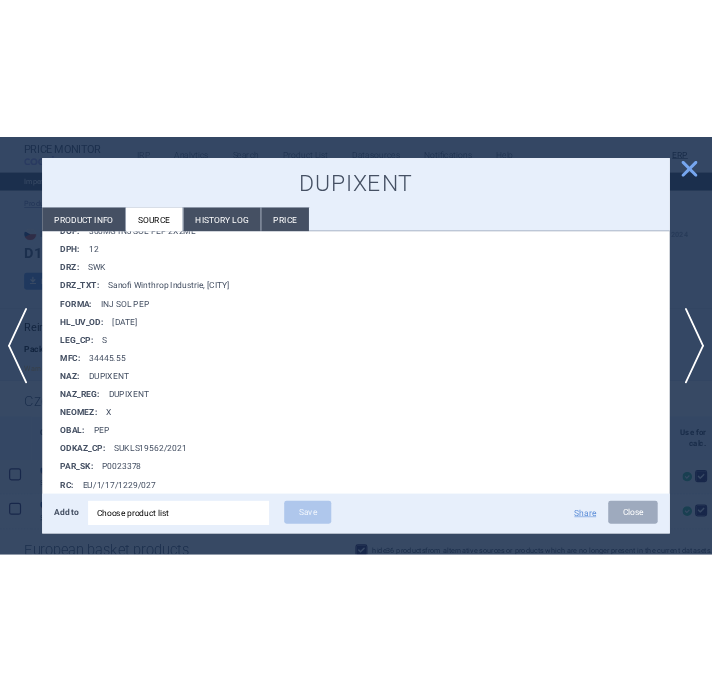 scroll, scrollTop: 734, scrollLeft: 0, axis: vertical 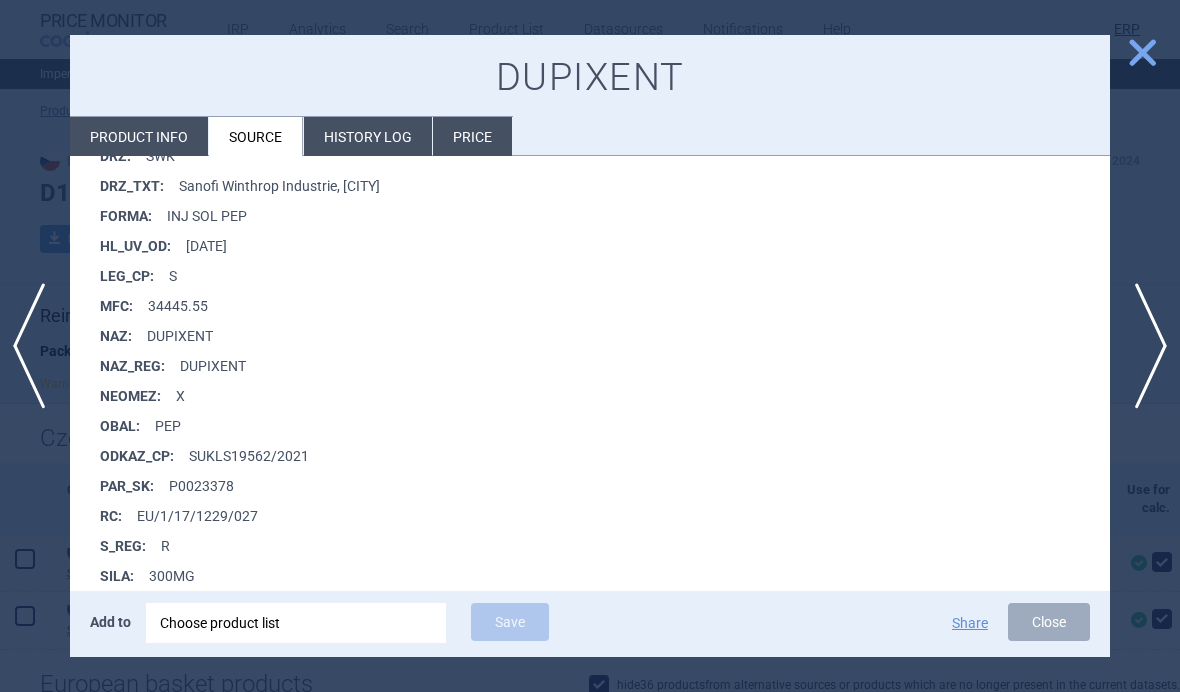 click at bounding box center [590, 346] 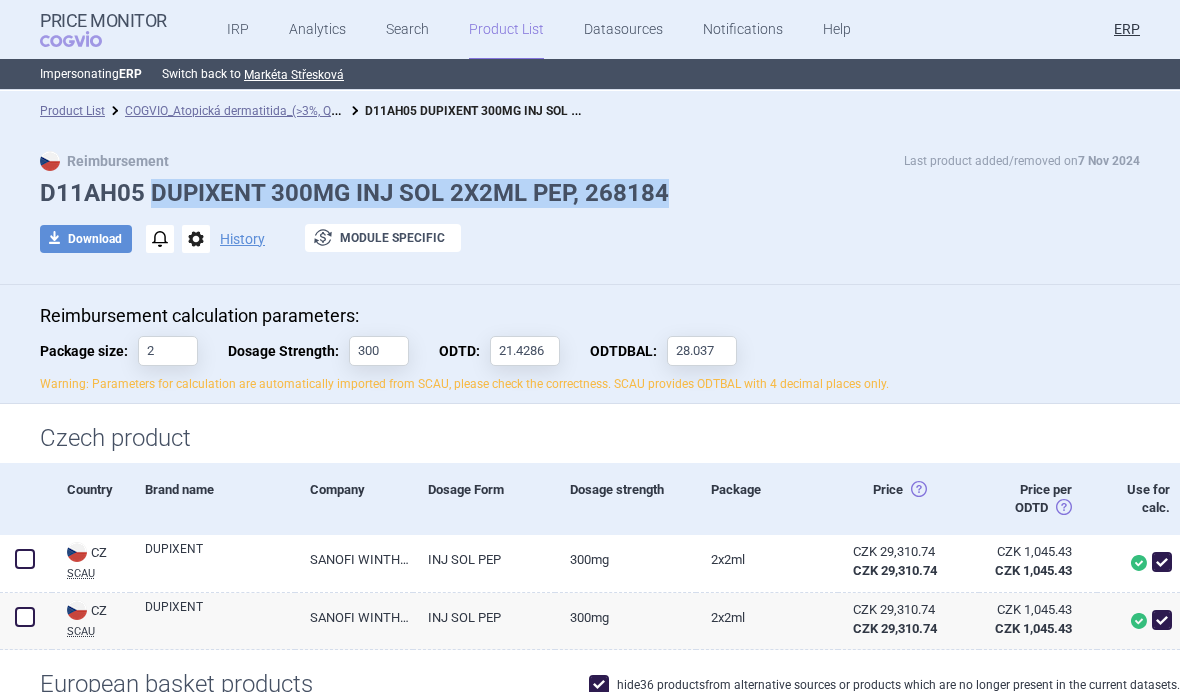 drag, startPoint x: 691, startPoint y: 192, endPoint x: 153, endPoint y: 191, distance: 538.0009 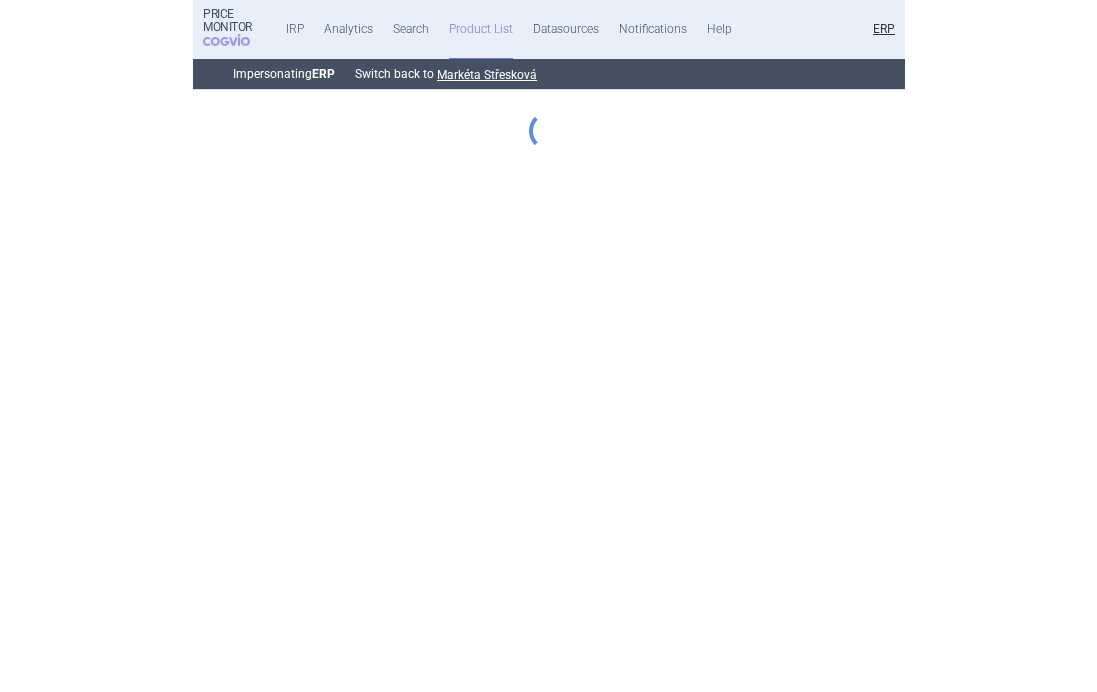 scroll, scrollTop: 0, scrollLeft: 0, axis: both 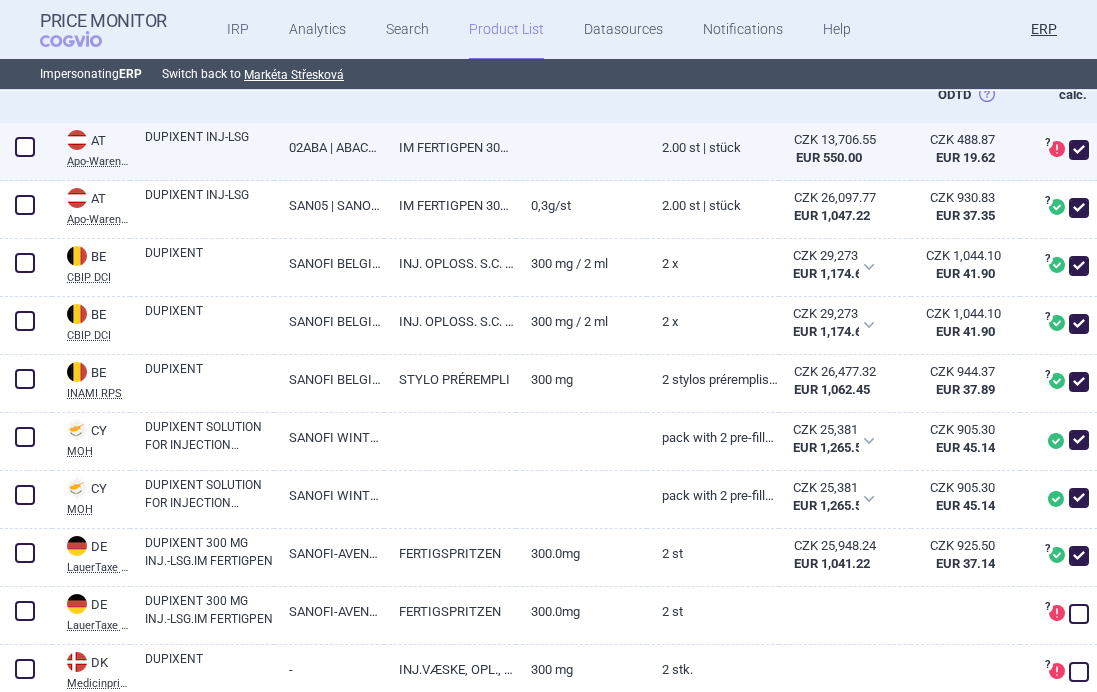 click at bounding box center (1079, 150) 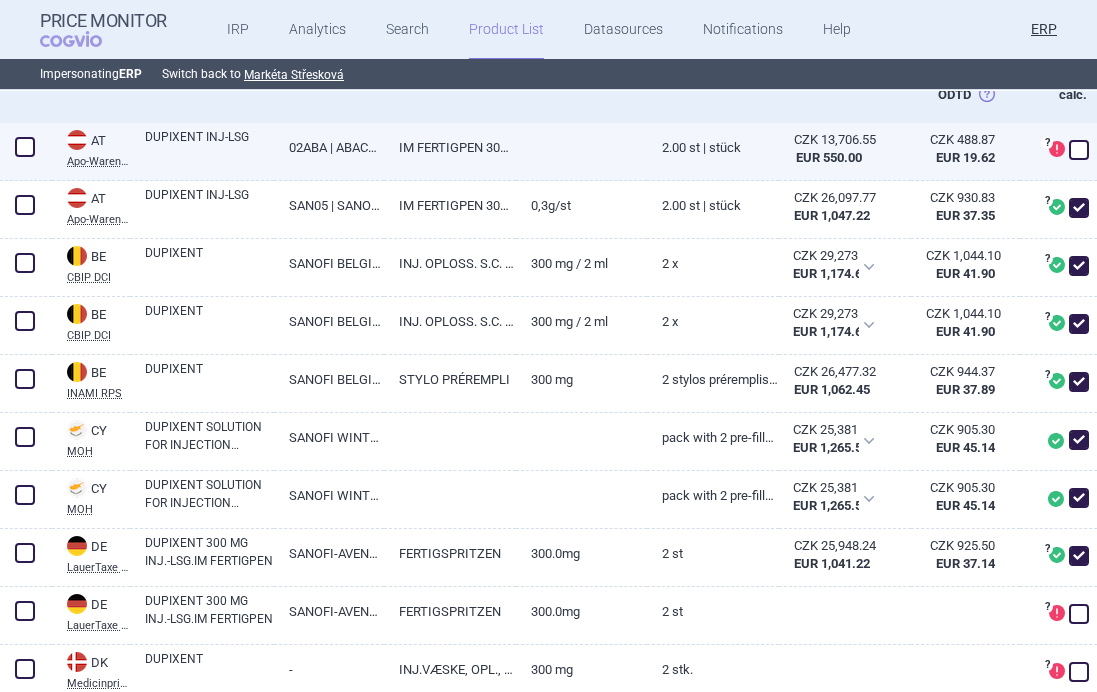 checkbox on "false" 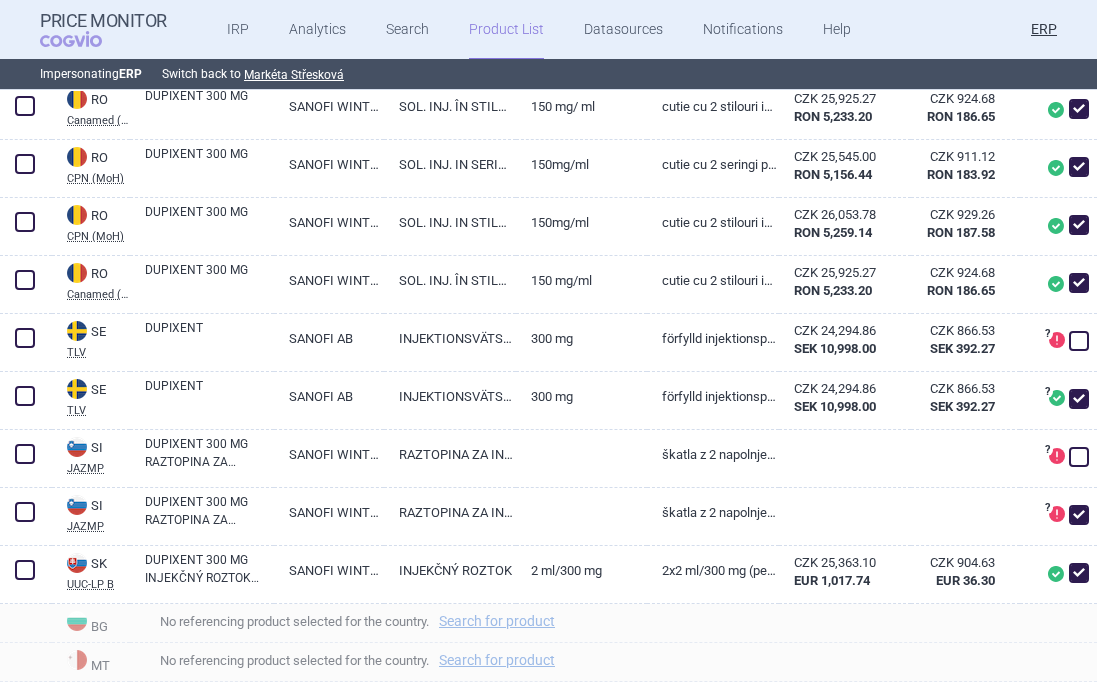 scroll, scrollTop: 2886, scrollLeft: 0, axis: vertical 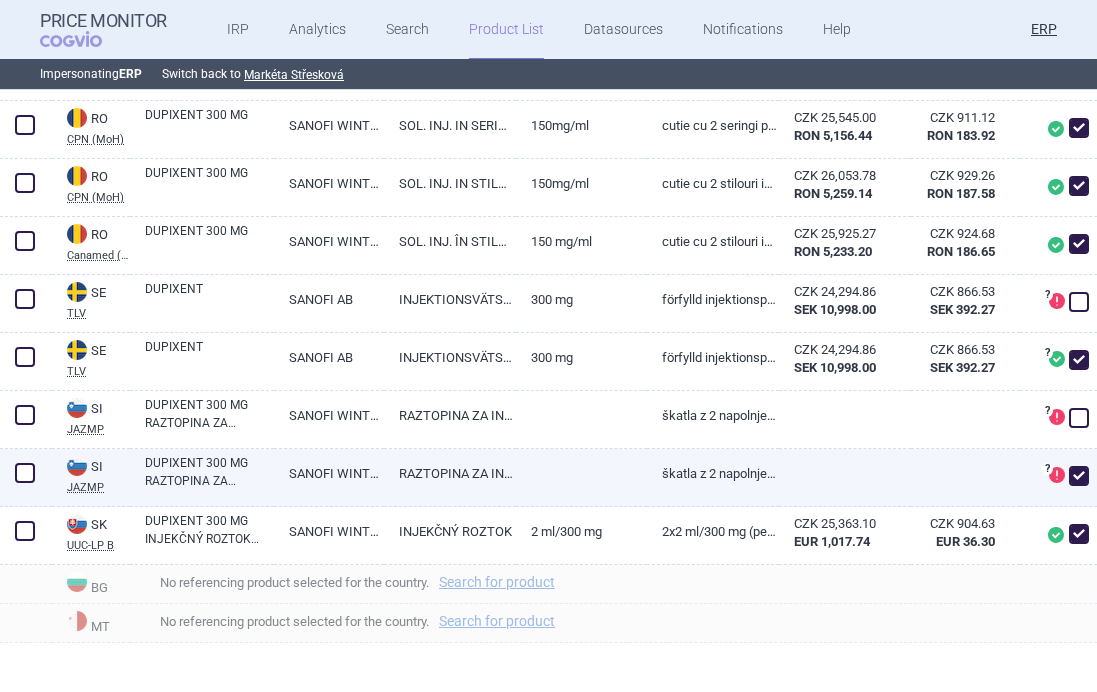 click at bounding box center (1079, 476) 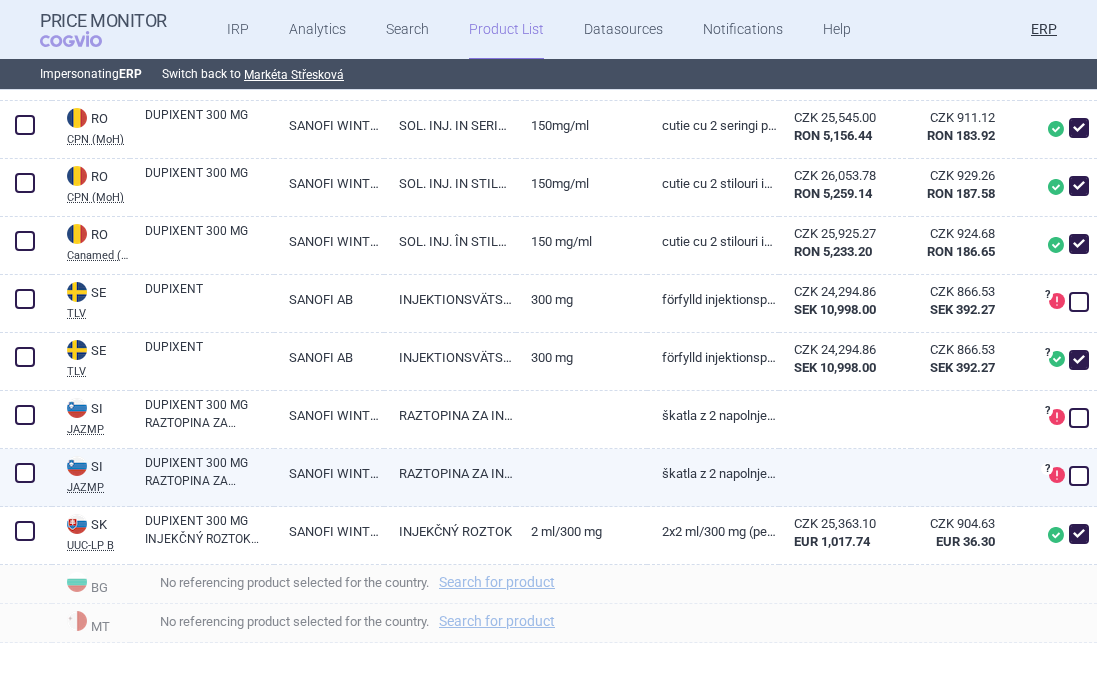 checkbox on "false" 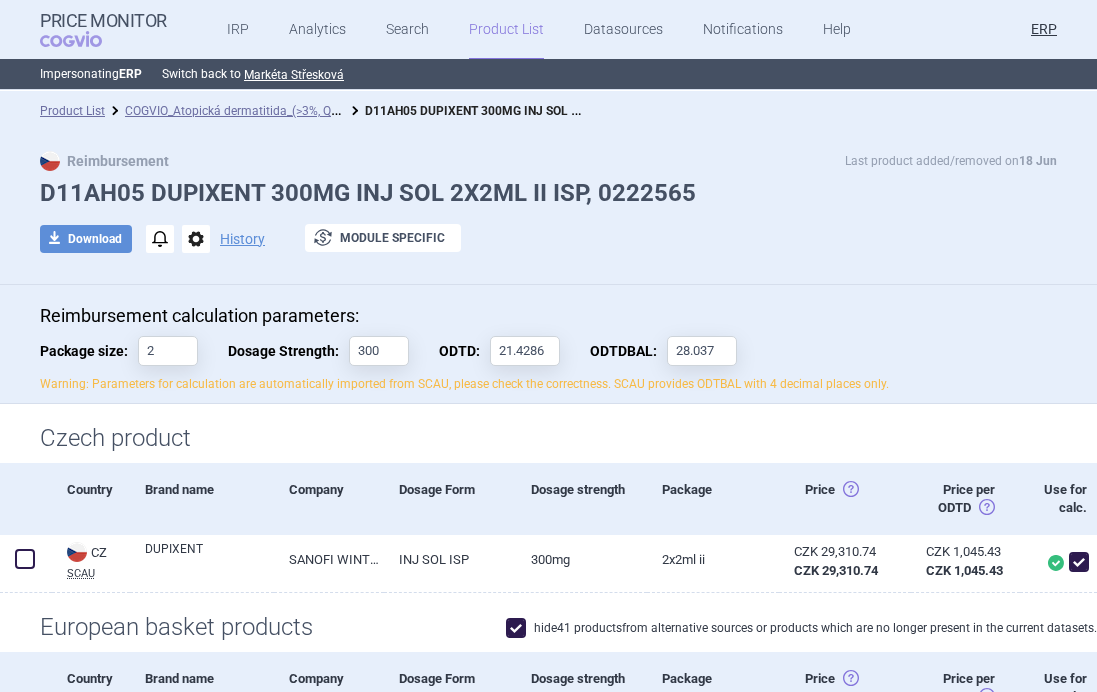 scroll, scrollTop: 0, scrollLeft: 0, axis: both 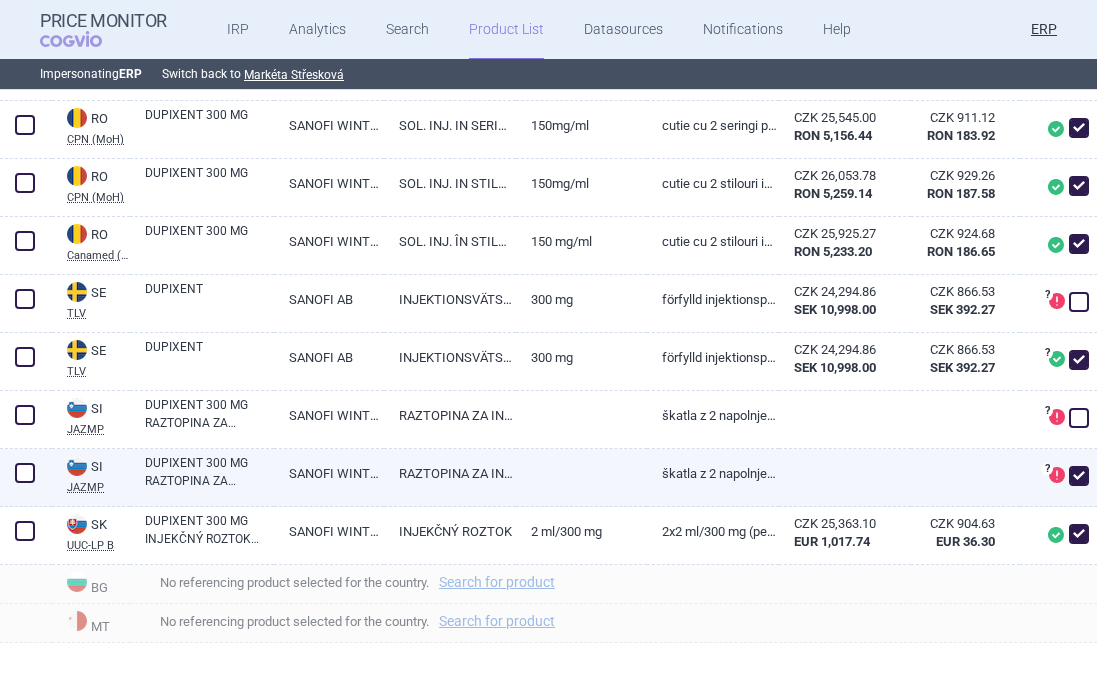 click at bounding box center [1079, 476] 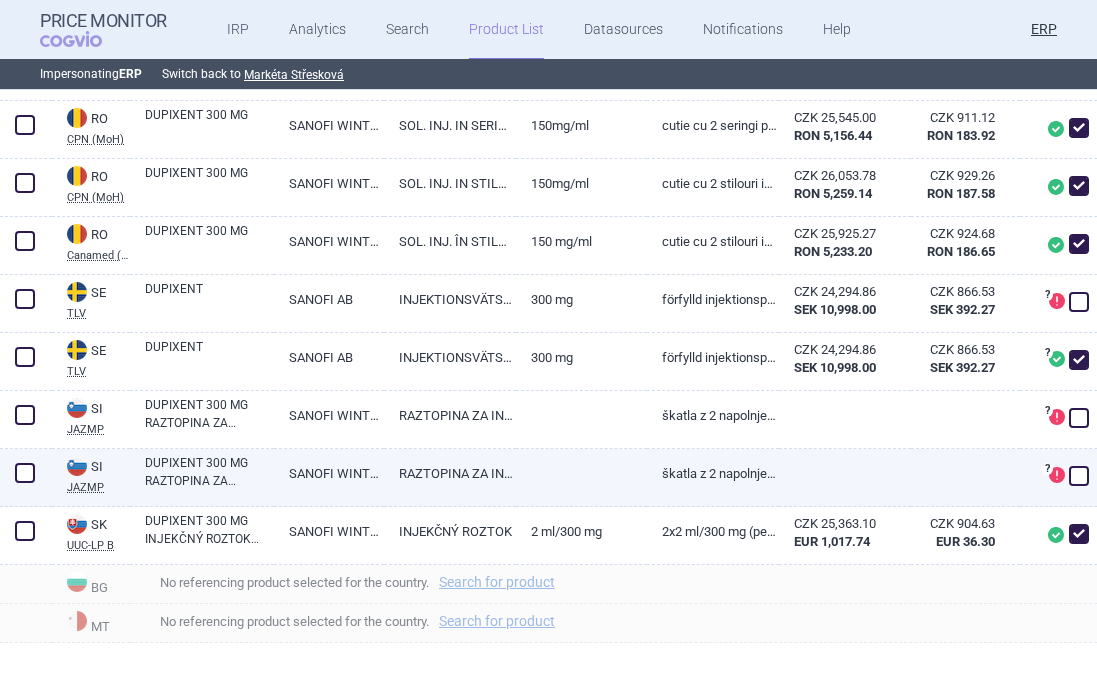 checkbox on "false" 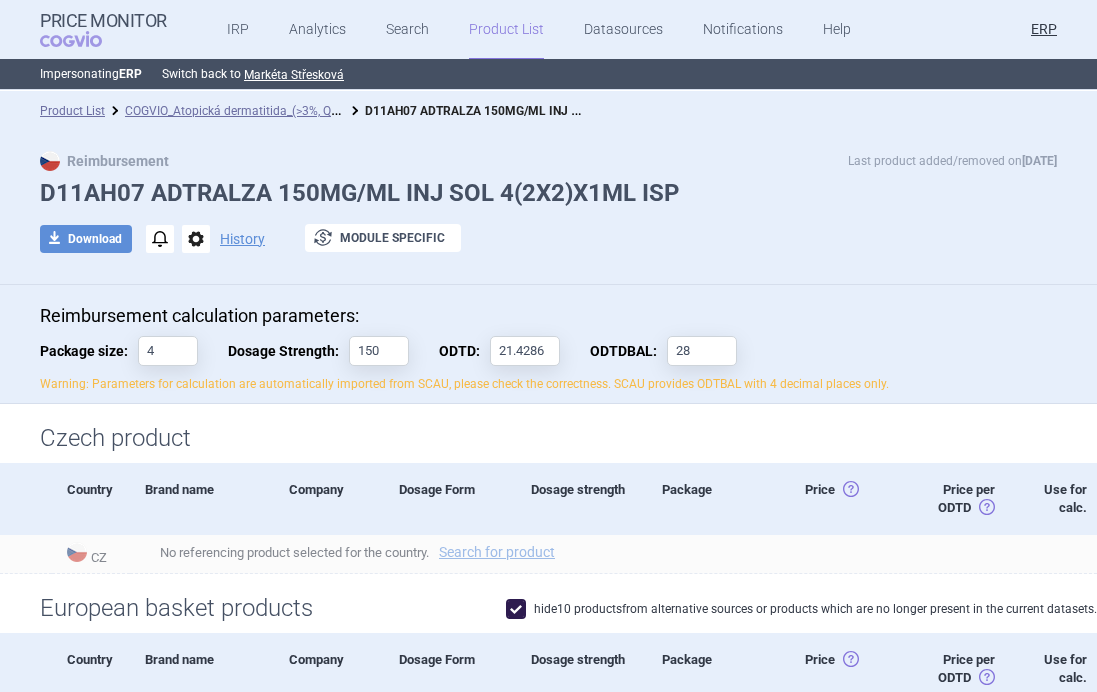 scroll, scrollTop: 0, scrollLeft: 0, axis: both 